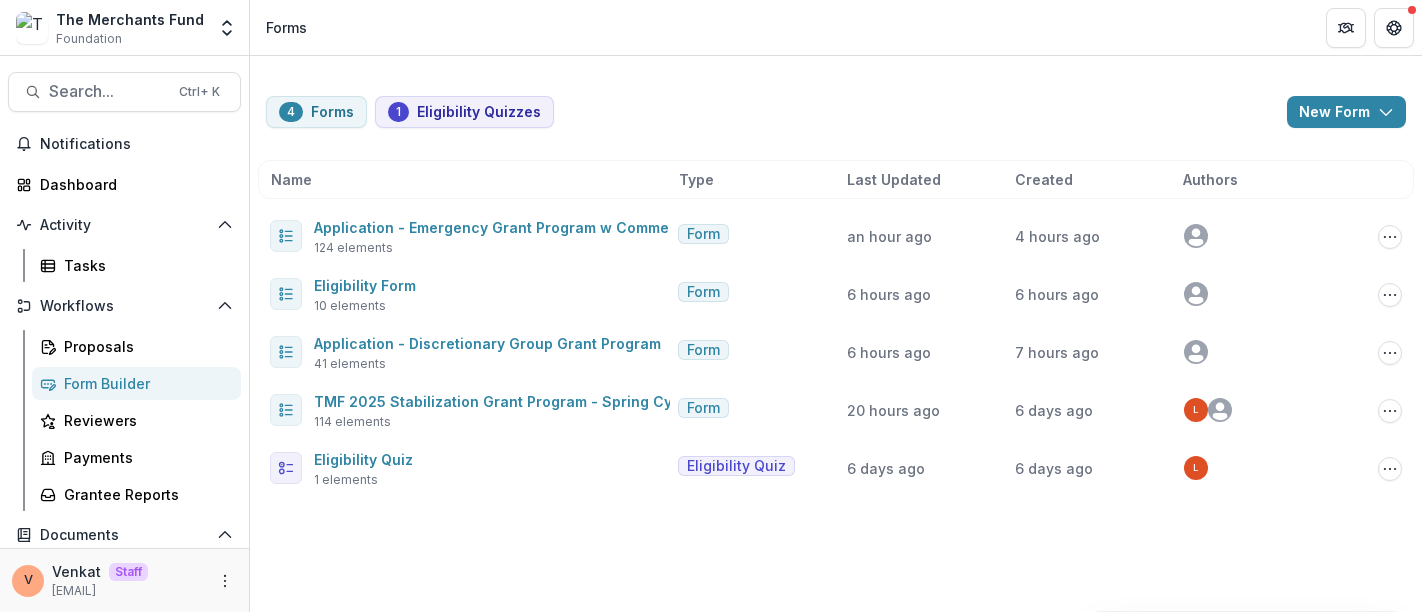 scroll, scrollTop: 0, scrollLeft: 0, axis: both 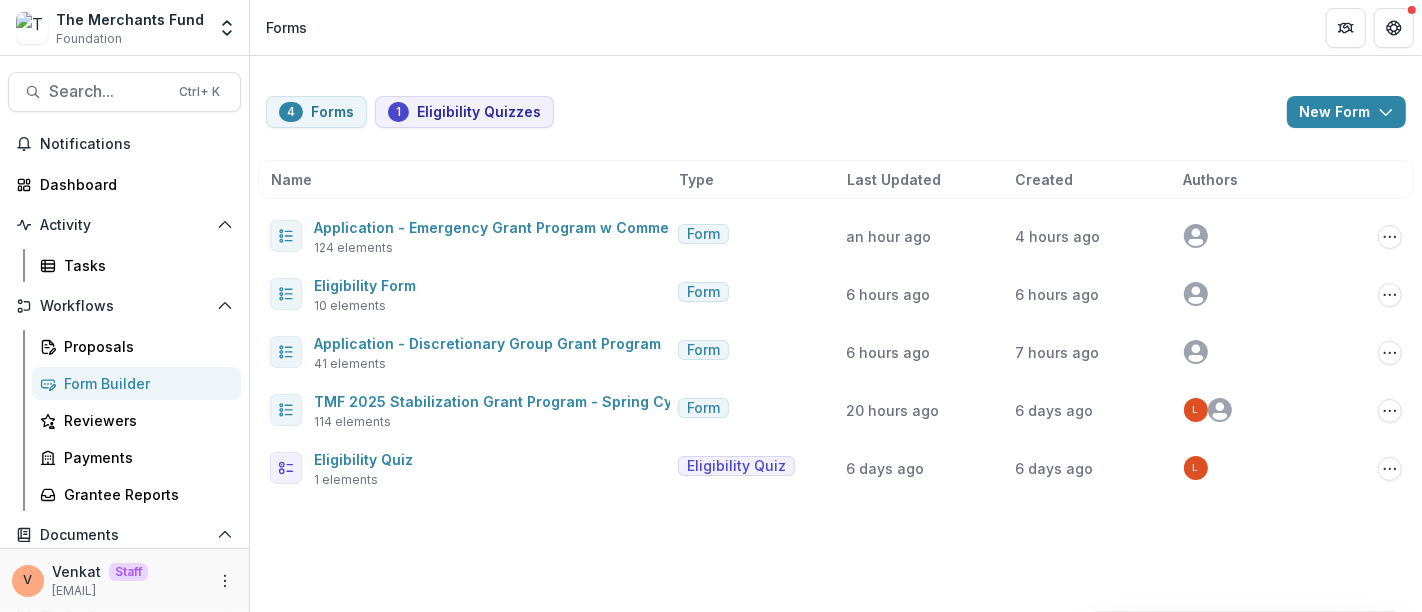click on "4 Forms 1 Eligibility Quizzes New Form New Eligibility Quiz New Form Name Type Last Updated Created Authors Application - Emergency Grant Program w Commerce 124   elements Form an hour ago 4 hours ago Copy Public Link Edit Duplicate Send Start Vetting Archive Eligibility Form 10   elements Form 6 hours ago 6 hours ago Copy Public Link Edit Duplicate Send Start Vetting Archive Application - Discretionary Group Grant Program 41   elements Form 6 hours ago 7 hours ago Copy Public Link Edit Duplicate Send Start Vetting Archive TMF 2025 Stabilization Grant Program - Spring Cycle 114   elements Form 20 hours ago 6 days ago L Edit Duplicate Send Start Vetting Archive Eligibility Quiz 1   elements Eligibility Quiz 6 days ago 6 days ago L Edit Archive" at bounding box center [836, 334] 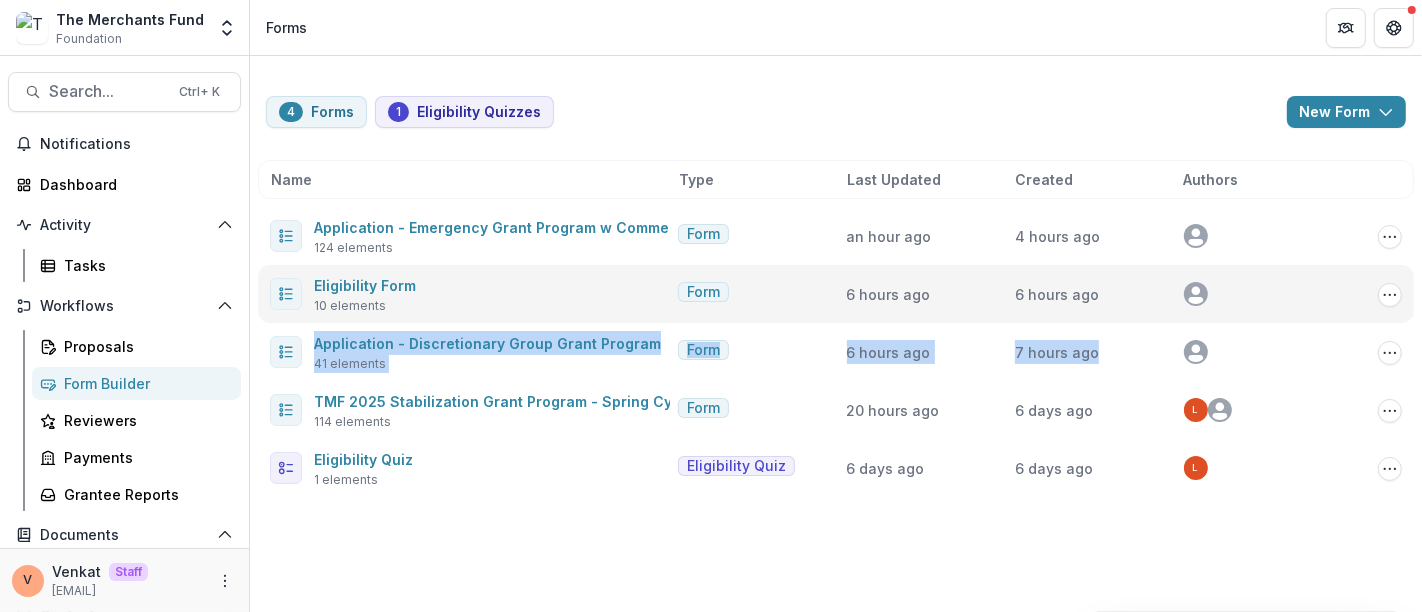drag, startPoint x: 1200, startPoint y: 355, endPoint x: 1199, endPoint y: 310, distance: 45.01111 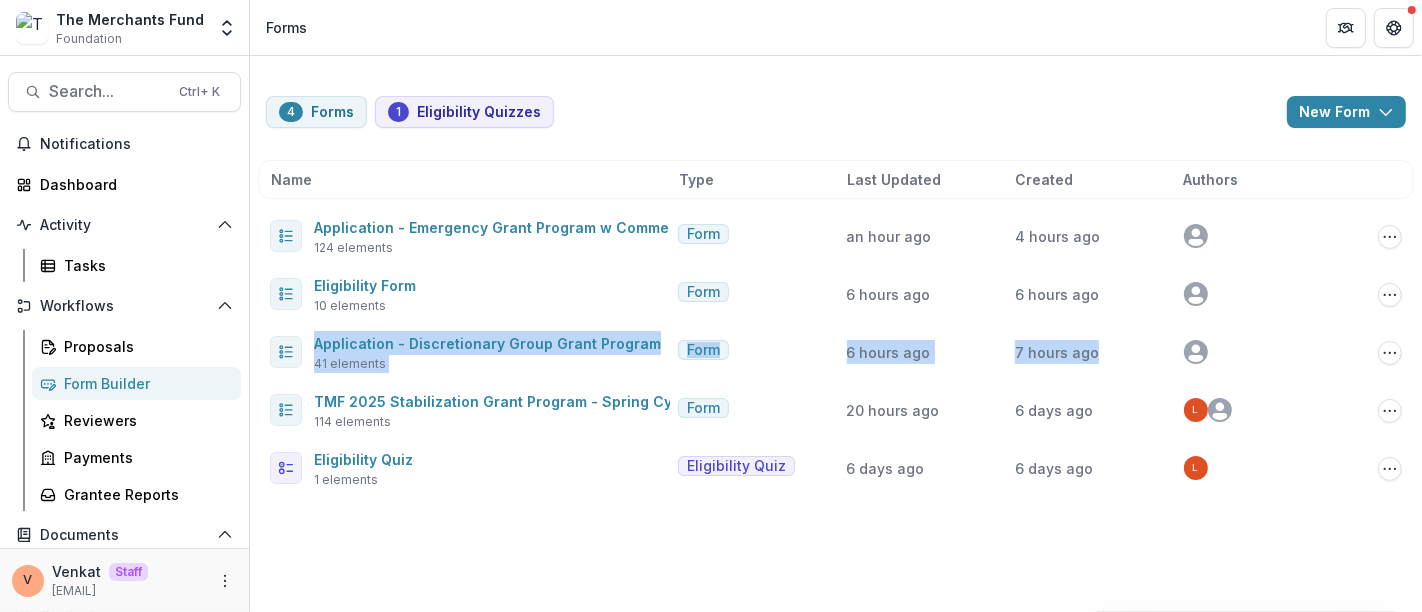 click on "4 Forms 1 Eligibility Quizzes New Form New Eligibility Quiz New Form Name Type Last Updated Created Authors Application - Emergency Grant Program w Commerce 124   elements Form an hour ago 4 hours ago Copy Public Link Edit Duplicate Send Start Vetting Archive Eligibility Form 10   elements Form 6 hours ago 6 hours ago Copy Public Link Edit Duplicate Send Start Vetting Archive Application - Discretionary Group Grant Program 41   elements Form 6 hours ago 7 hours ago Copy Public Link Edit Duplicate Send Start Vetting Archive TMF 2025 Stabilization Grant Program - Spring Cycle 114   elements Form 20 hours ago 6 days ago L Edit Duplicate Send Start Vetting Archive Eligibility Quiz 1   elements Eligibility Quiz 6 days ago 6 days ago L Edit Archive" at bounding box center [836, 334] 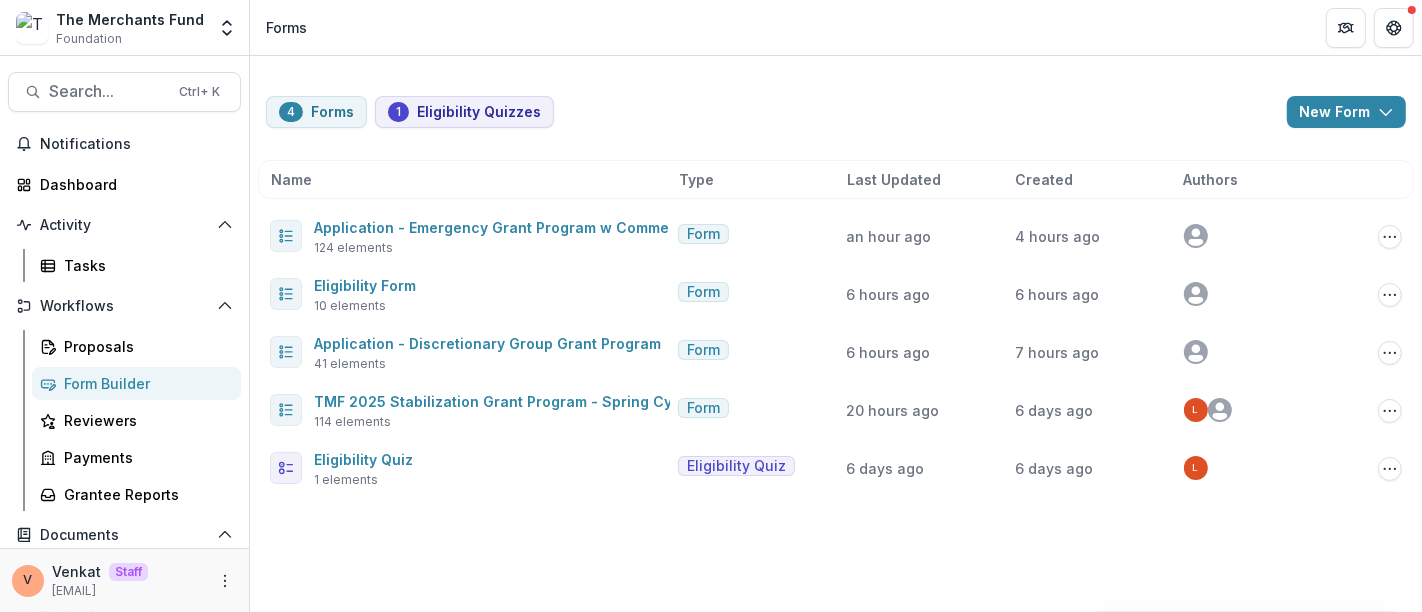 click on "4 Forms 1 Eligibility Quizzes New Form New Eligibility Quiz New Form Name Type Last Updated Created Authors Application - Emergency Grant Program w Commerce 124   elements Form an hour ago 4 hours ago Copy Public Link Edit Duplicate Send Start Vetting Archive Eligibility Form 10   elements Form 6 hours ago 6 hours ago Copy Public Link Edit Duplicate Send Start Vetting Archive Application - Discretionary Group Grant Program 41   elements Form 6 hours ago 7 hours ago Copy Public Link Edit Duplicate Send Start Vetting Archive TMF 2025 Stabilization Grant Program - Spring Cycle 114   elements Form 20 hours ago 6 days ago L Edit Duplicate Send Start Vetting Archive Eligibility Quiz 1   elements Eligibility Quiz 6 days ago 6 days ago L Edit Archive" at bounding box center (836, 334) 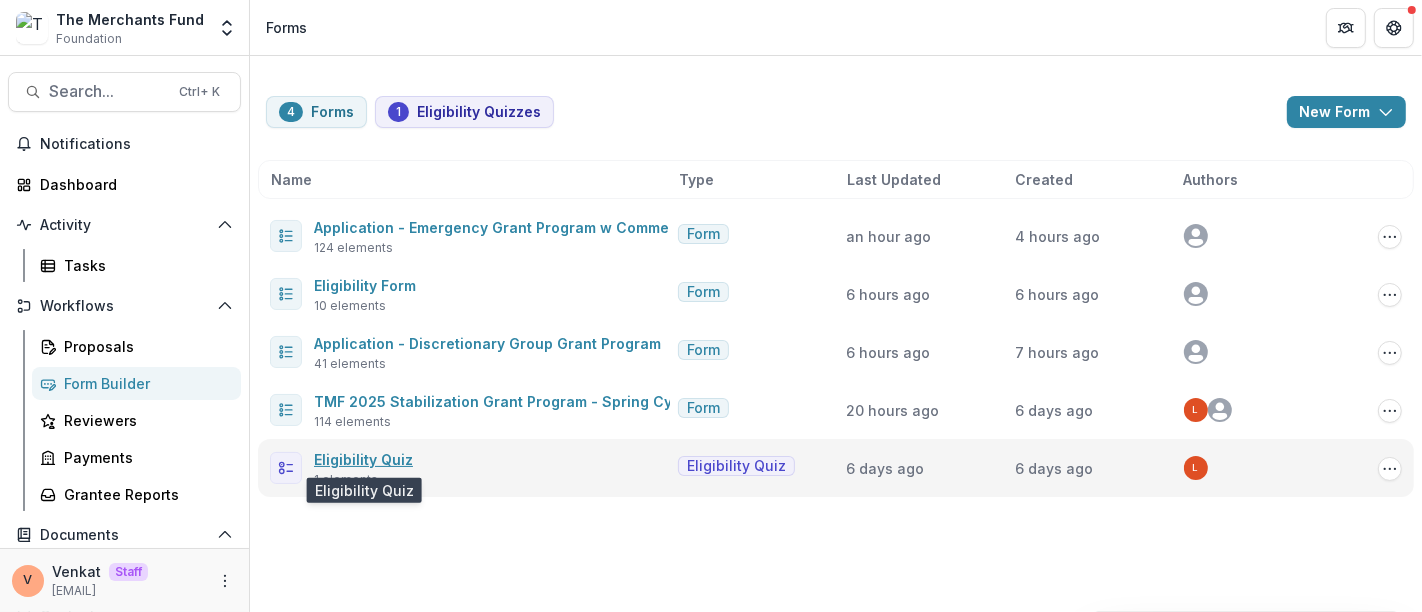 click on "Eligibility Quiz" at bounding box center (363, 459) 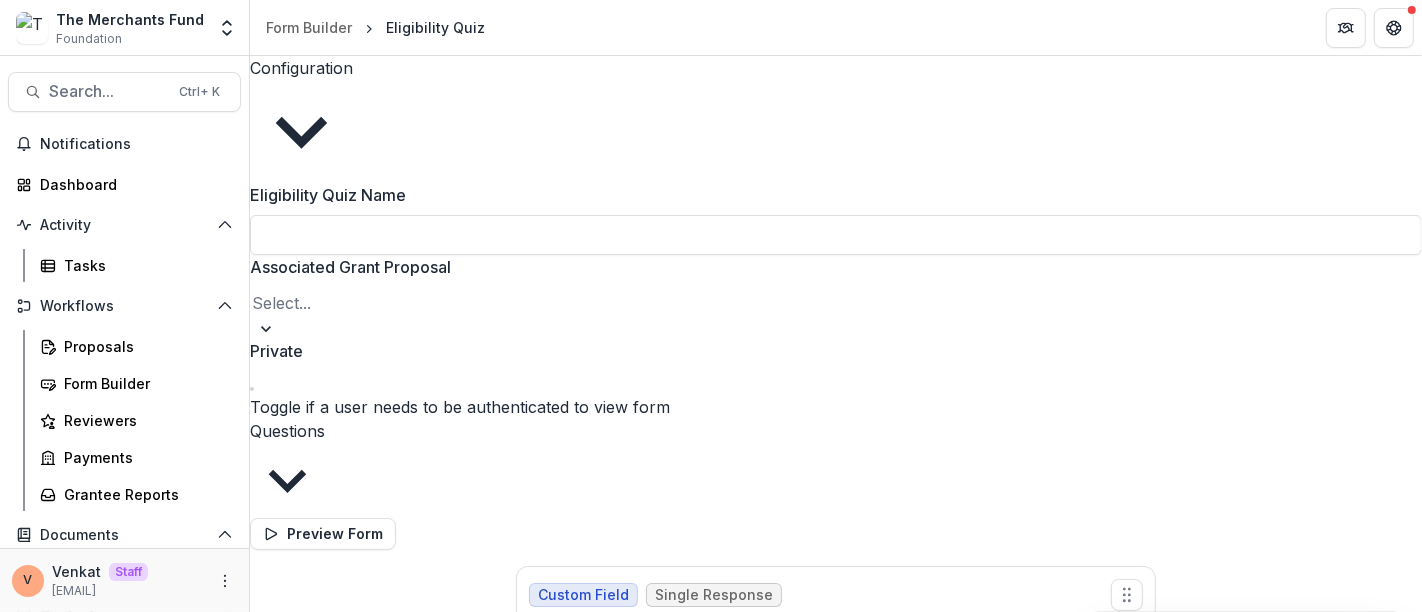 type on "**********" 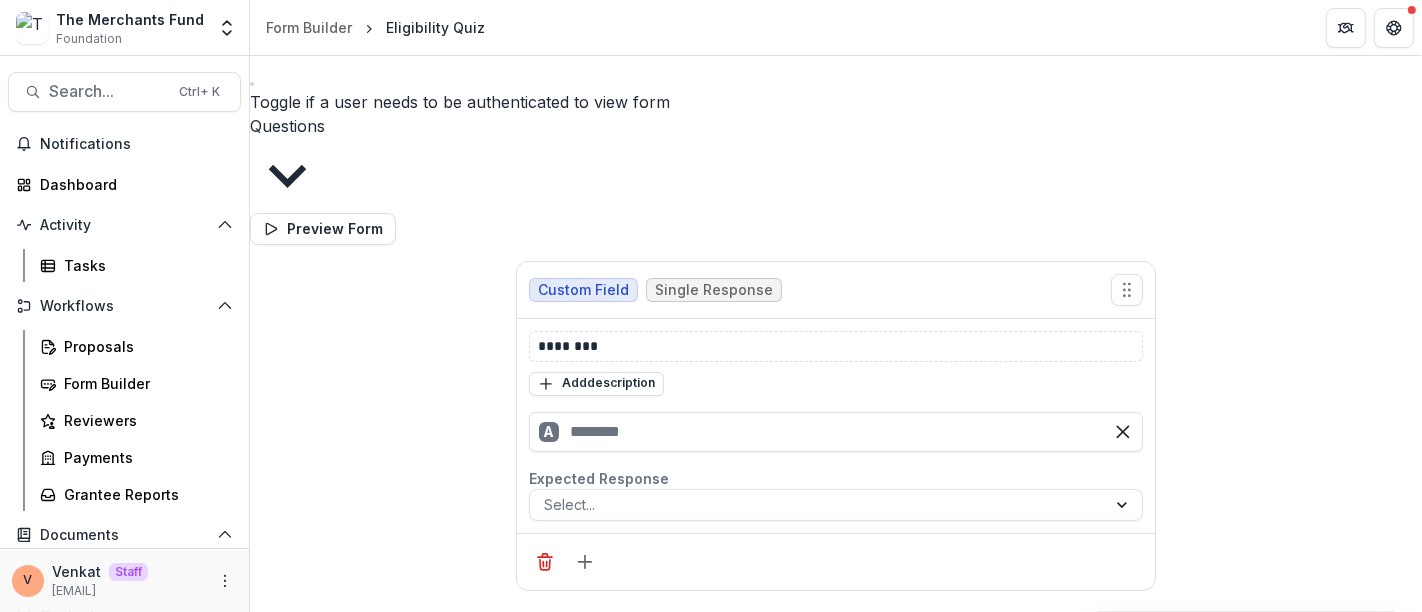 scroll, scrollTop: 0, scrollLeft: 0, axis: both 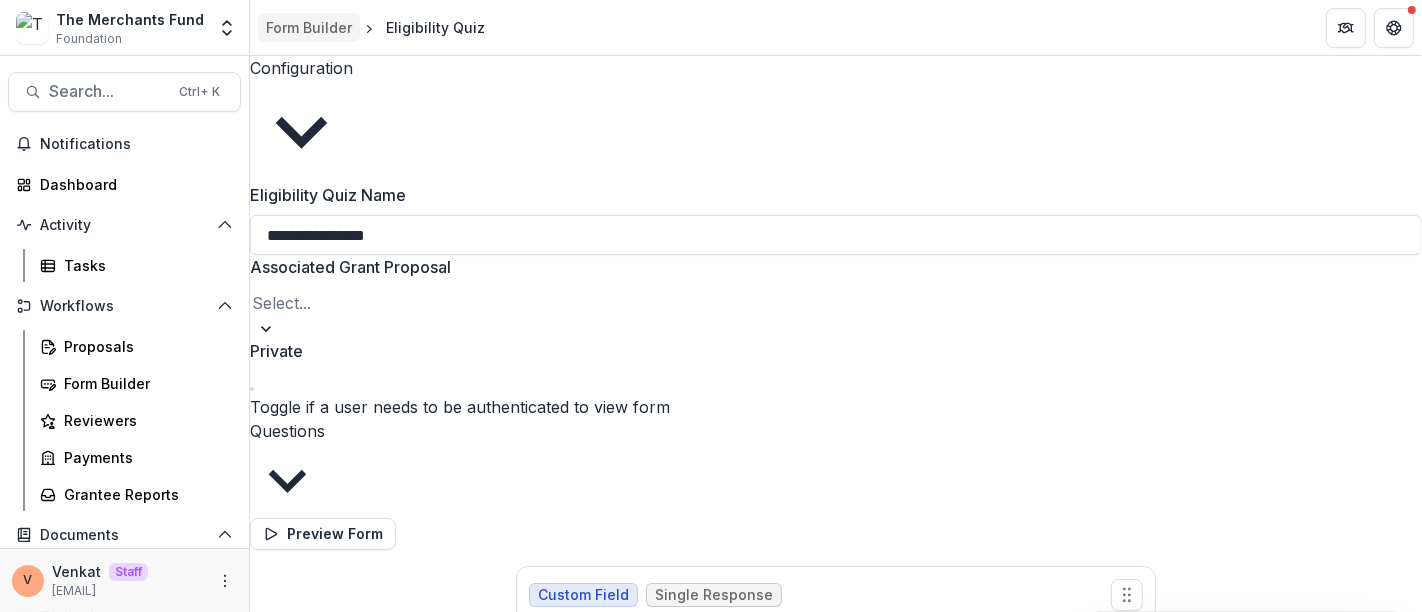 click on "Form Builder" at bounding box center [309, 27] 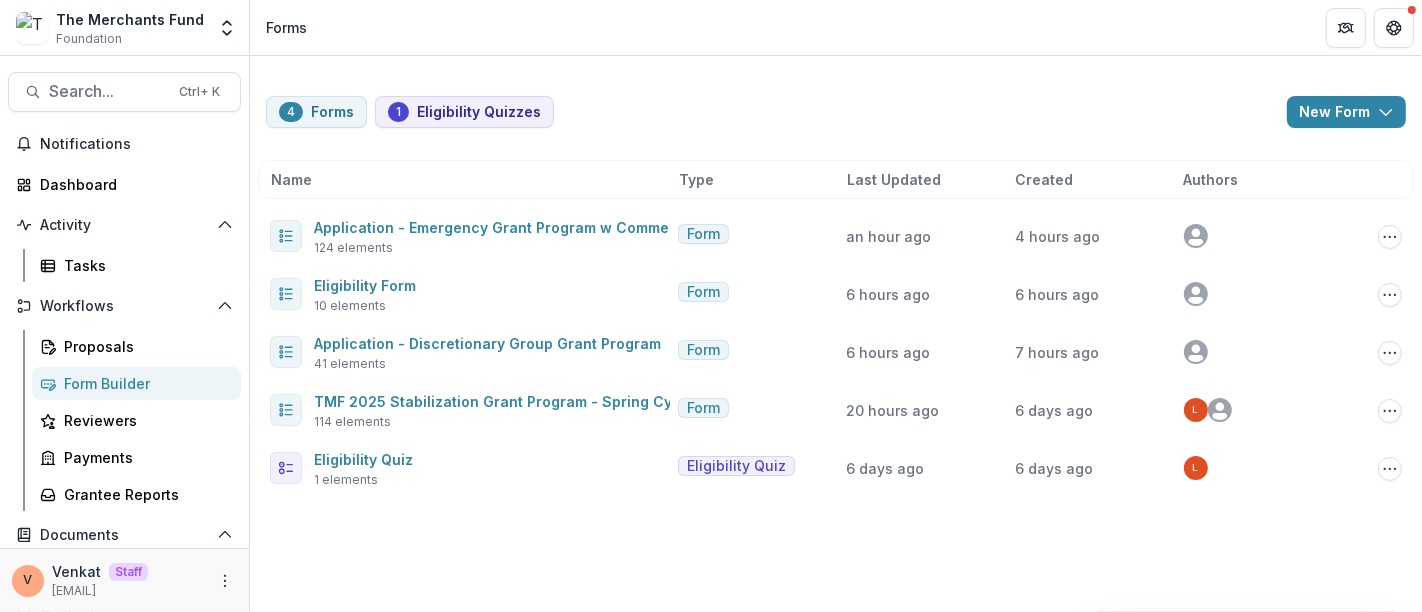 click on "4 Forms 1 Eligibility Quizzes New Form New Eligibility Quiz New Form Name Type Last Updated Created Authors Application - Emergency Grant Program w Commerce 124   elements Form an hour ago 4 hours ago Copy Public Link Edit Duplicate Send Start Vetting Archive Eligibility Form 10   elements Form 6 hours ago 6 hours ago Copy Public Link Edit Duplicate Send Start Vetting Archive Application - Discretionary Group Grant Program 41   elements Form 6 hours ago 7 hours ago Copy Public Link Edit Duplicate Send Start Vetting Archive TMF 2025 Stabilization Grant Program - Spring Cycle 114   elements Form 20 hours ago 6 days ago L Edit Duplicate Send Start Vetting Archive Eligibility Quiz 1   elements Eligibility Quiz 6 days ago 6 days ago L Edit Archive" at bounding box center (836, 284) 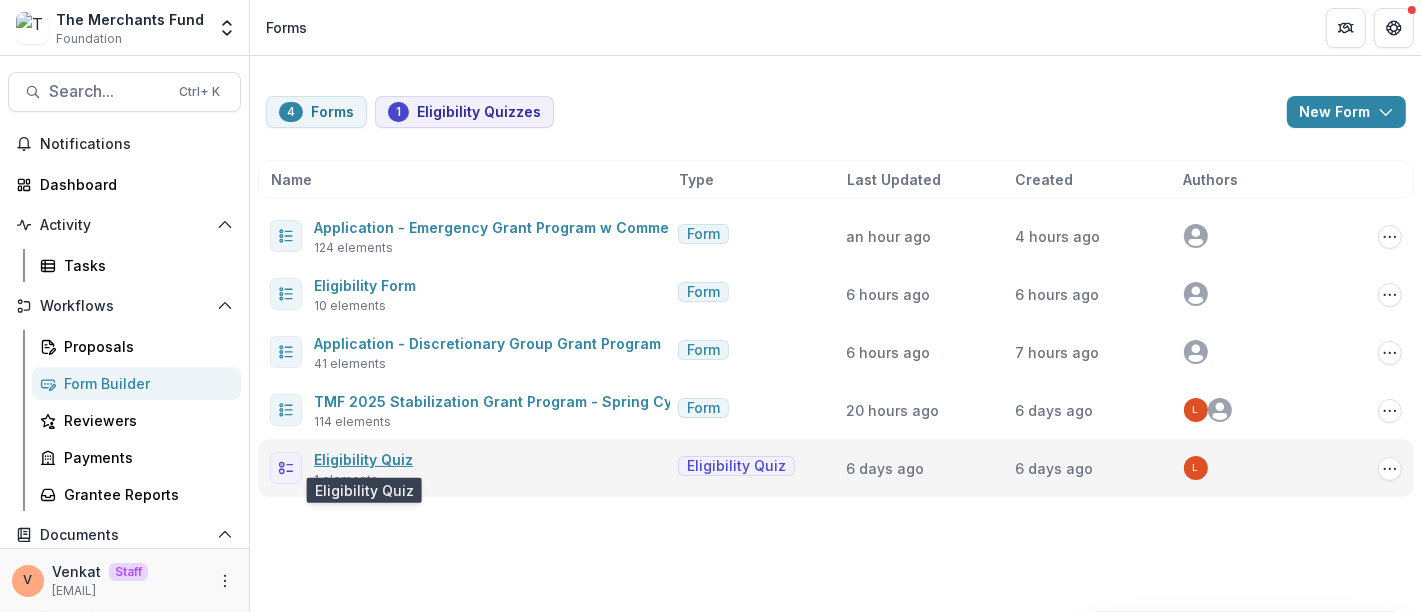click on "Eligibility Quiz" at bounding box center (363, 459) 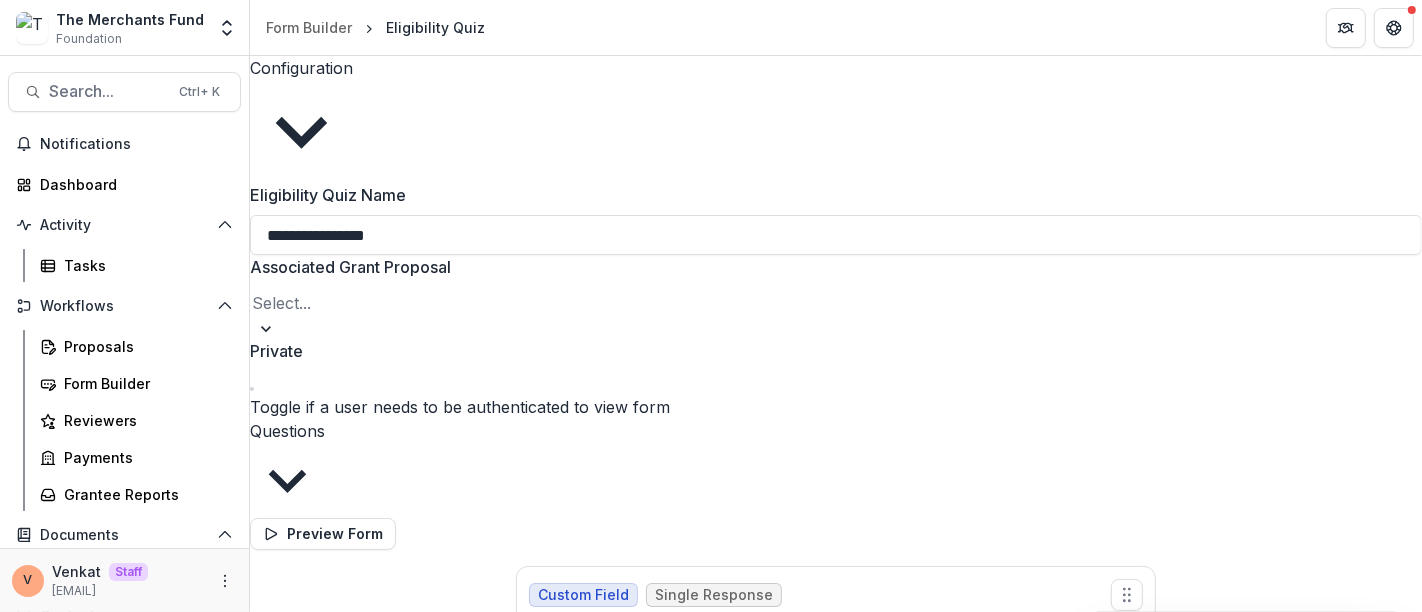 click at bounding box center (836, 303) 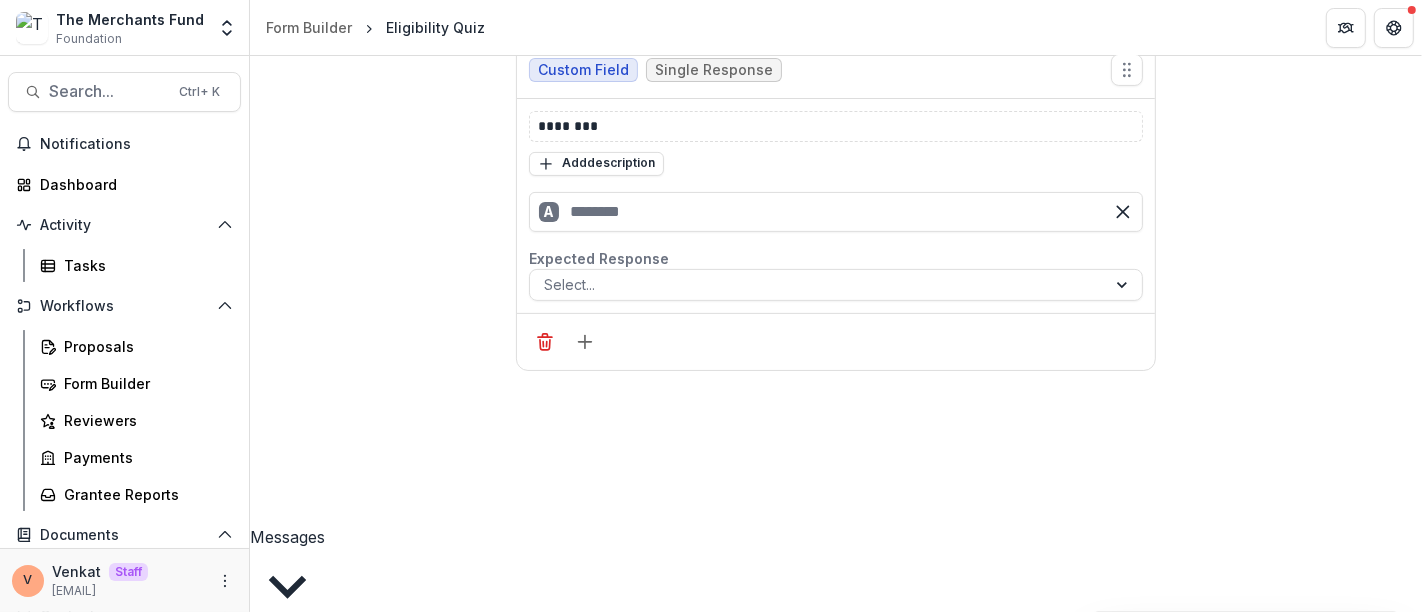 scroll, scrollTop: 333, scrollLeft: 0, axis: vertical 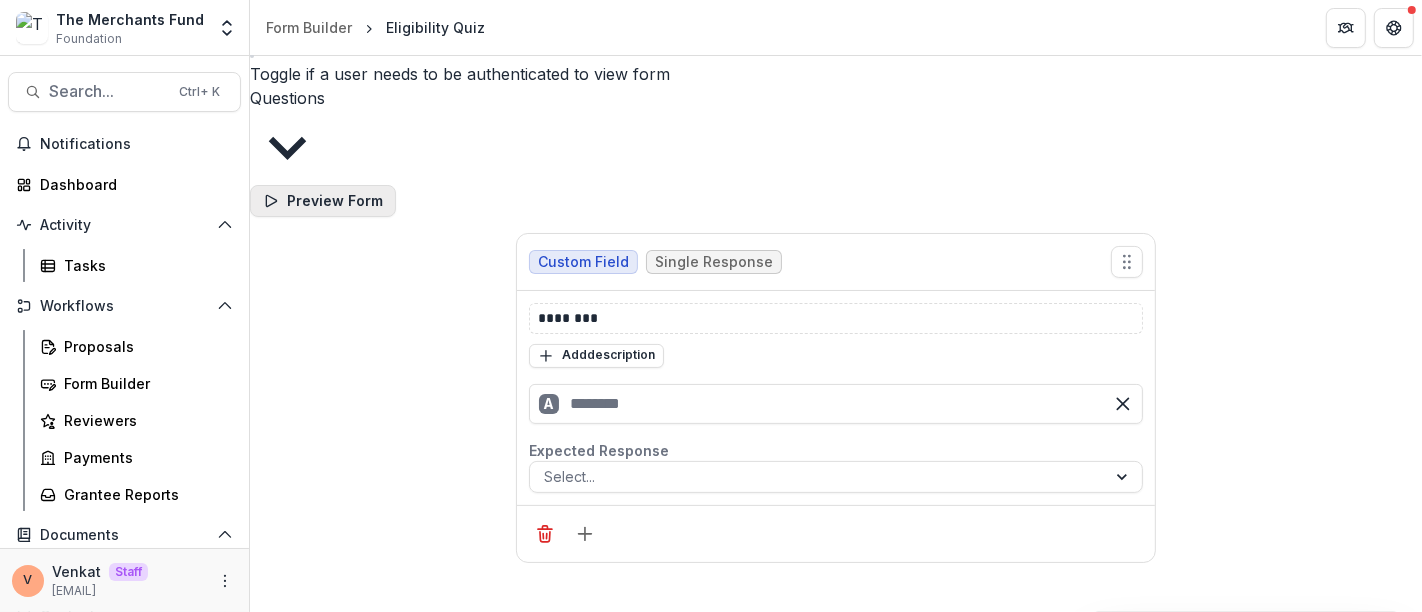 click on "Preview Form" at bounding box center [323, 201] 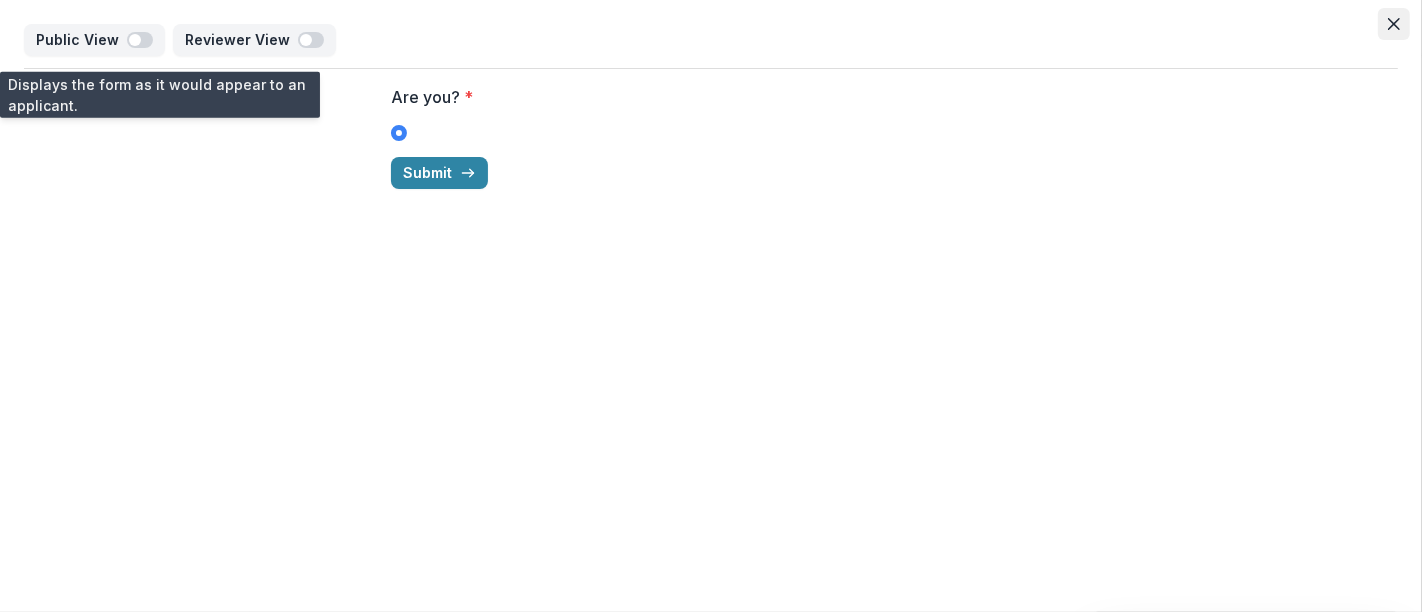 click 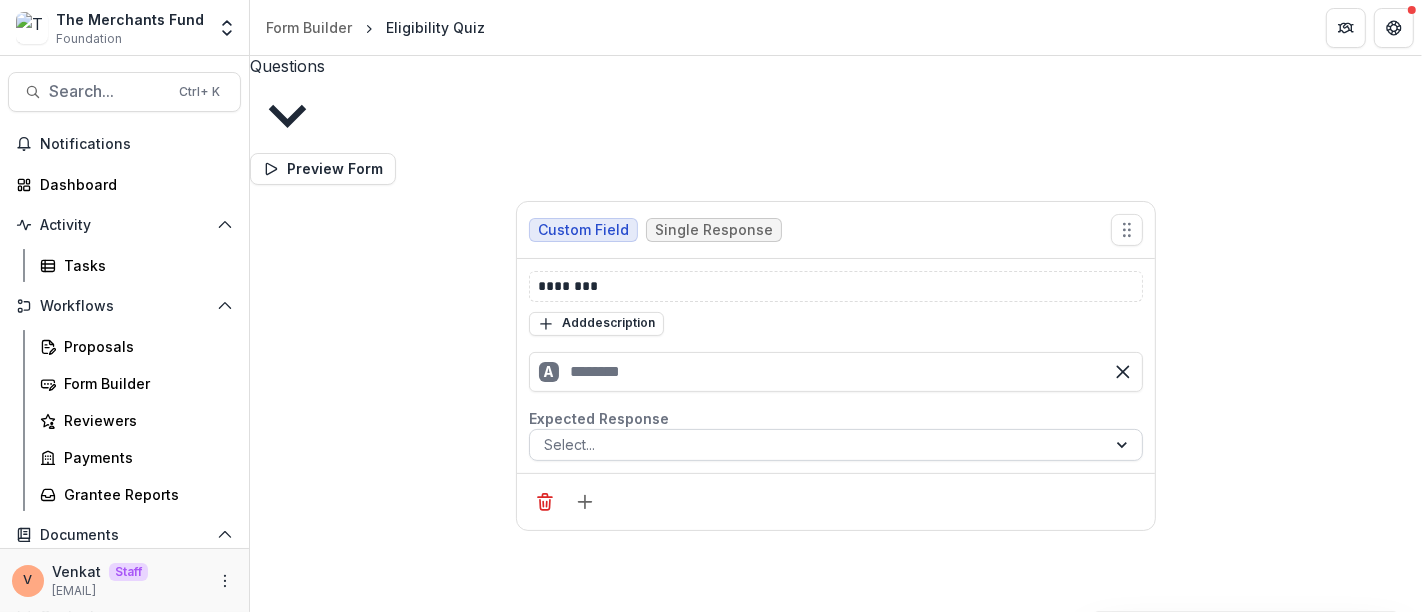 scroll, scrollTop: 0, scrollLeft: 0, axis: both 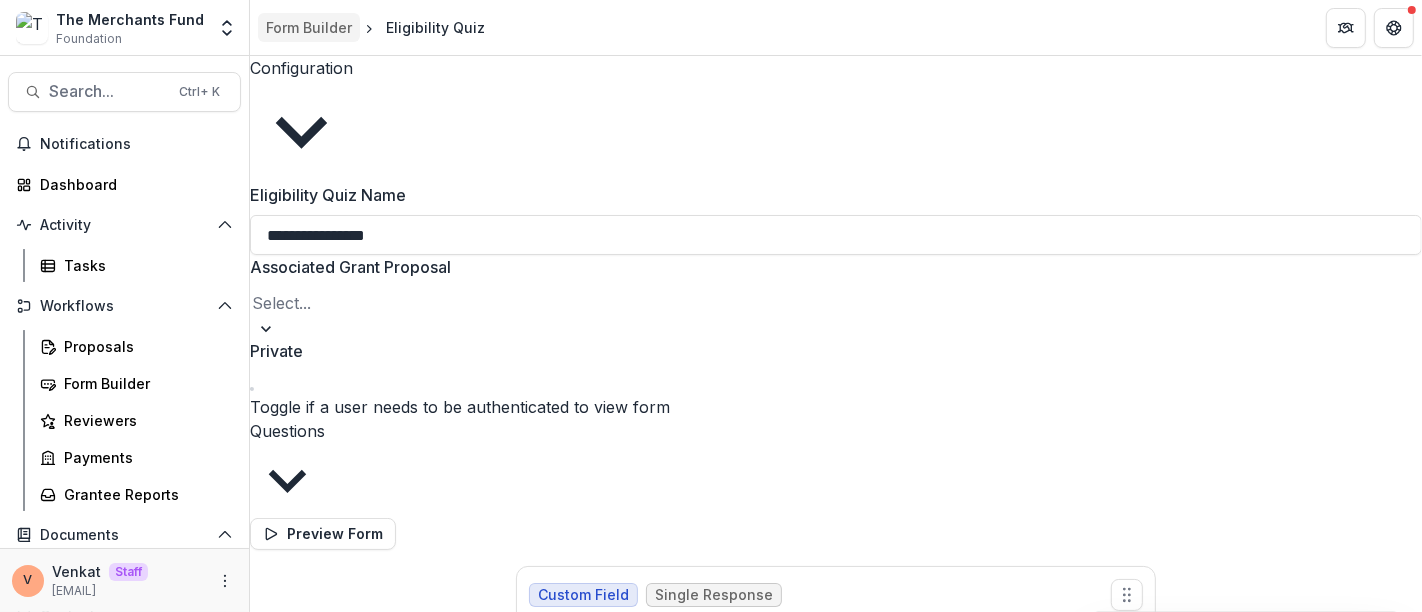 click on "Form Builder" at bounding box center [309, 27] 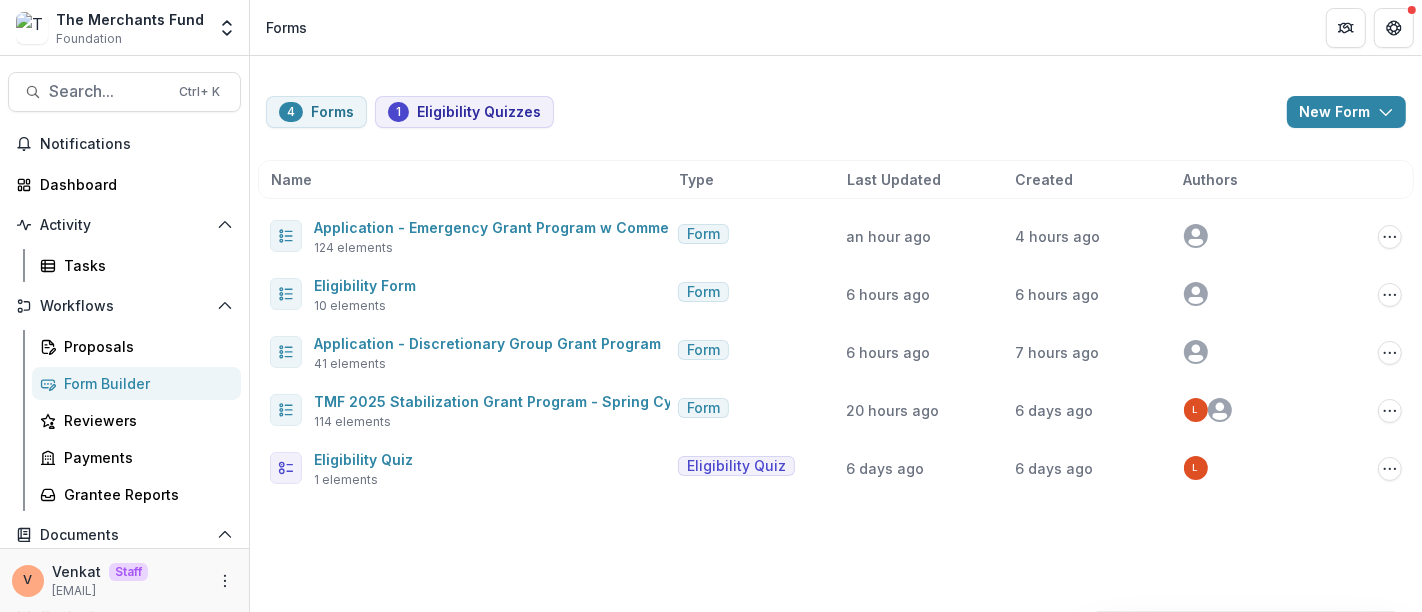 click on "4 Forms 1 Eligibility Quizzes New Form New Eligibility Quiz New Form Name Type Last Updated Created Authors Application - Emergency Grant Program w Commerce 124   elements Form an hour ago 4 hours ago Copy Public Link Edit Duplicate Send Start Vetting Archive Eligibility Form 10   elements Form 6 hours ago 6 hours ago Copy Public Link Edit Duplicate Send Start Vetting Archive Application - Discretionary Group Grant Program 41   elements Form 6 hours ago 7 hours ago Copy Public Link Edit Duplicate Send Start Vetting Archive TMF 2025 Stabilization Grant Program - Spring Cycle 114   elements Form 20 hours ago 6 days ago L Edit Duplicate Send Start Vetting Archive Eligibility Quiz 1   elements Eligibility Quiz 6 days ago 6 days ago L Edit Archive" at bounding box center [836, 334] 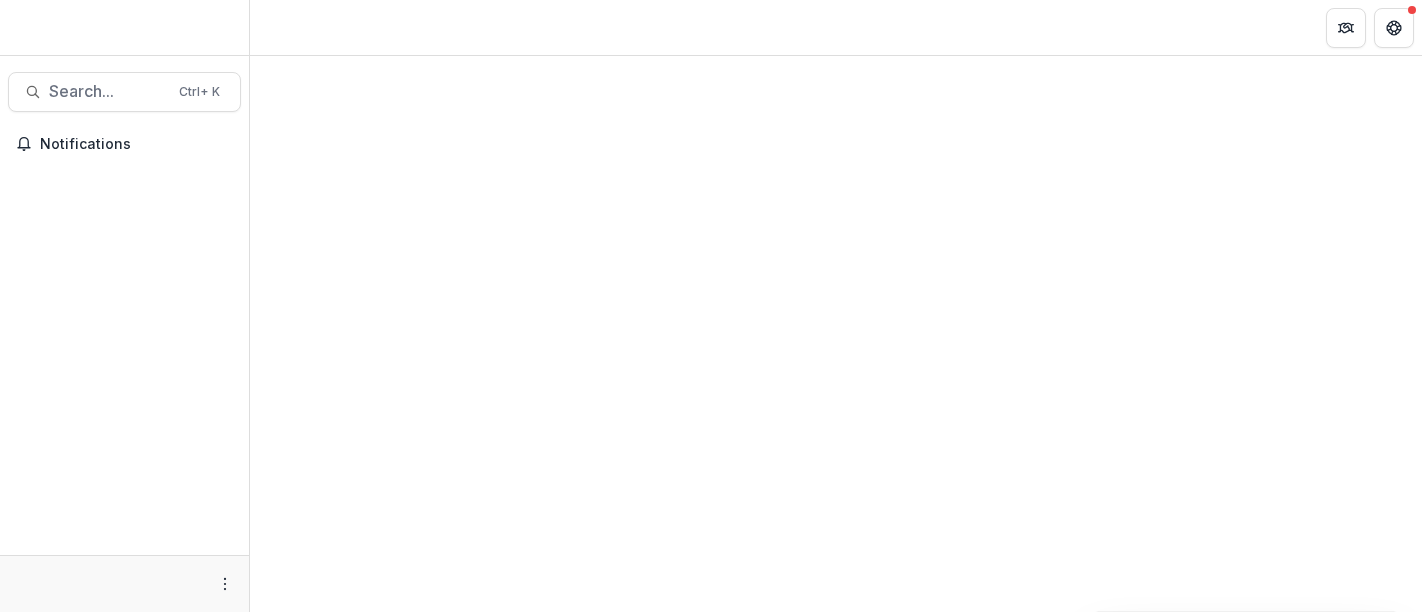 scroll, scrollTop: 0, scrollLeft: 0, axis: both 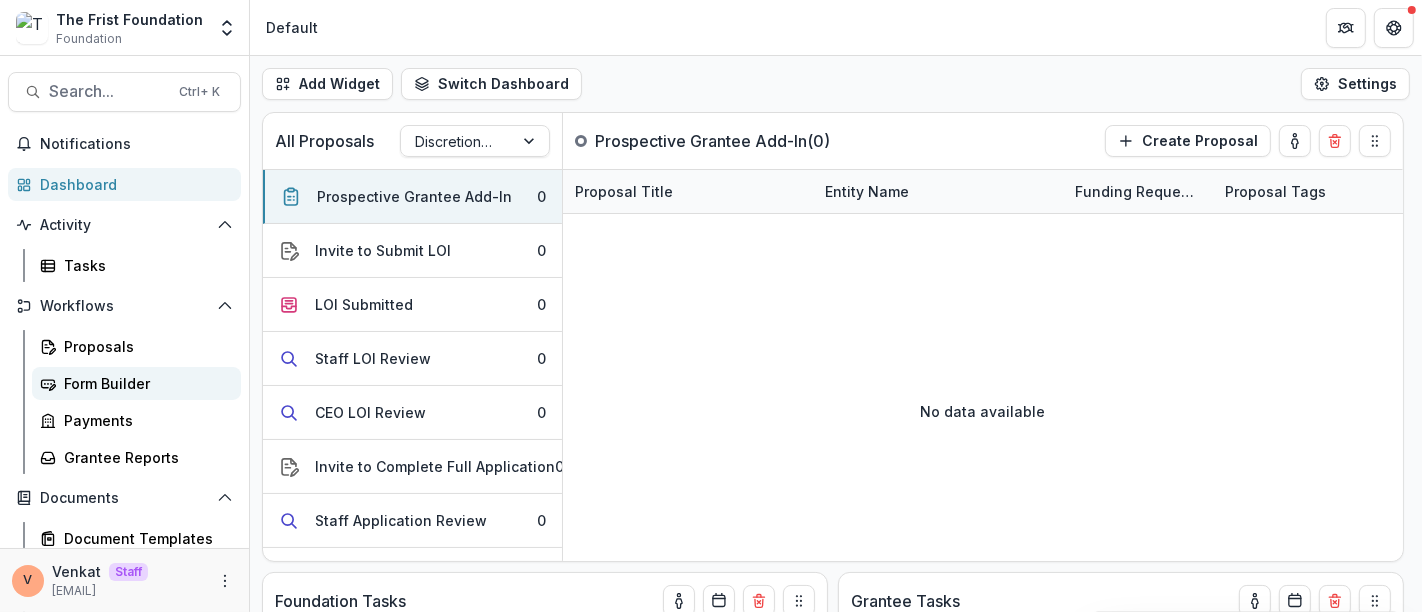 click on "Form Builder" at bounding box center (144, 383) 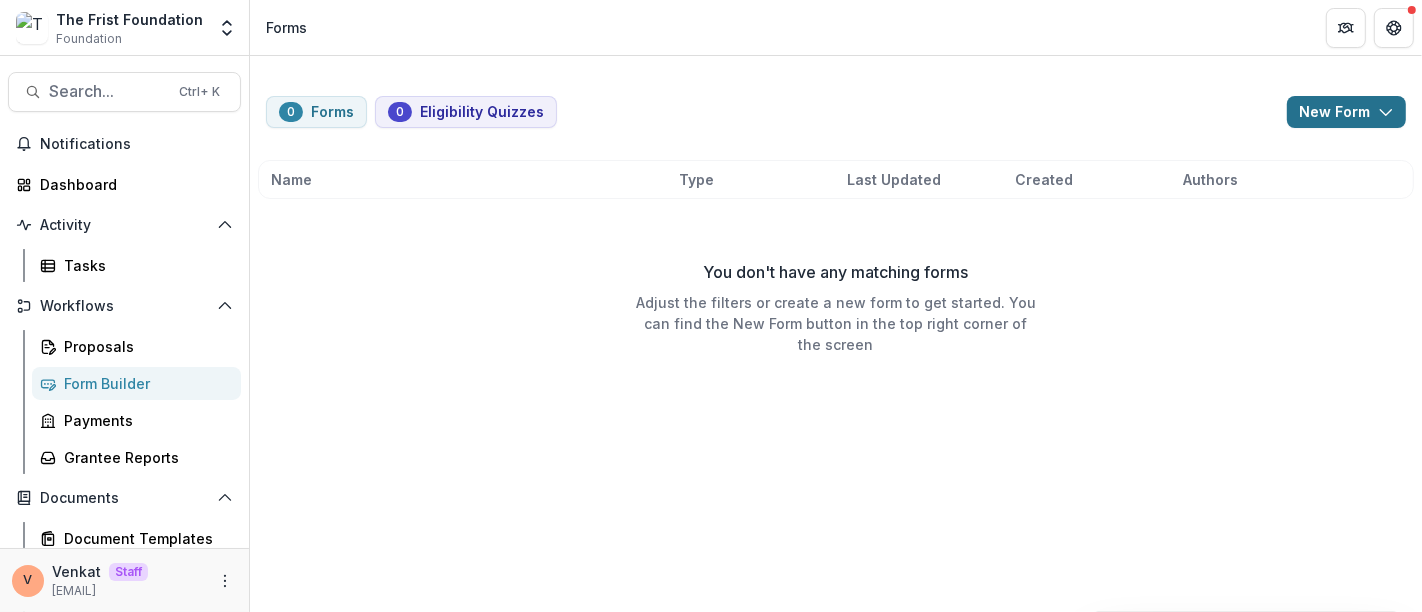 click on "New Form" at bounding box center (1346, 112) 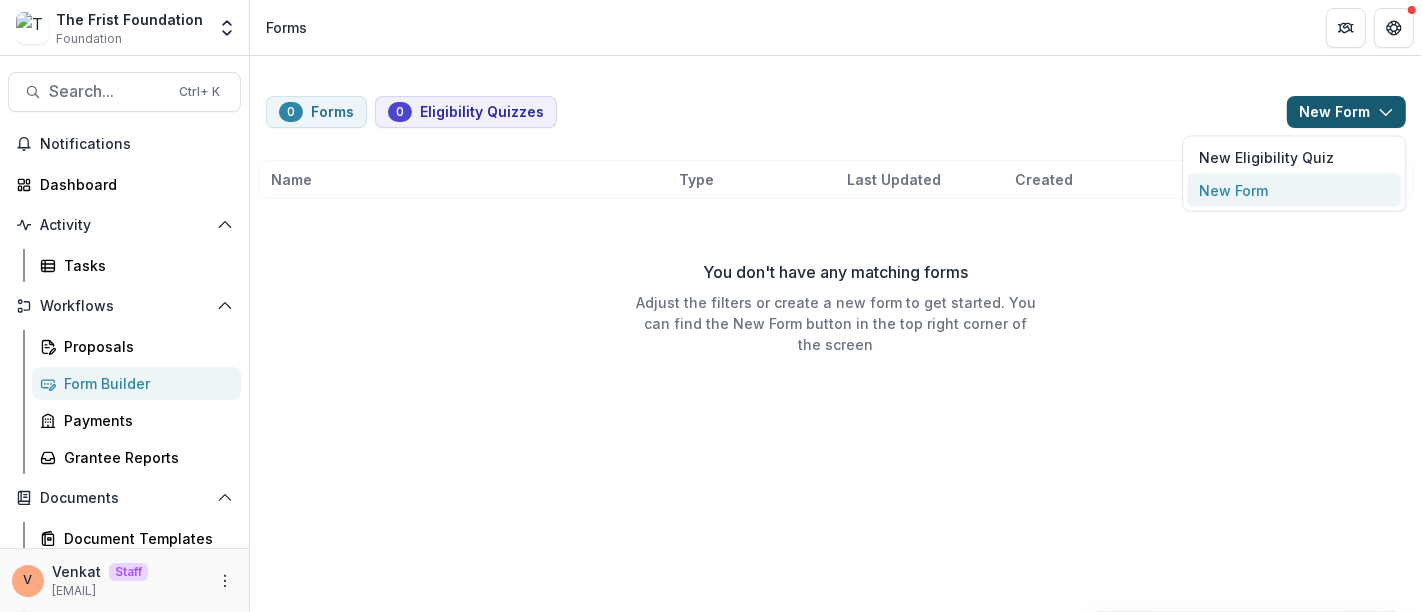click on "New Form" at bounding box center (1294, 190) 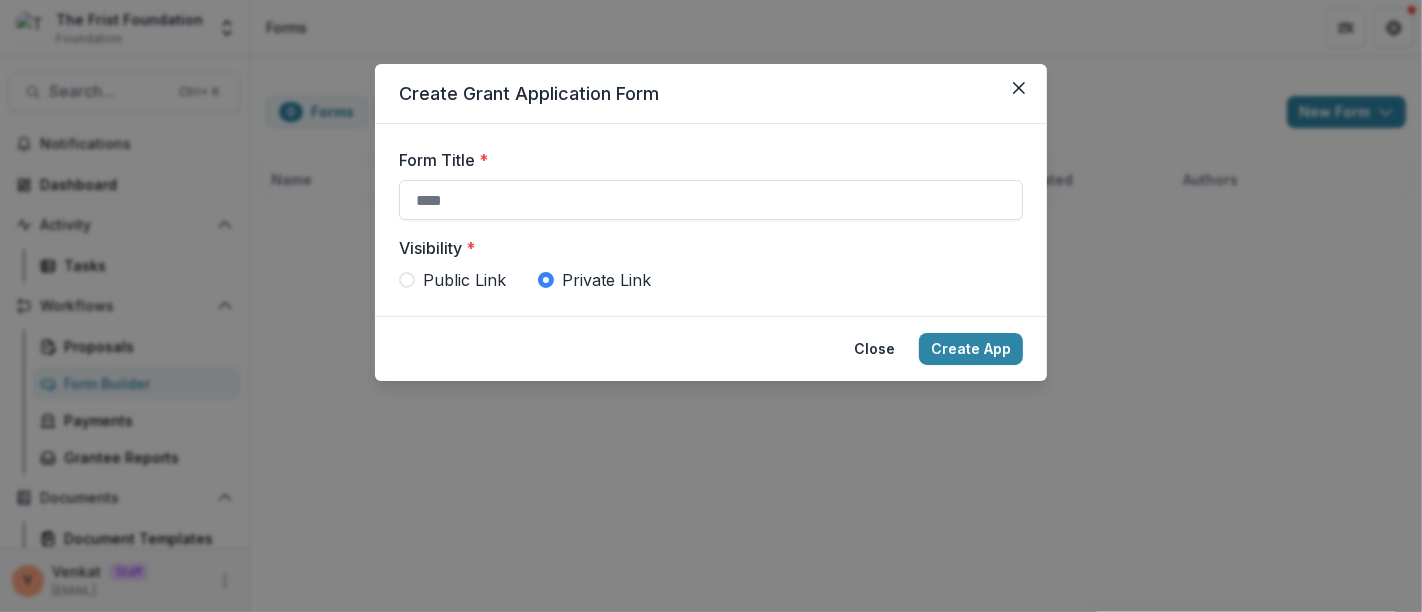 click on "Public Link" at bounding box center (452, 280) 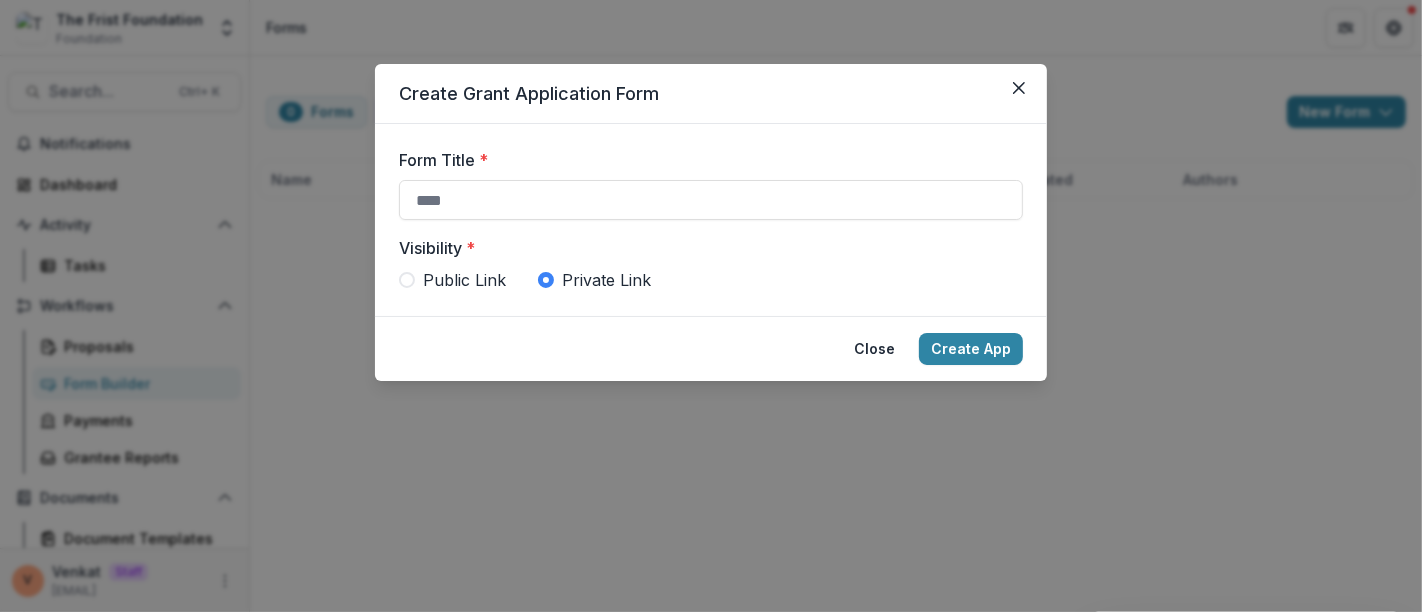 click on "Public Link" at bounding box center [464, 280] 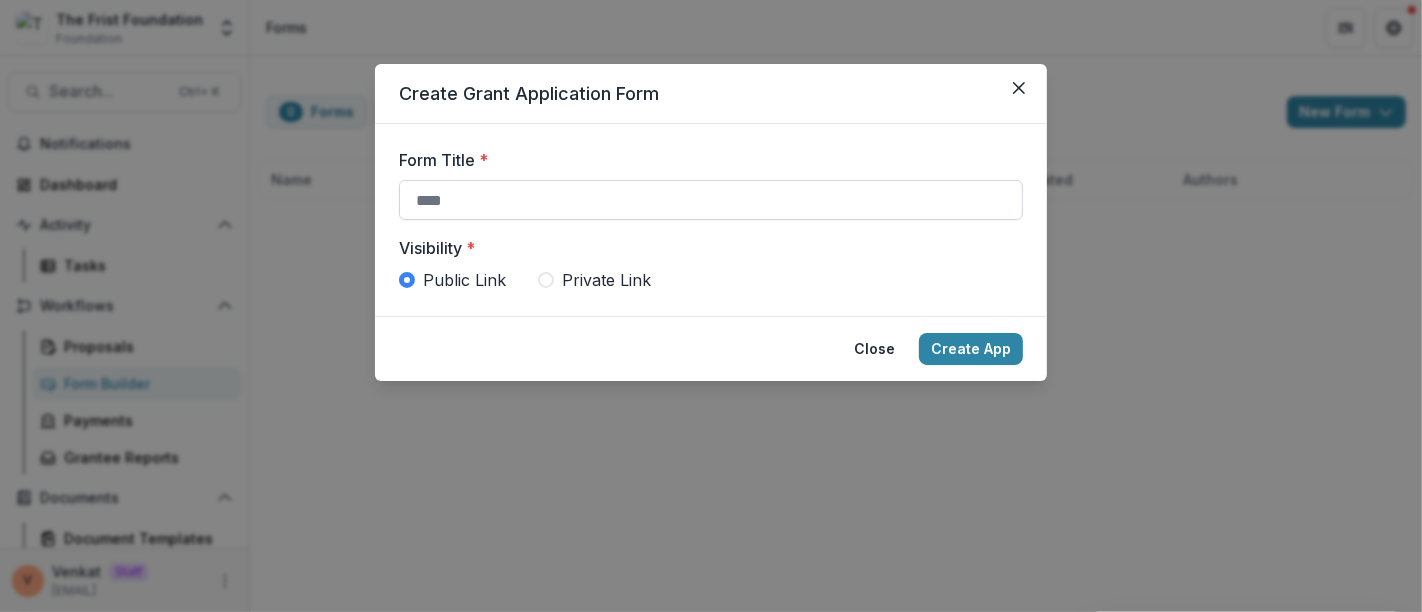 click on "Form Title *" at bounding box center (711, 200) 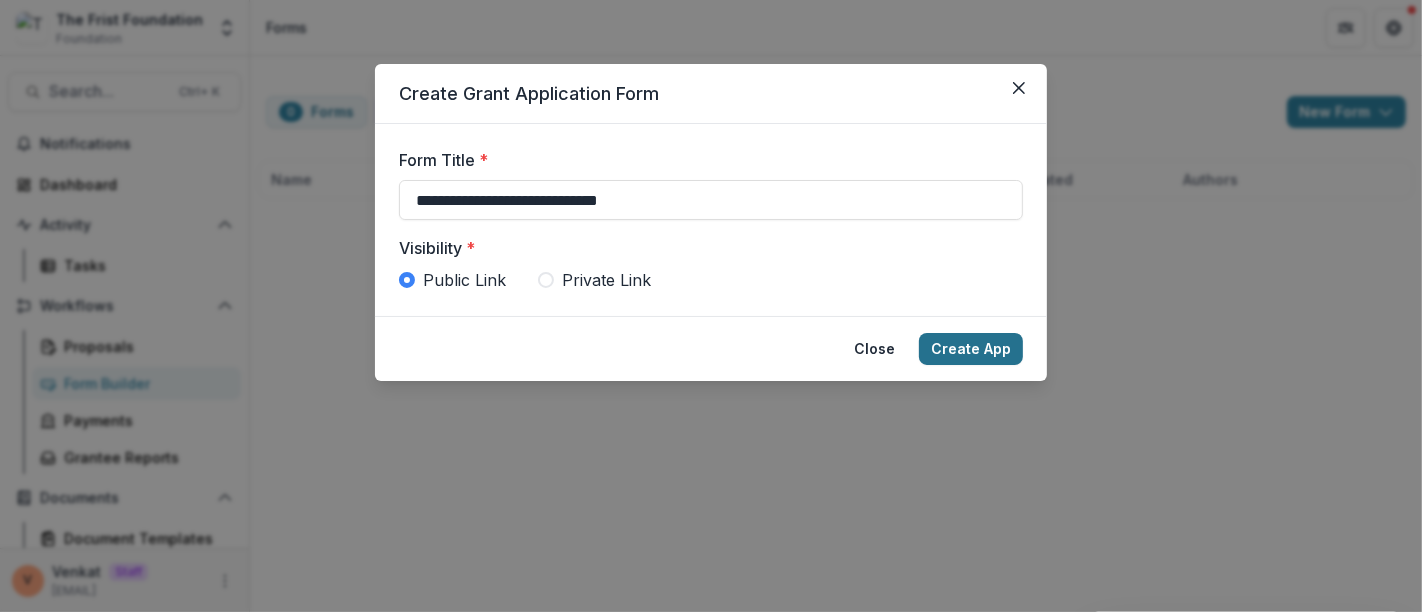 type on "**********" 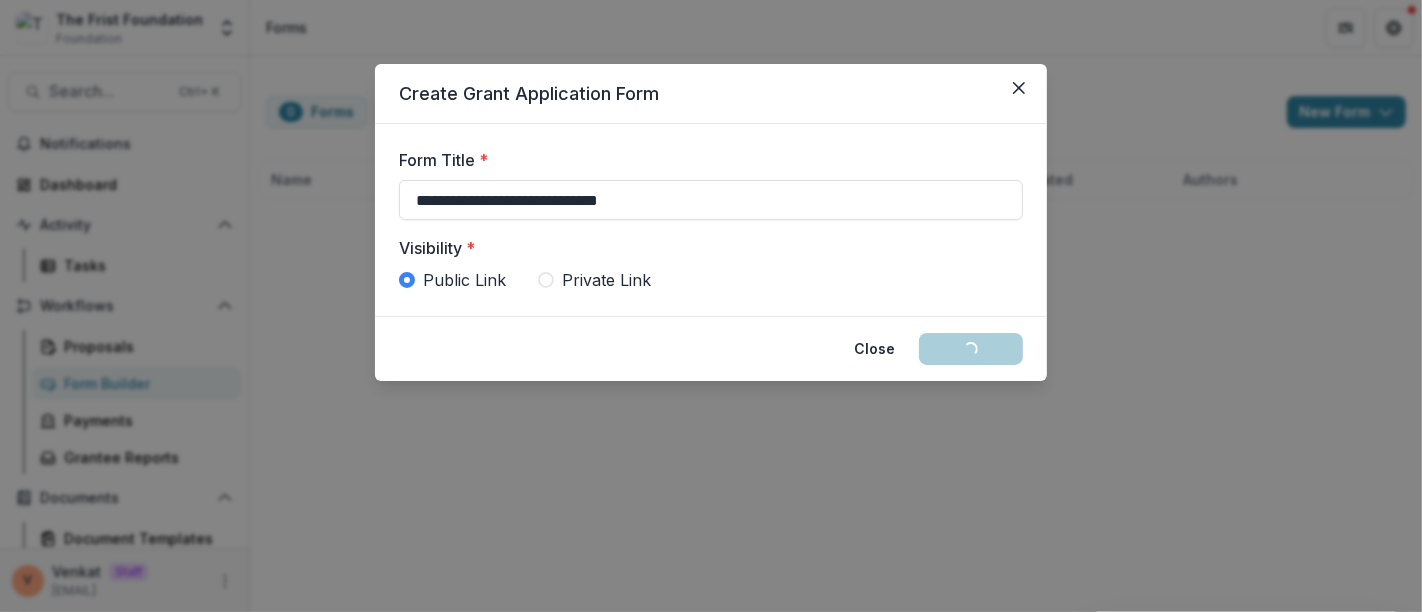 type 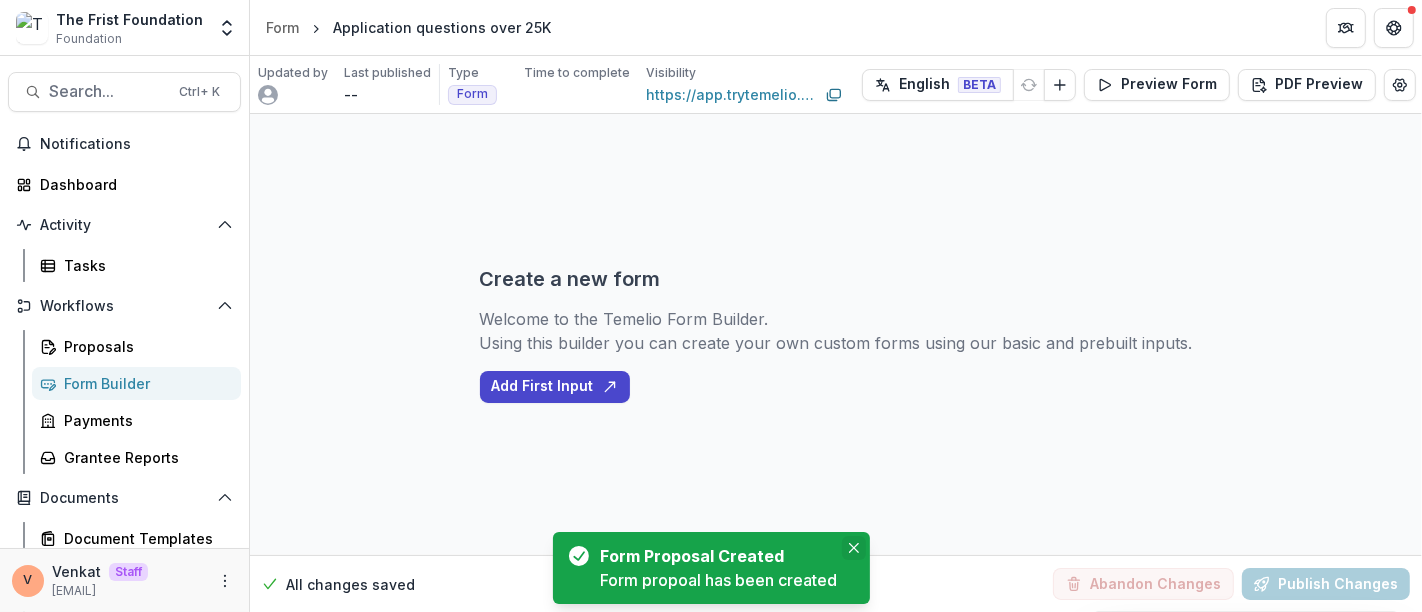 click 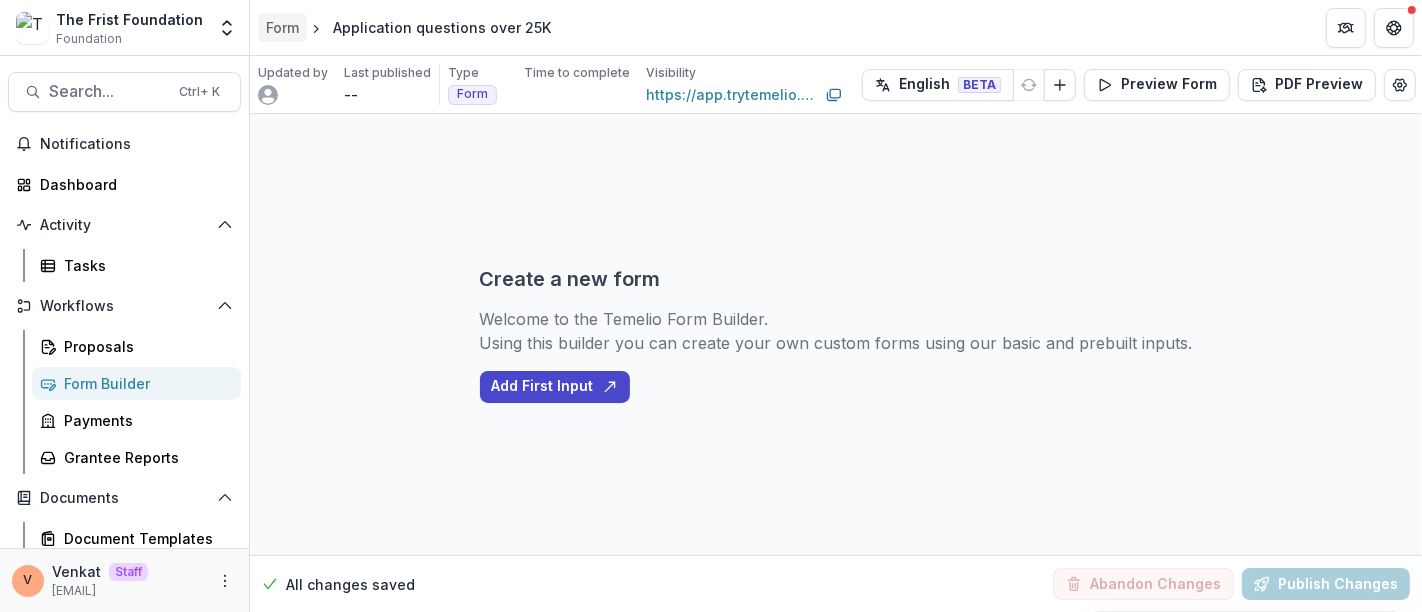 click on "Form" at bounding box center (282, 27) 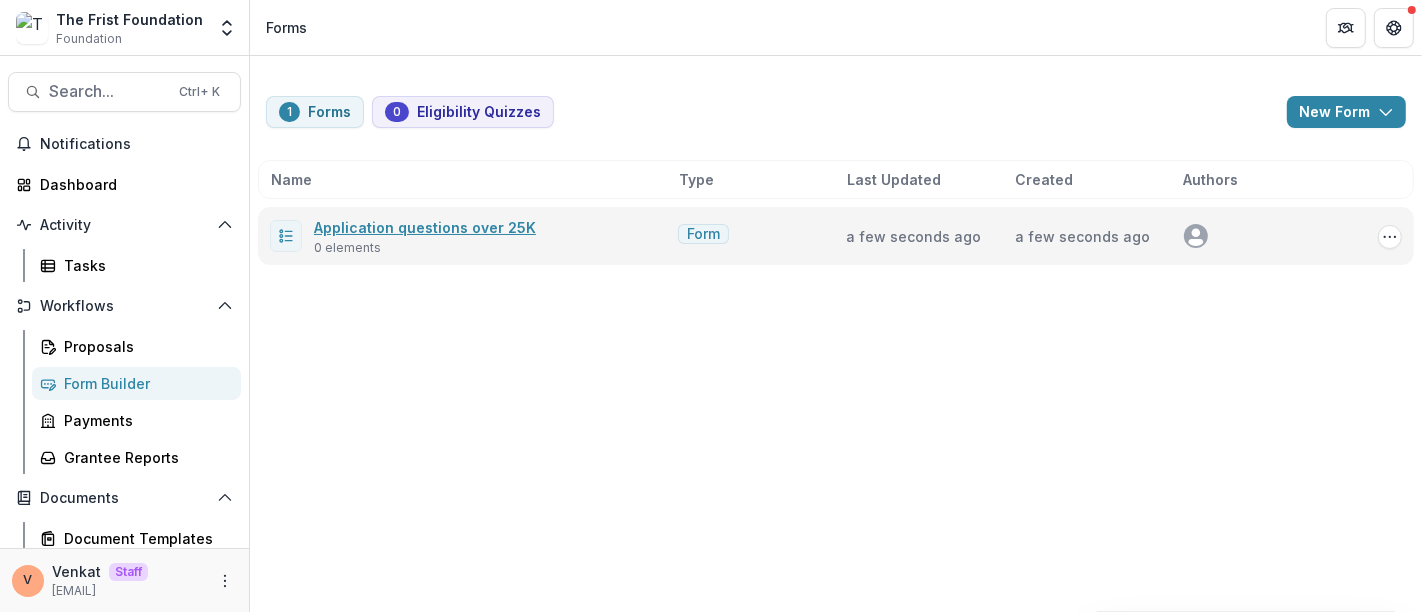 click on "Application questions over 25K" at bounding box center (425, 227) 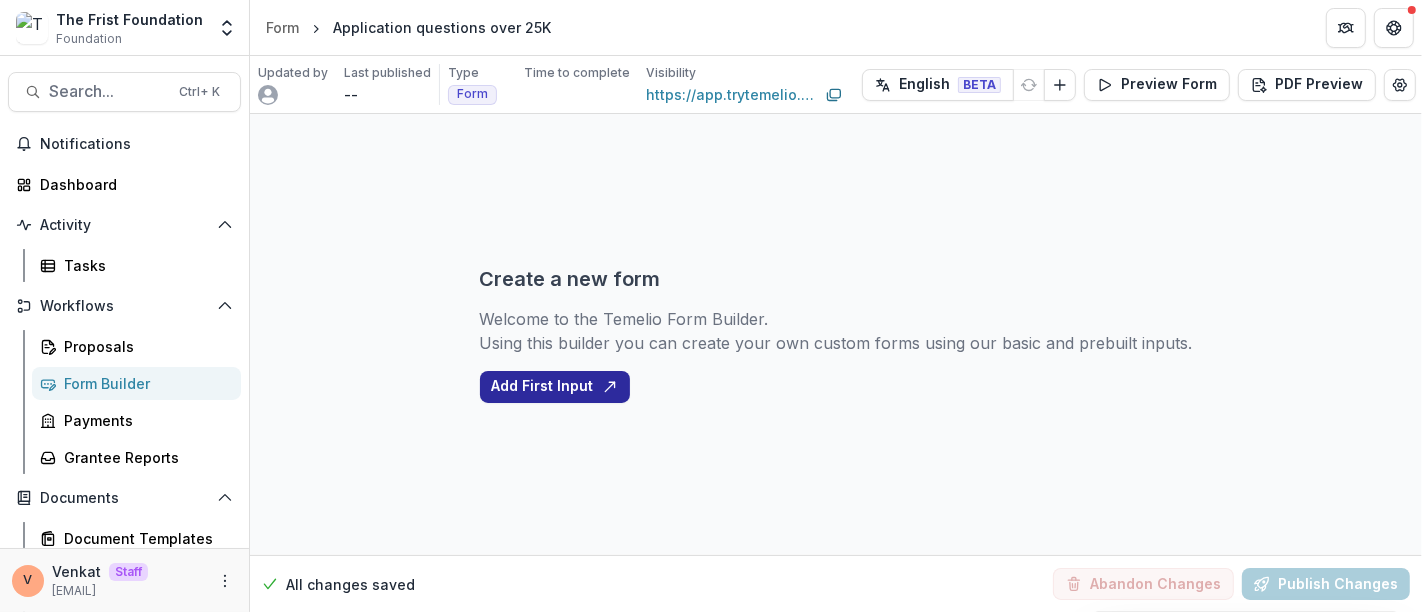 click on "Add First Input" at bounding box center (555, 387) 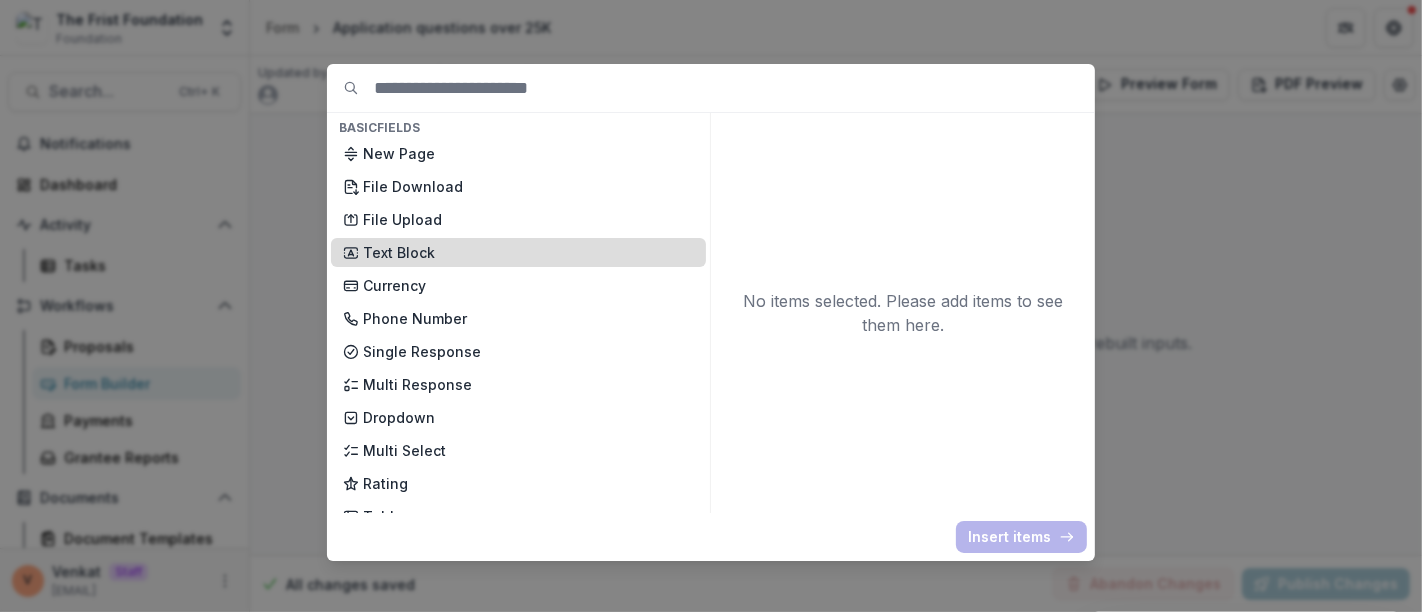 click on "Text Block" at bounding box center (528, 252) 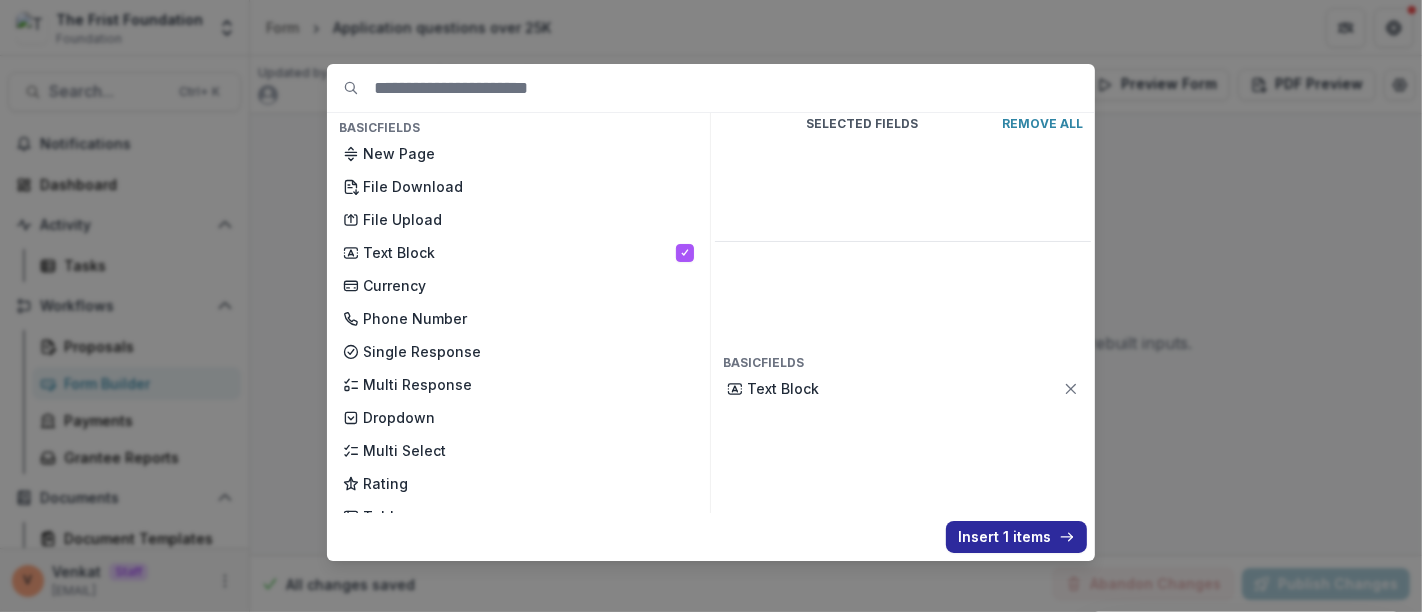 click on "Insert 1 items" at bounding box center [1016, 537] 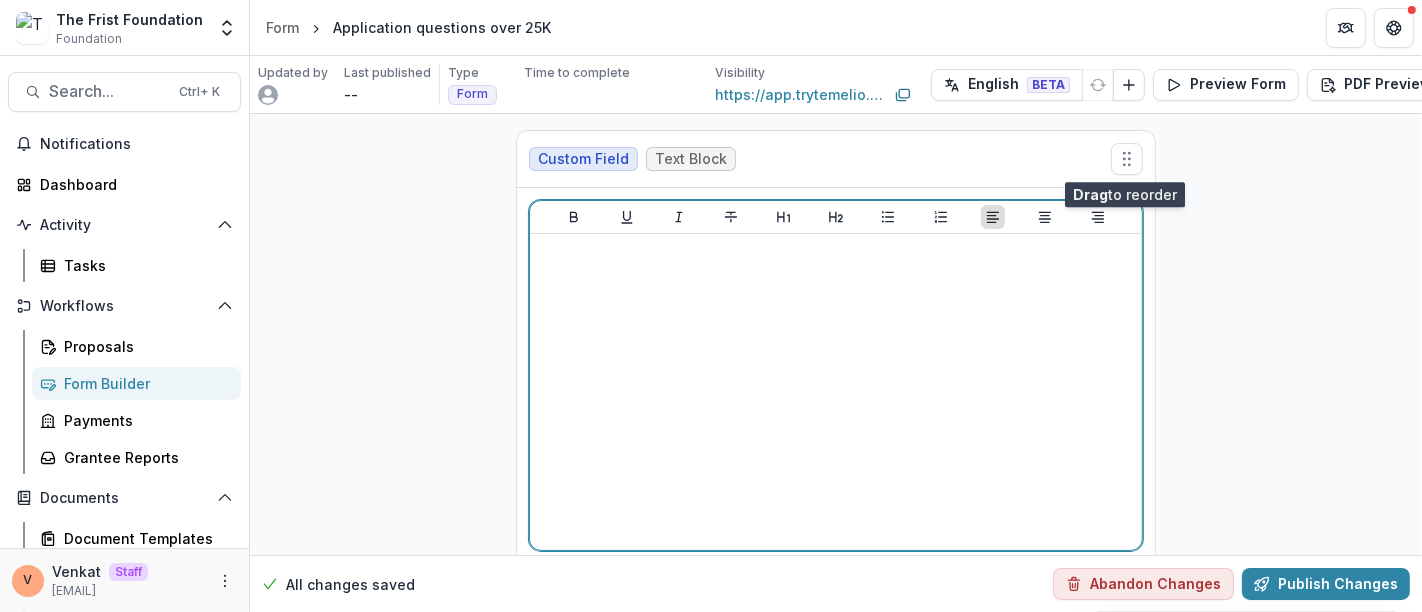 click at bounding box center [836, 392] 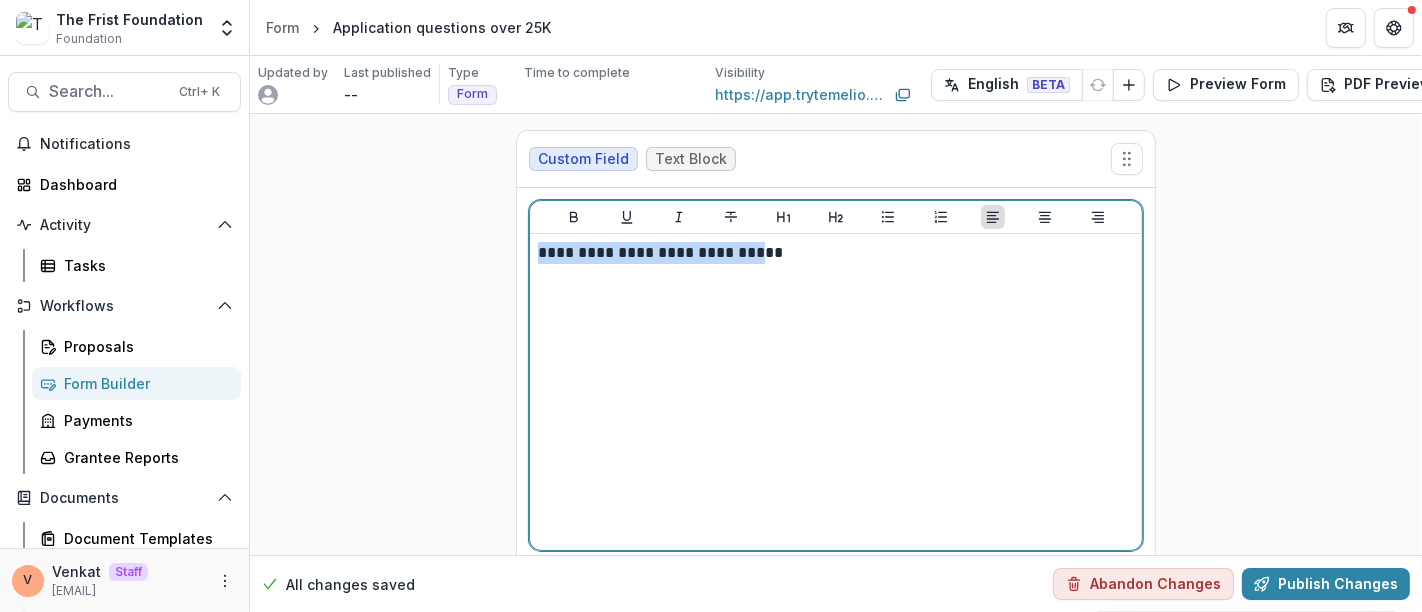 drag, startPoint x: 400, startPoint y: 264, endPoint x: 308, endPoint y: 264, distance: 92 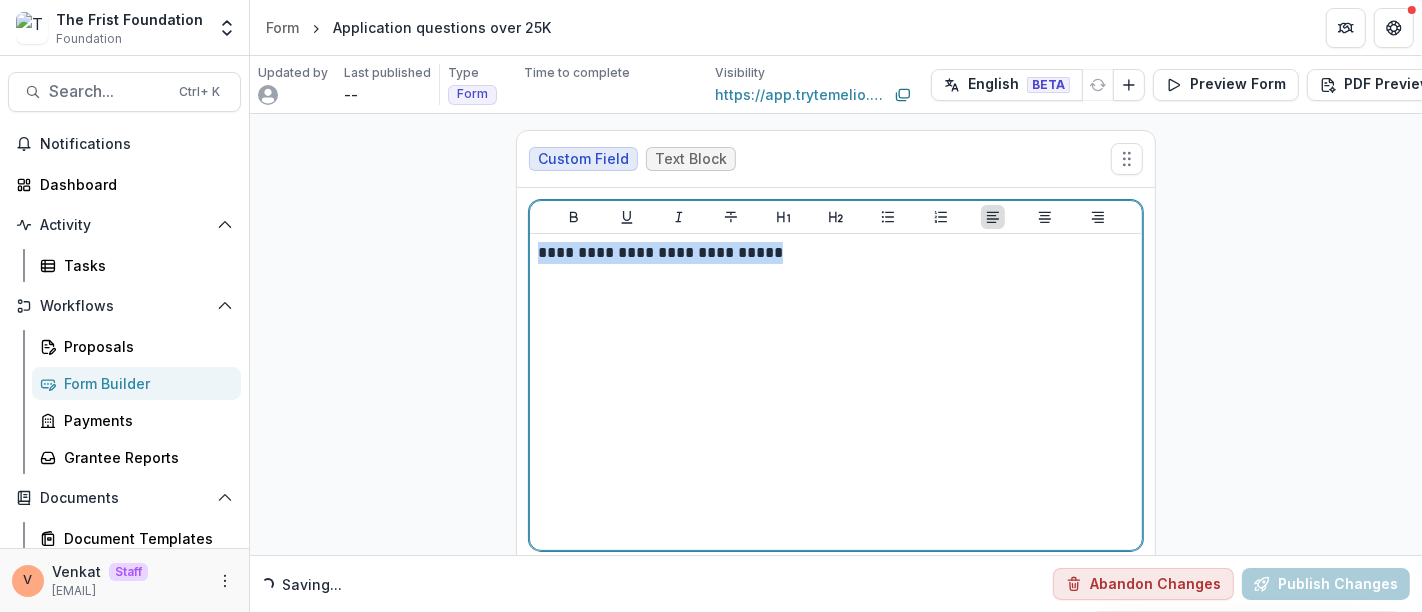 drag, startPoint x: 797, startPoint y: 250, endPoint x: 310, endPoint y: 235, distance: 487.23096 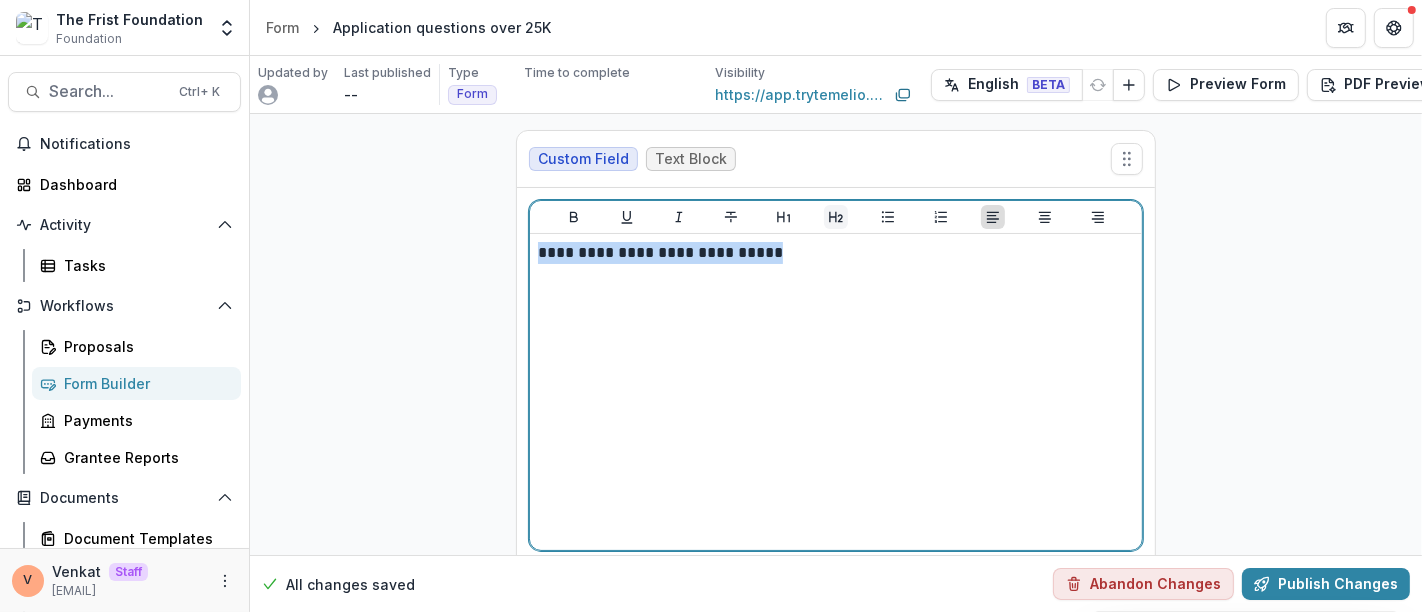 click 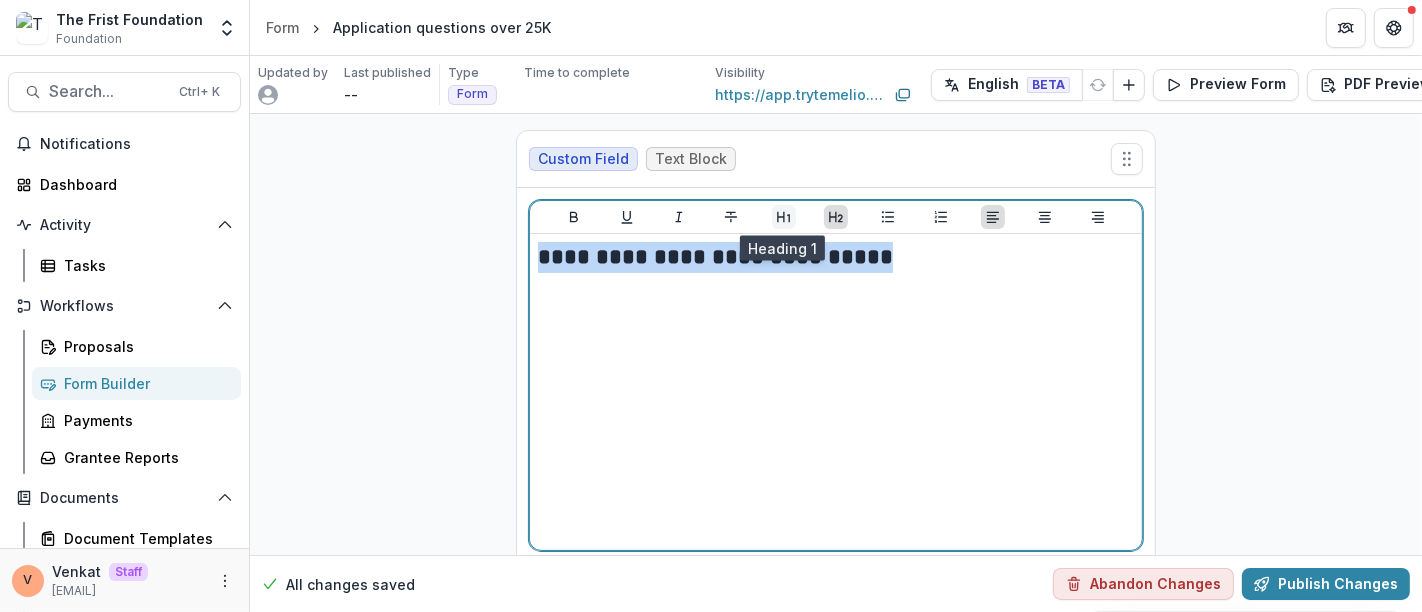 click 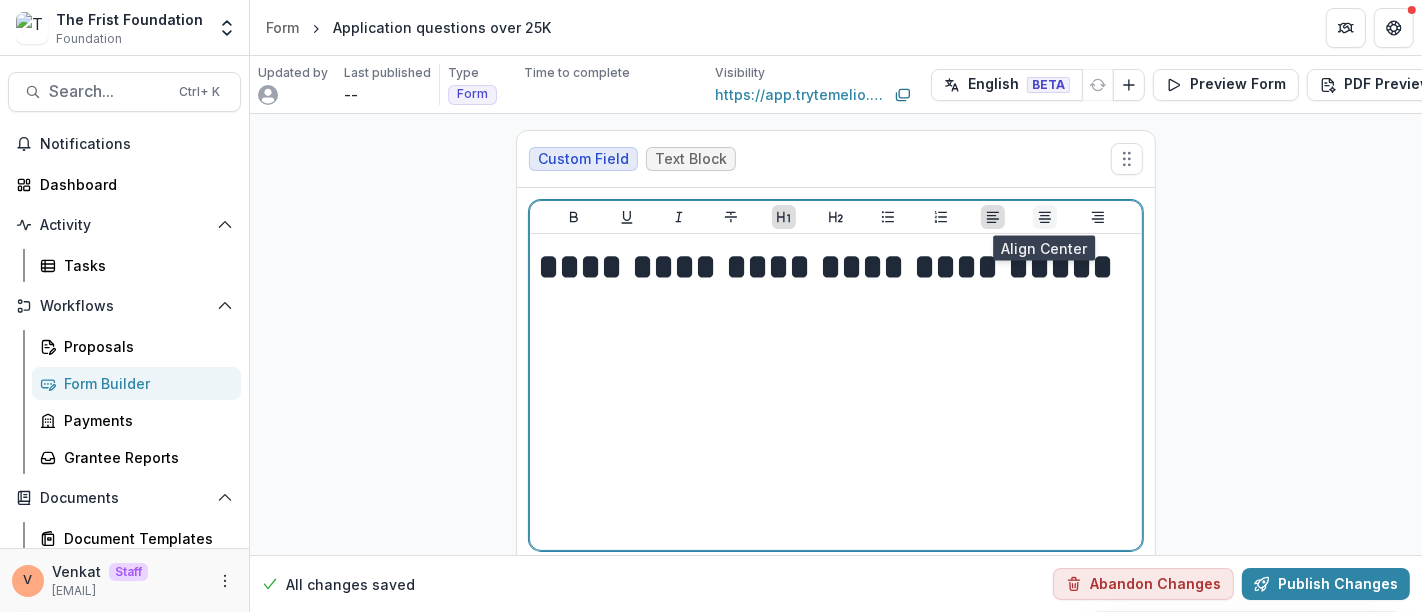 click 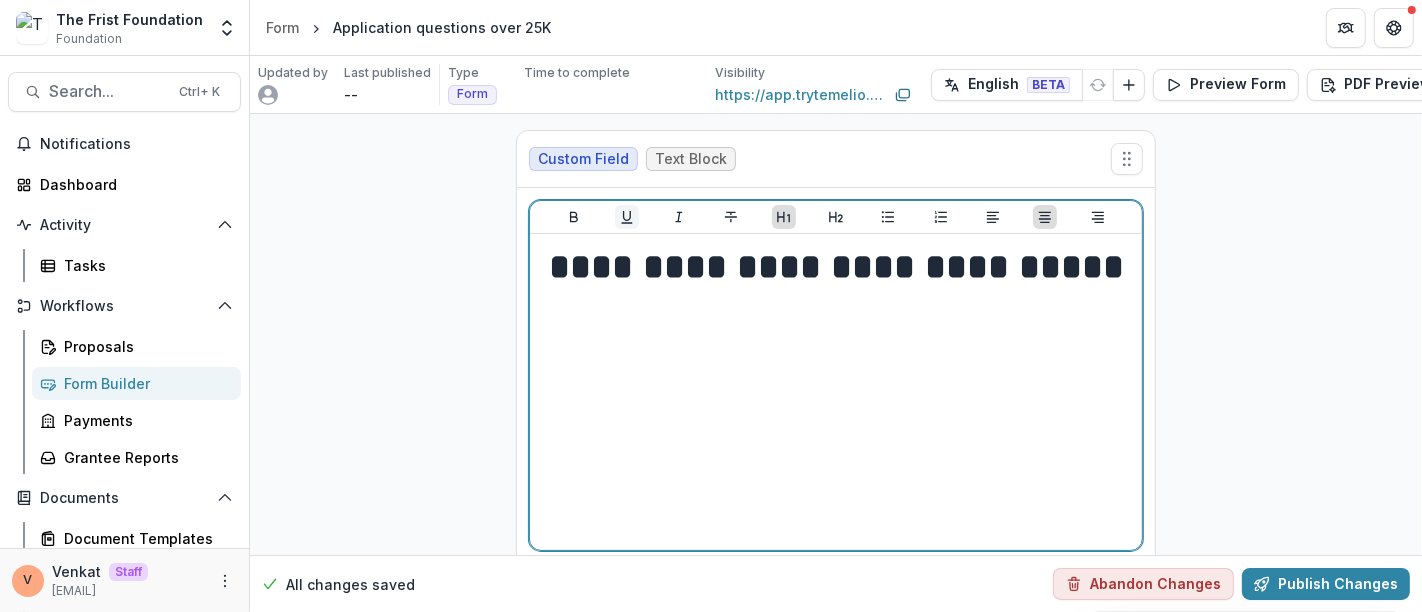 click 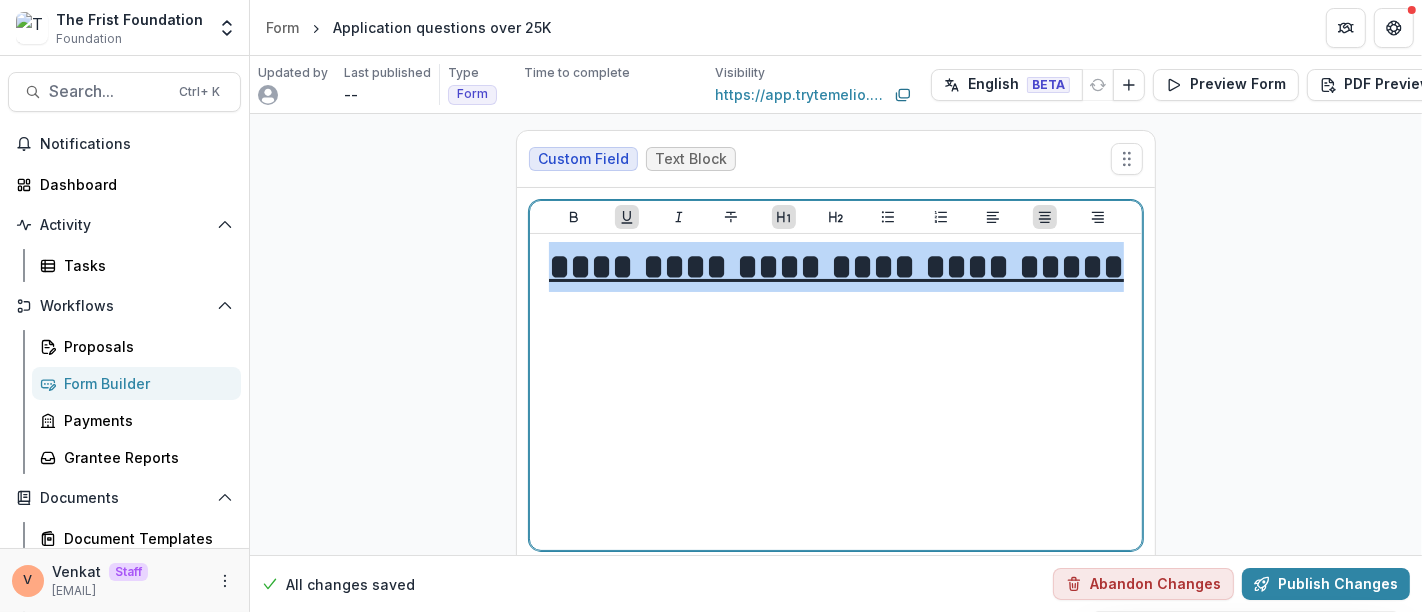 click on "**********" at bounding box center [836, 267] 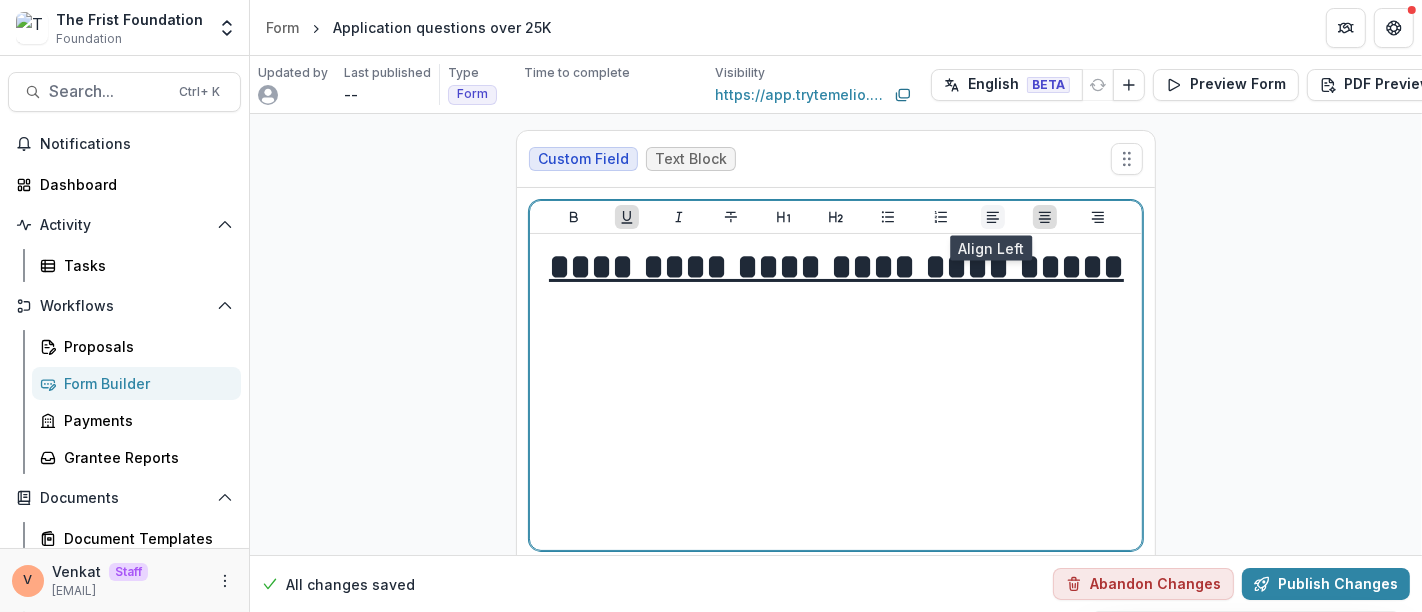 click at bounding box center [993, 217] 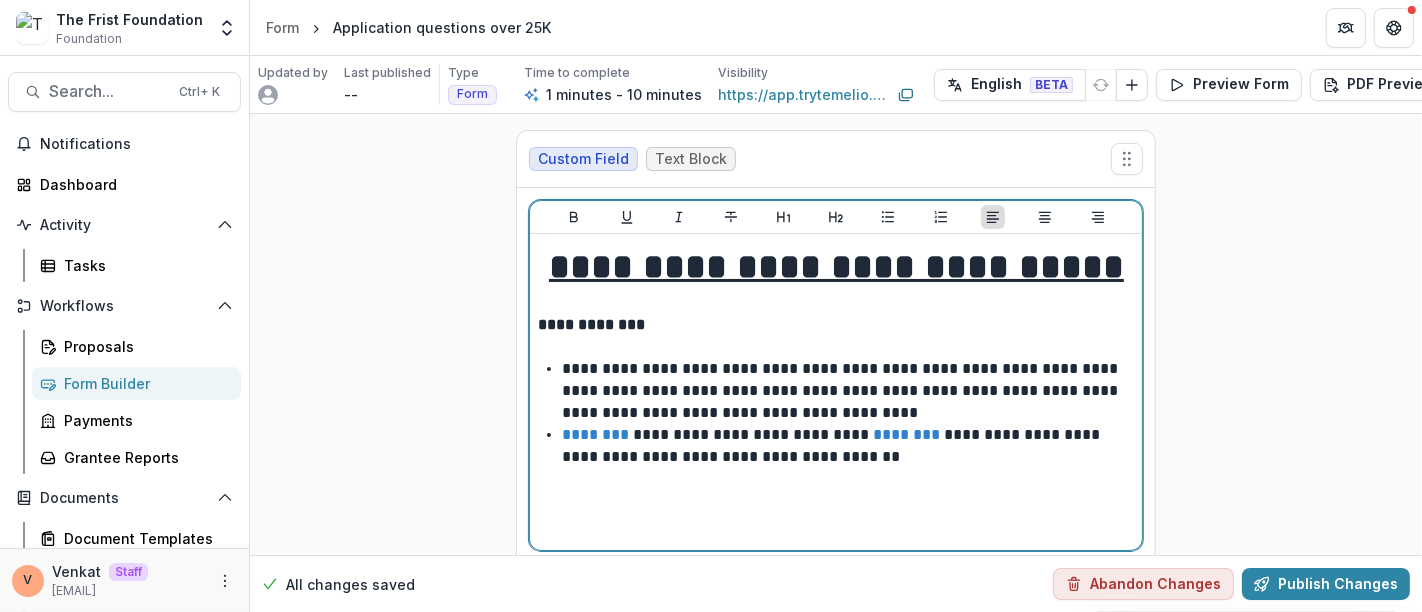 scroll, scrollTop: 95, scrollLeft: 0, axis: vertical 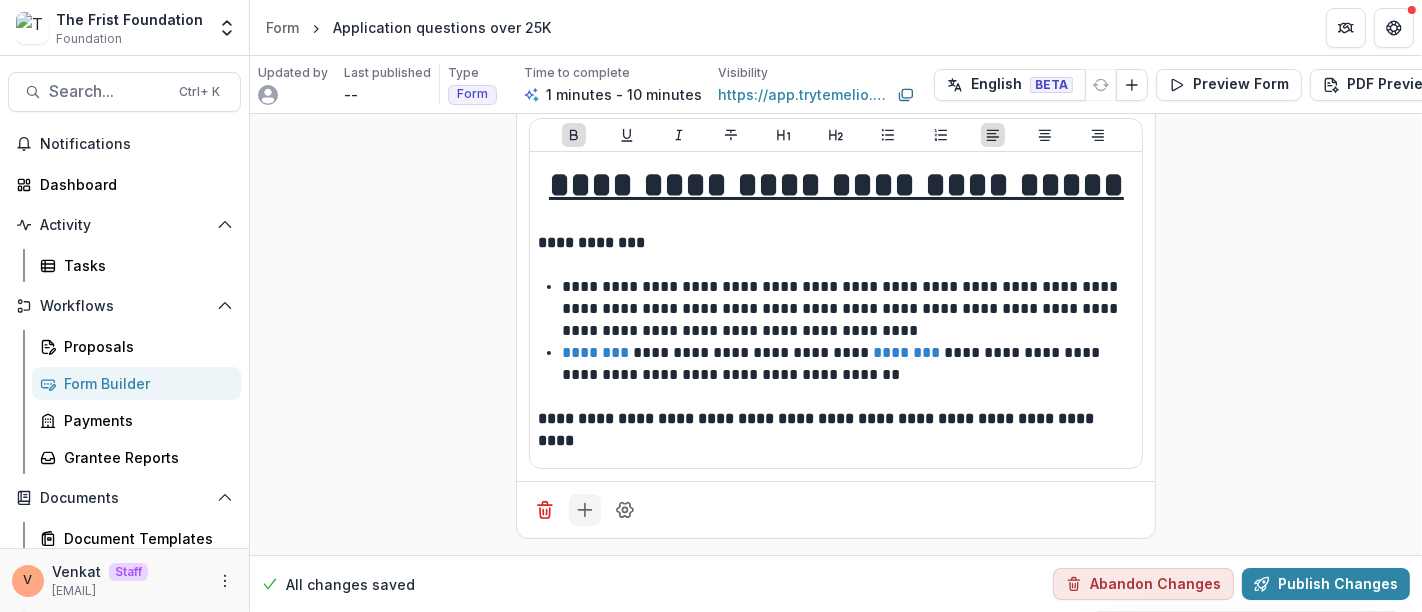click 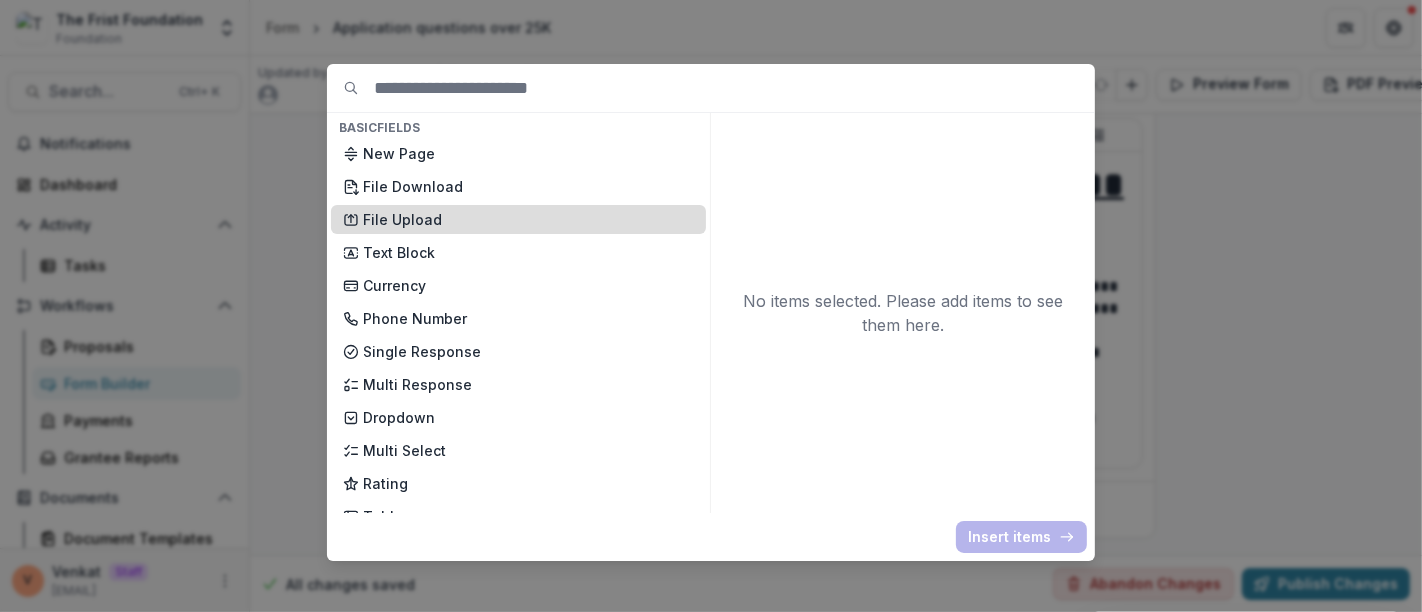 click on "File Upload" at bounding box center [528, 219] 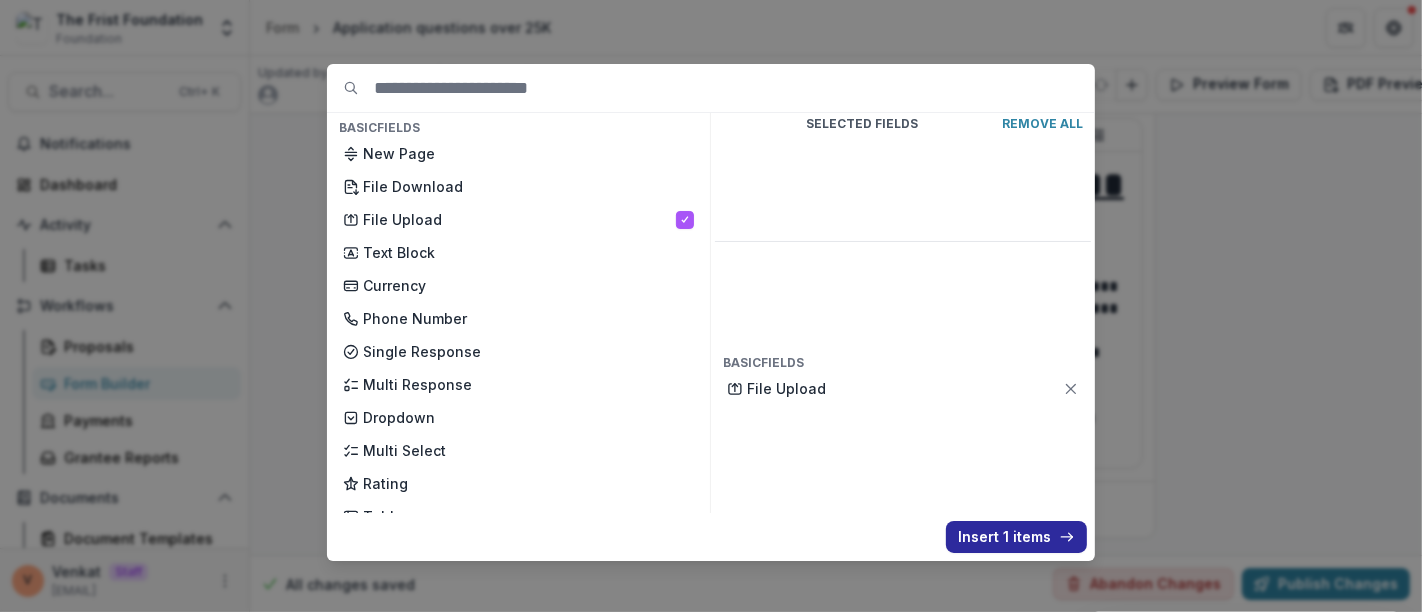 click on "Insert 1 items" at bounding box center [1016, 537] 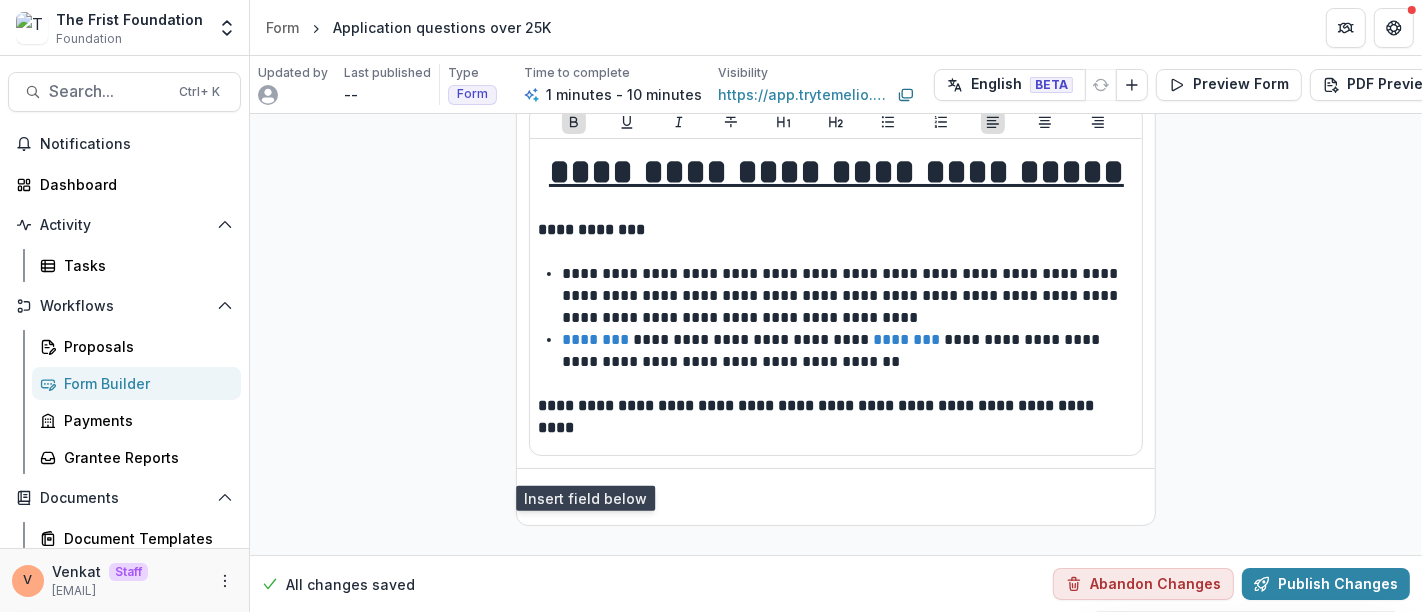 scroll, scrollTop: 428, scrollLeft: 0, axis: vertical 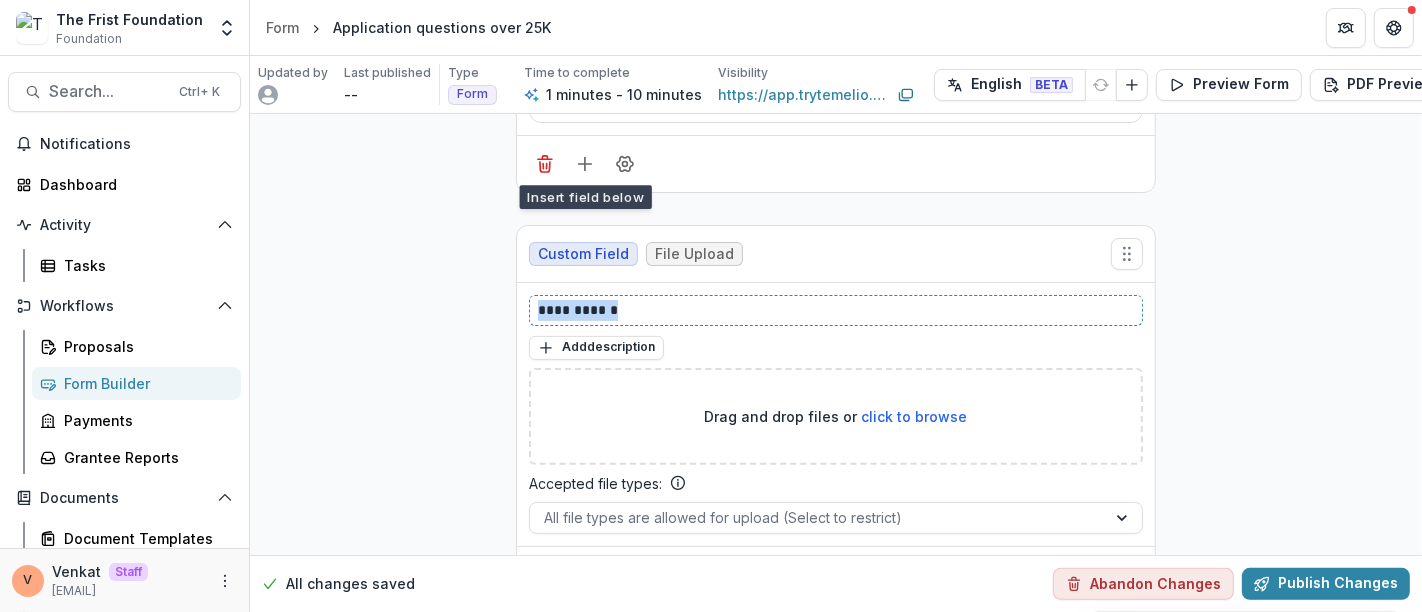 drag, startPoint x: 634, startPoint y: 304, endPoint x: 368, endPoint y: 306, distance: 266.0075 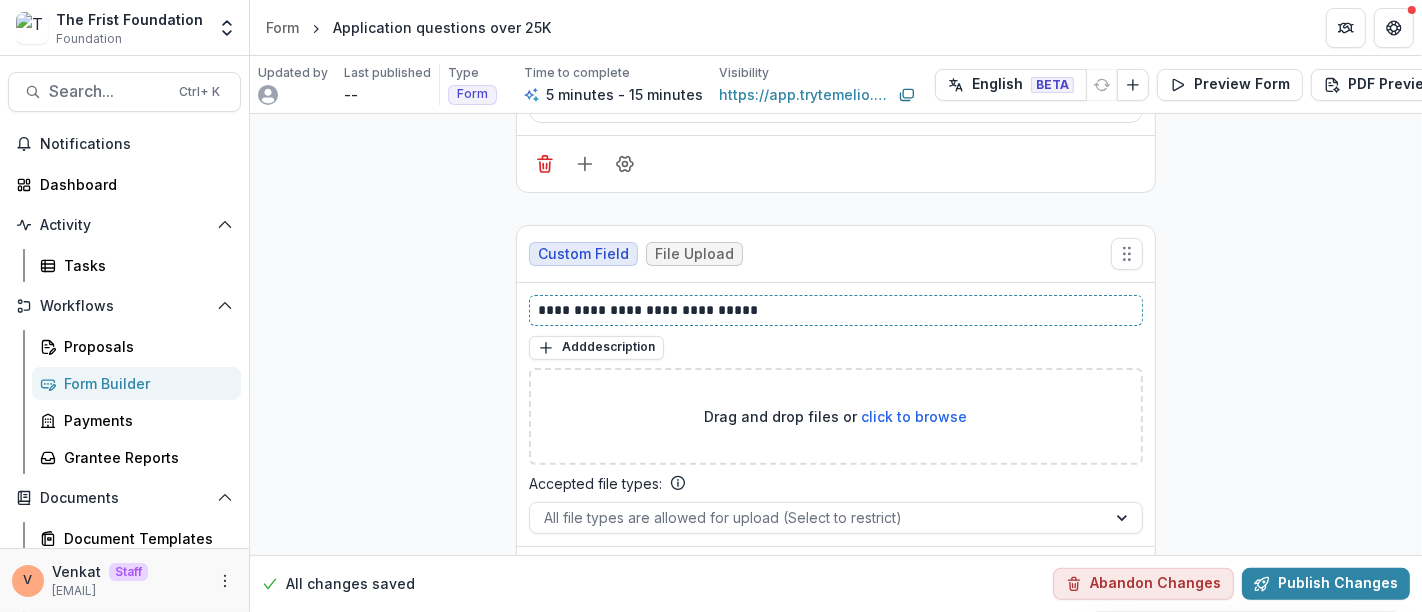 scroll, scrollTop: 502, scrollLeft: 0, axis: vertical 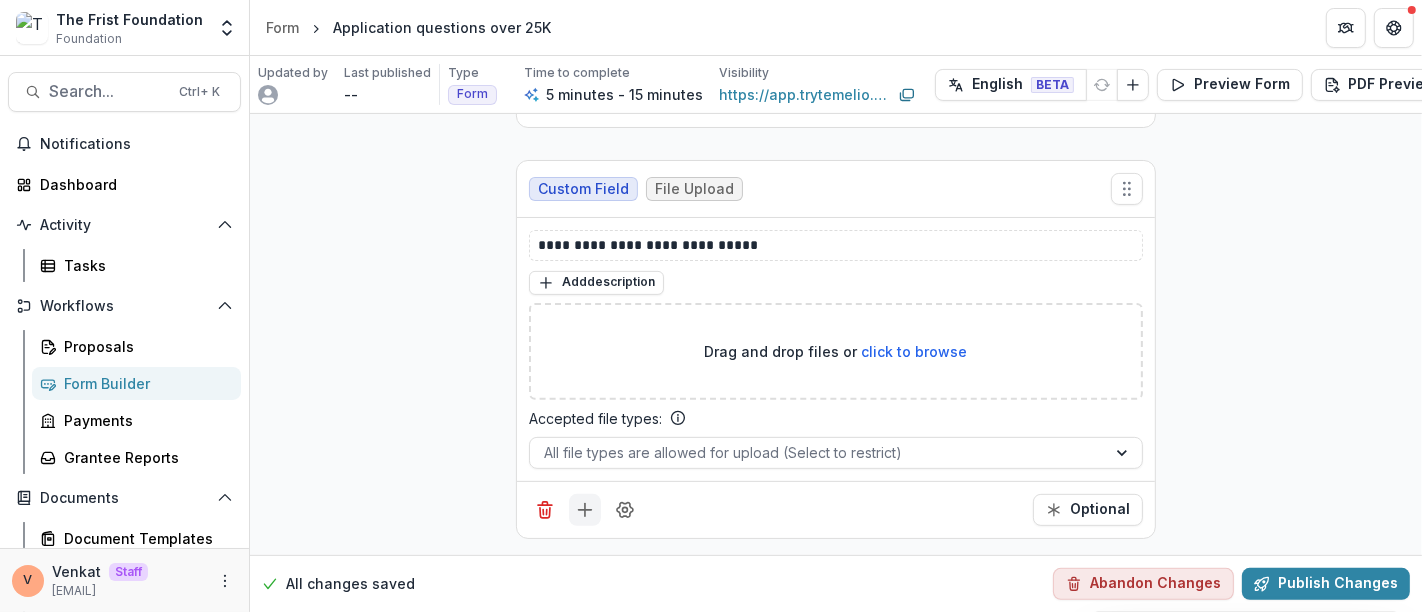 click 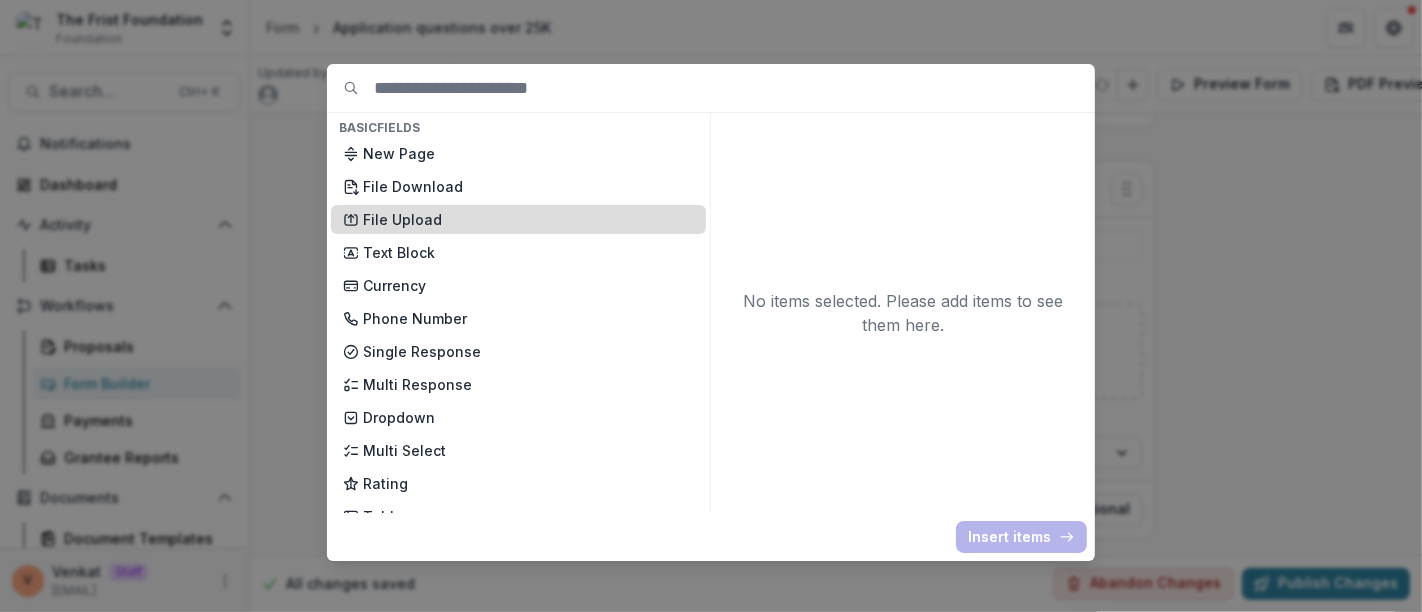 click on "File Upload" at bounding box center (528, 219) 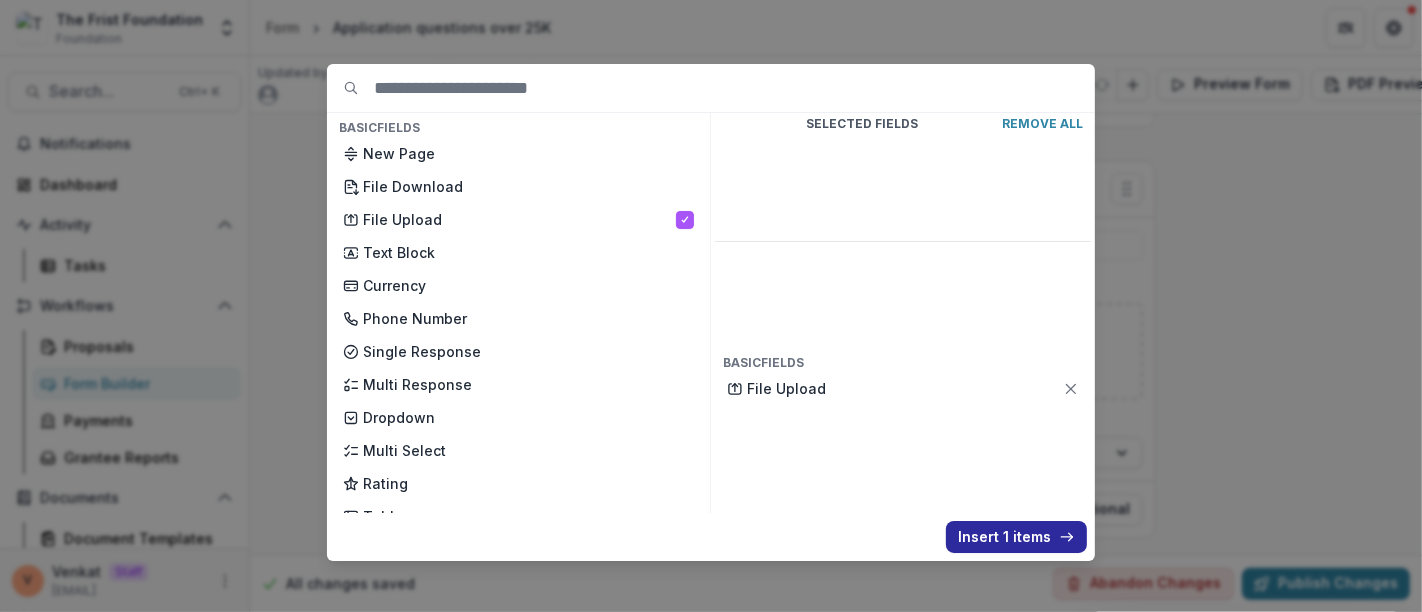 click on "Insert 1 items" at bounding box center (1016, 537) 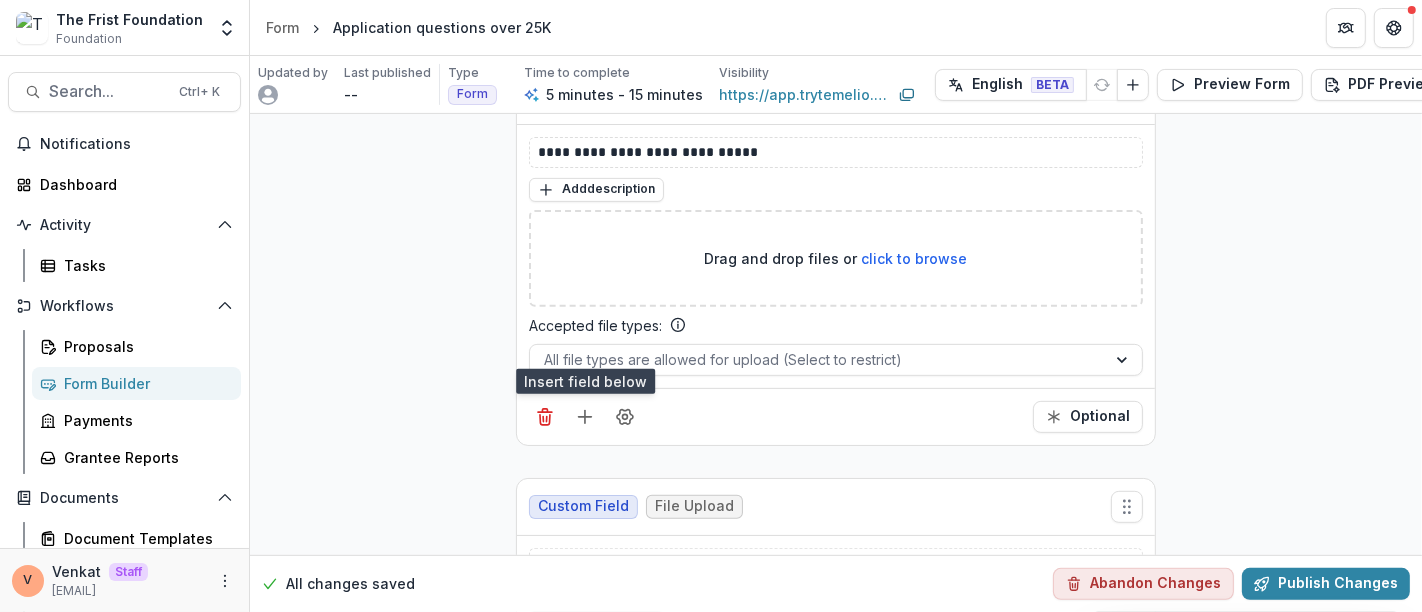scroll, scrollTop: 725, scrollLeft: 0, axis: vertical 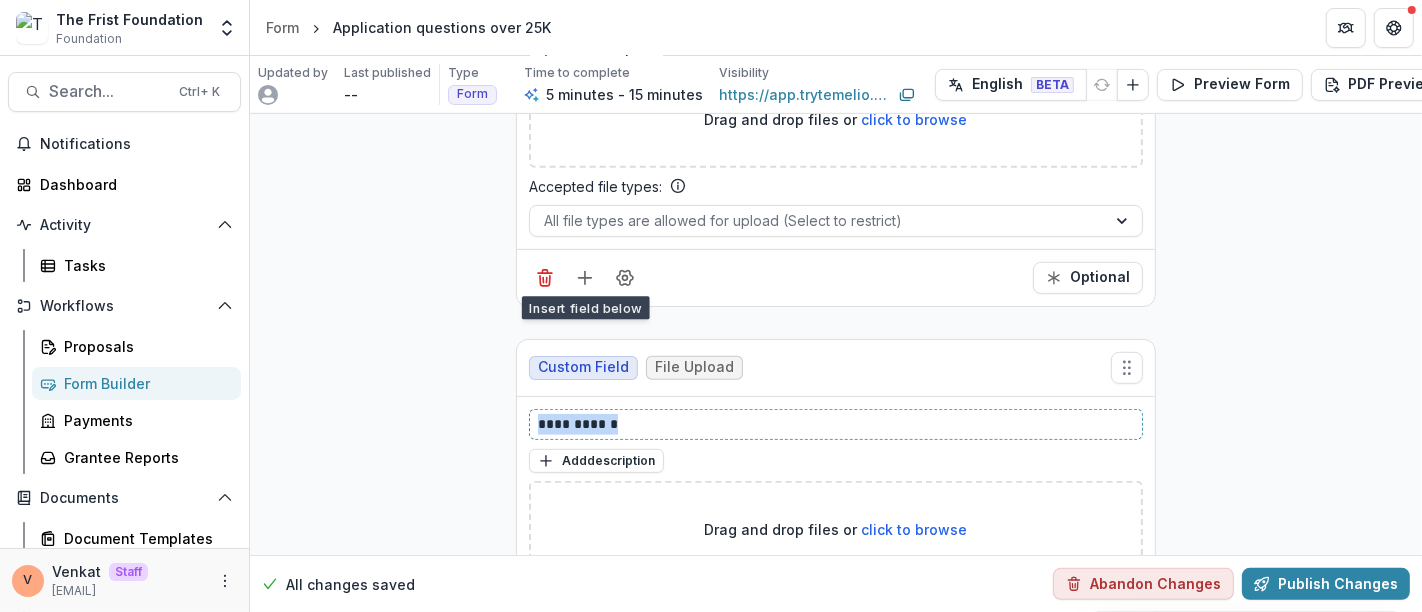 drag, startPoint x: 514, startPoint y: 417, endPoint x: 463, endPoint y: 417, distance: 51 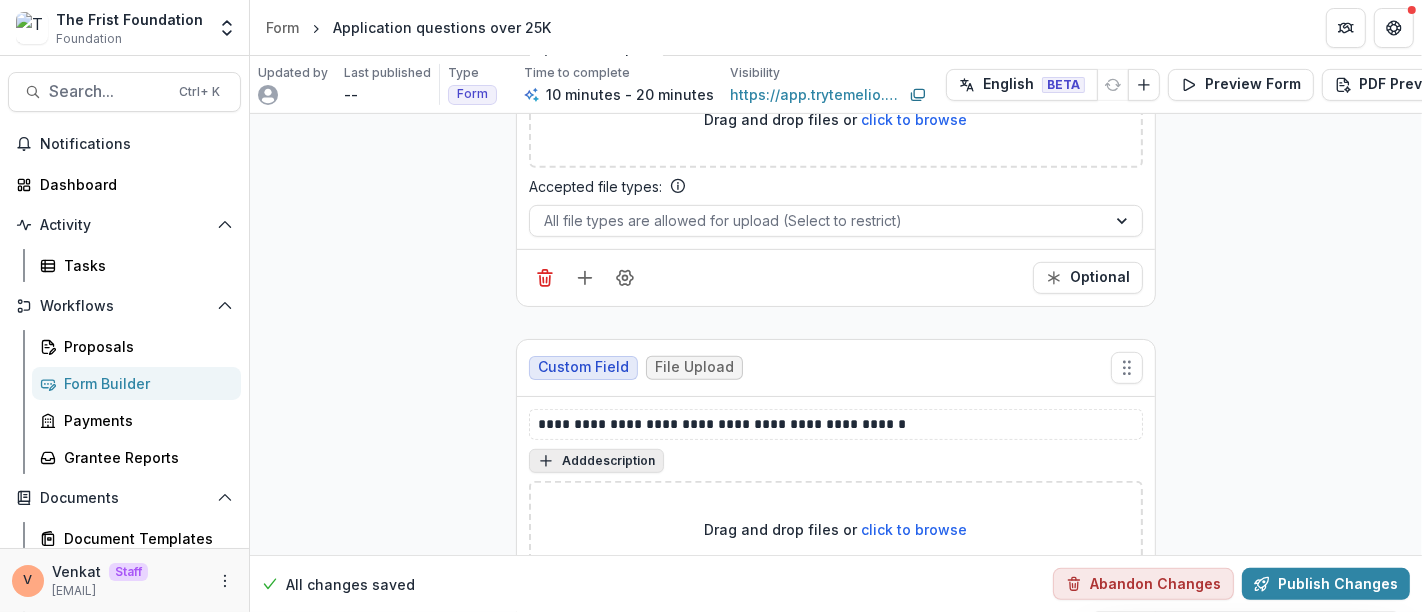 click on "Add  description" at bounding box center (596, 461) 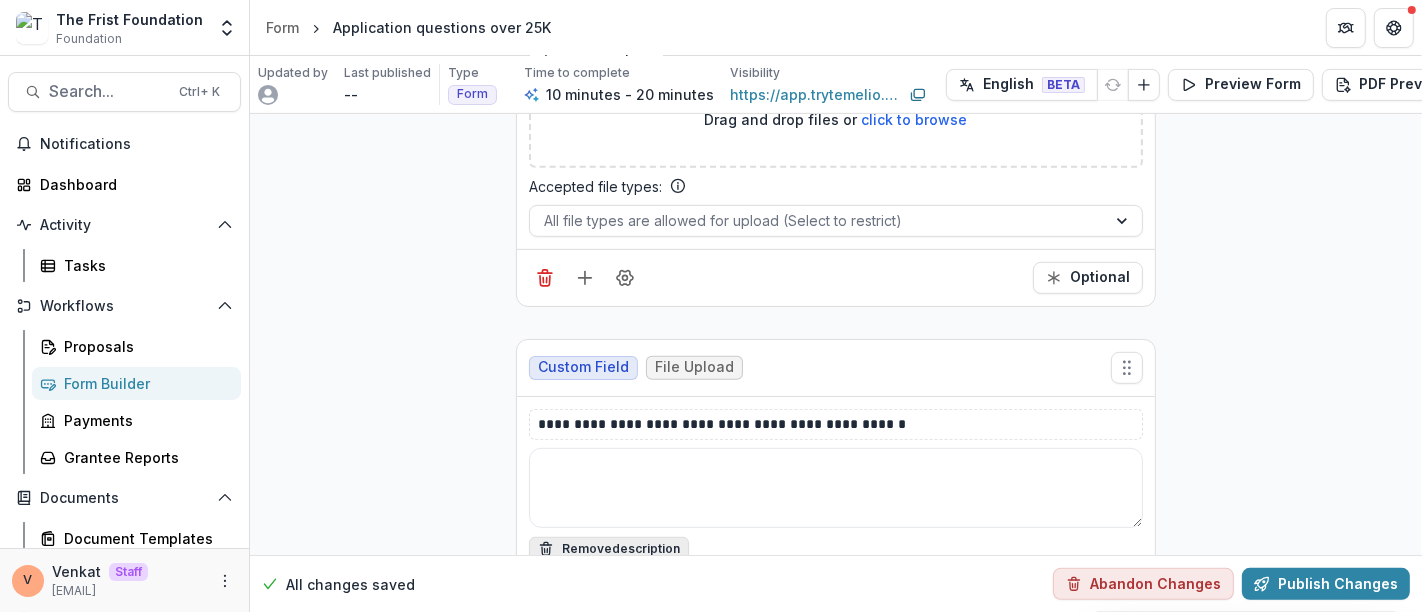 click at bounding box center [836, 488] 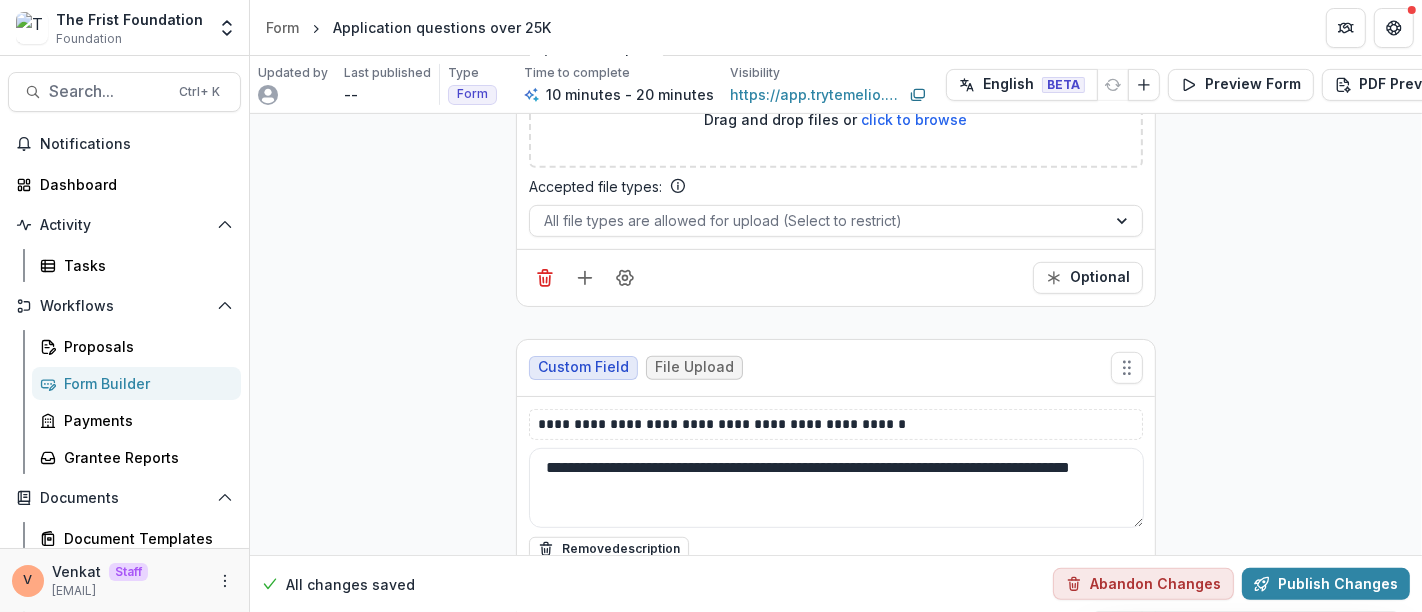 type on "**********" 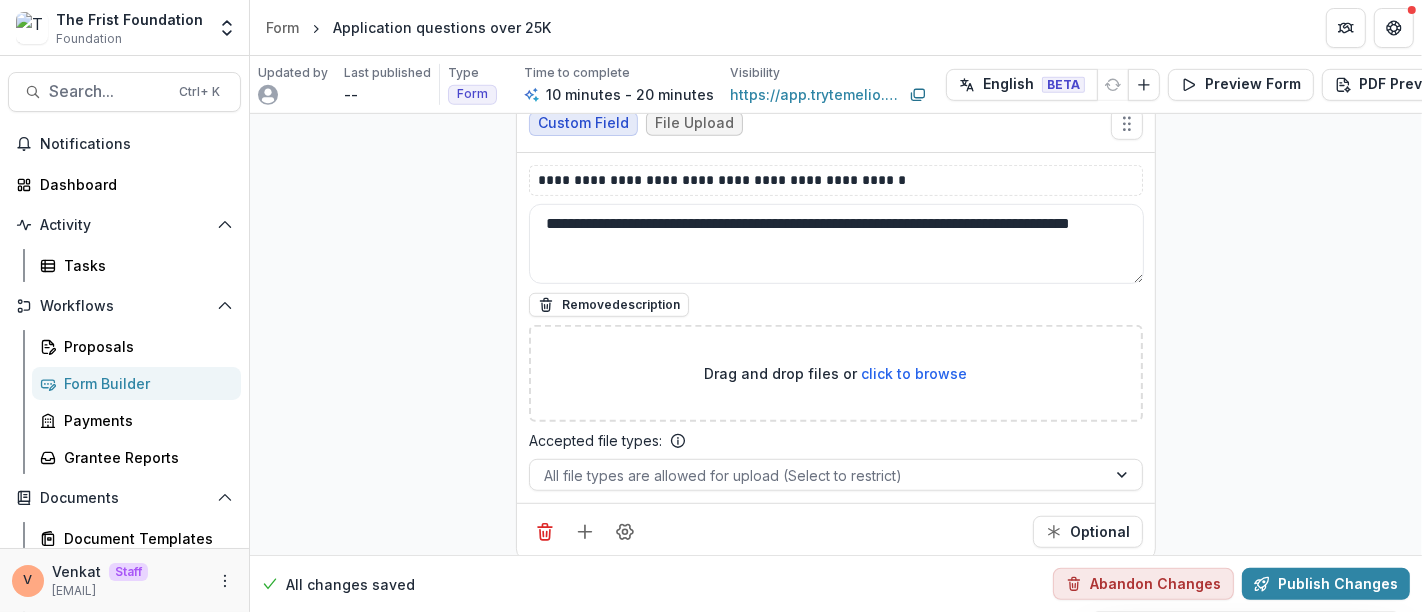 scroll, scrollTop: 999, scrollLeft: 0, axis: vertical 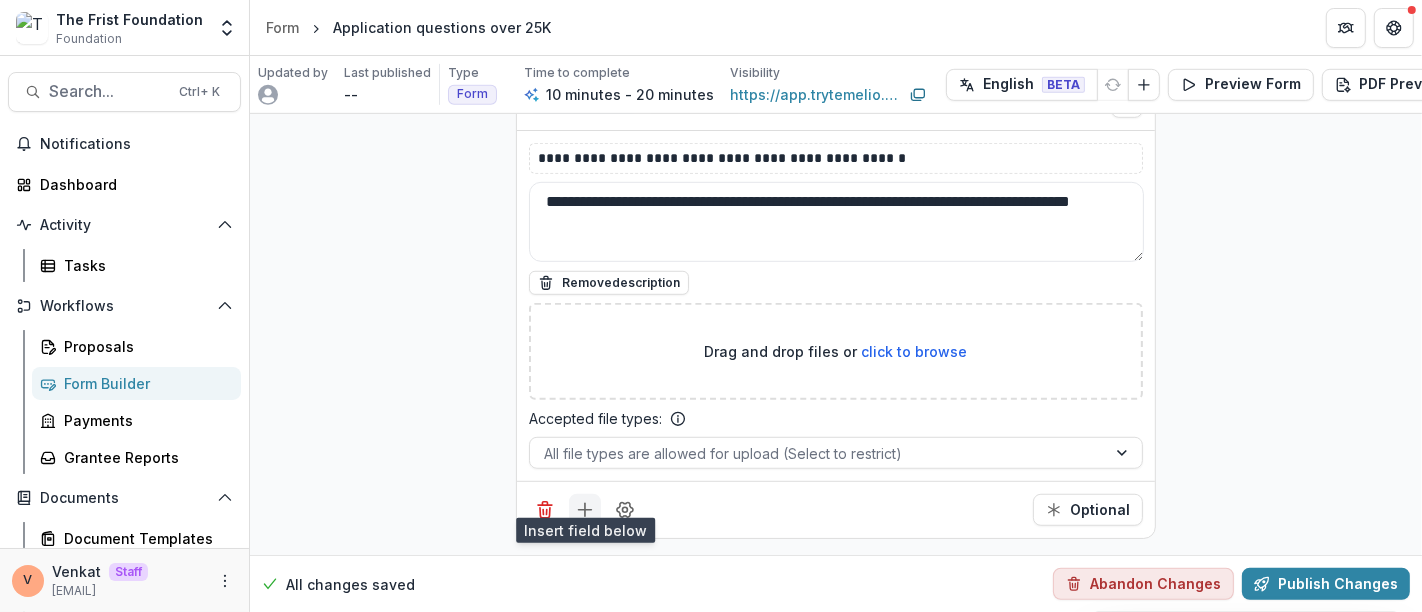 click at bounding box center [585, 510] 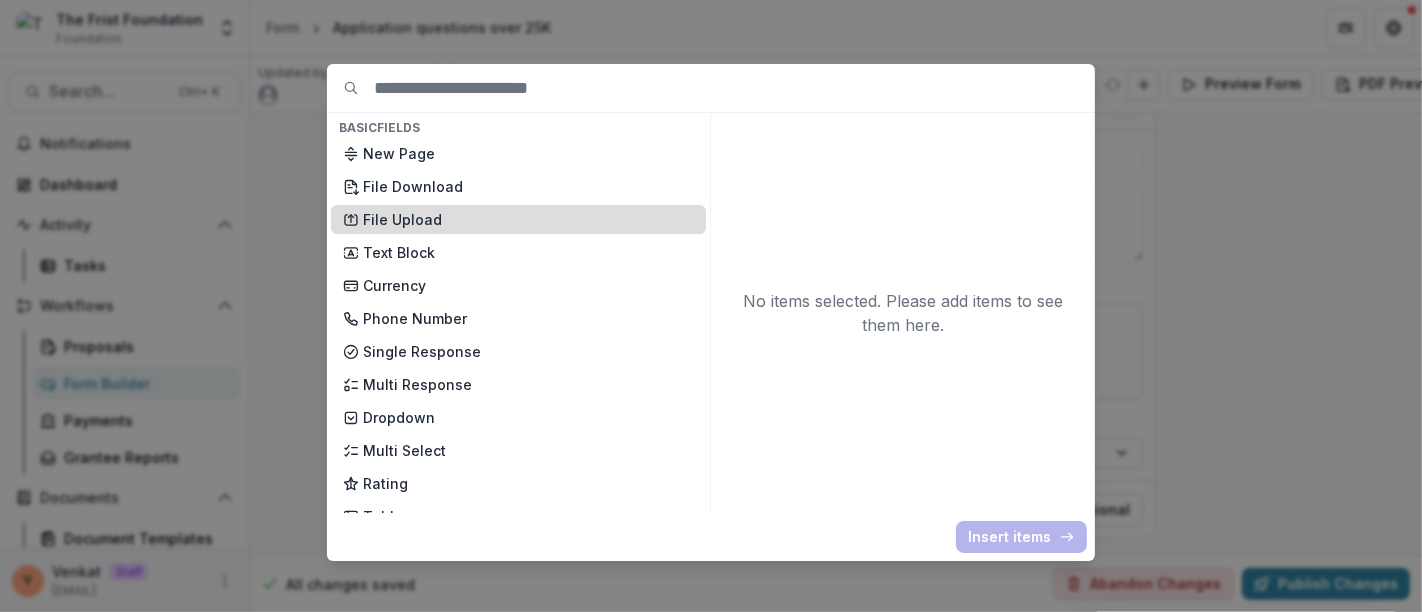 click on "File Upload" at bounding box center (528, 219) 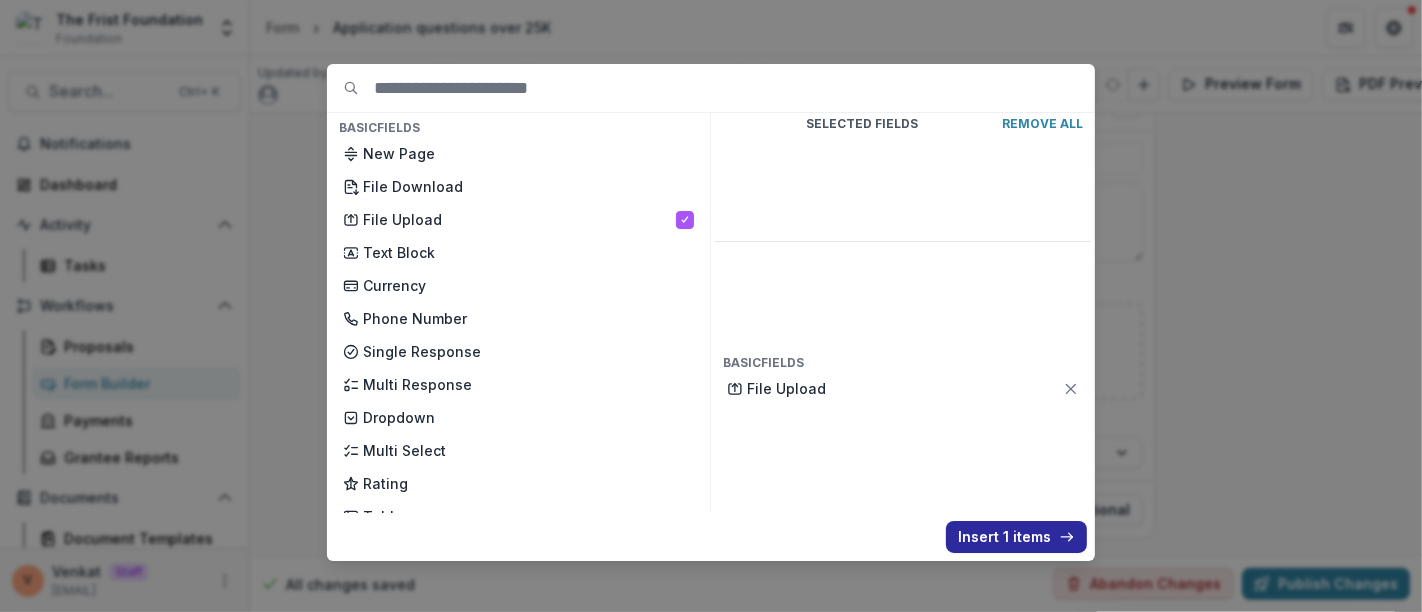 click on "Insert 1 items" at bounding box center [1016, 537] 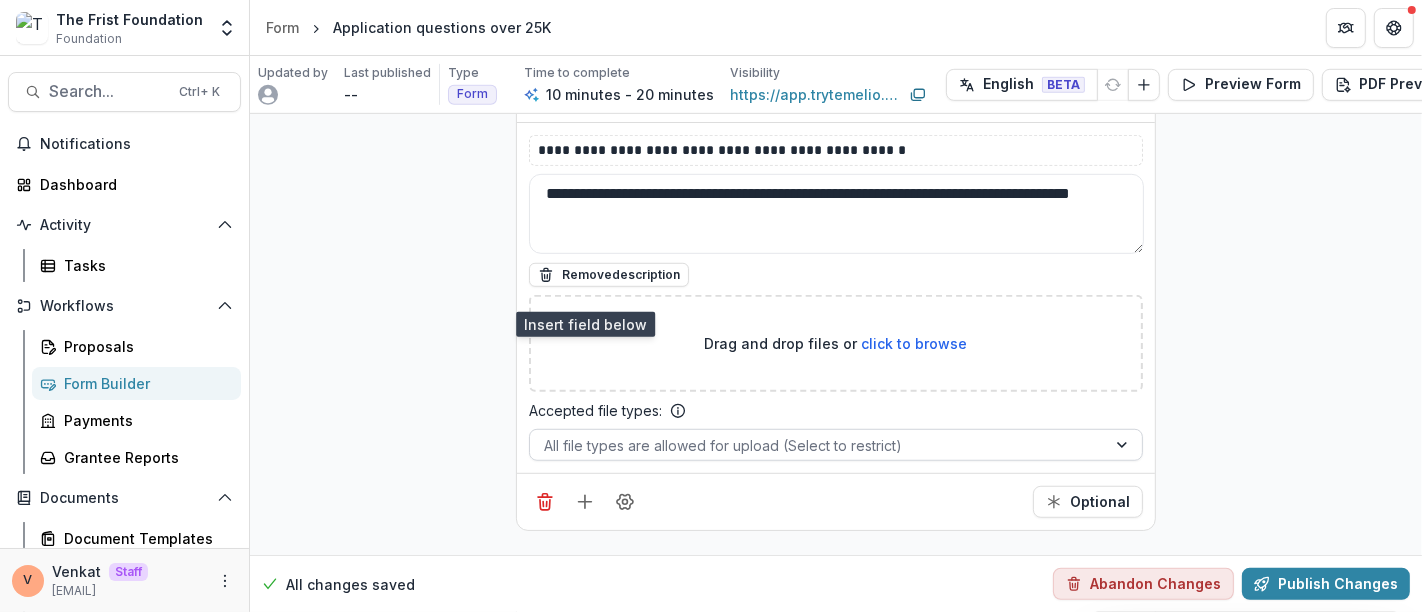 scroll, scrollTop: 1332, scrollLeft: 0, axis: vertical 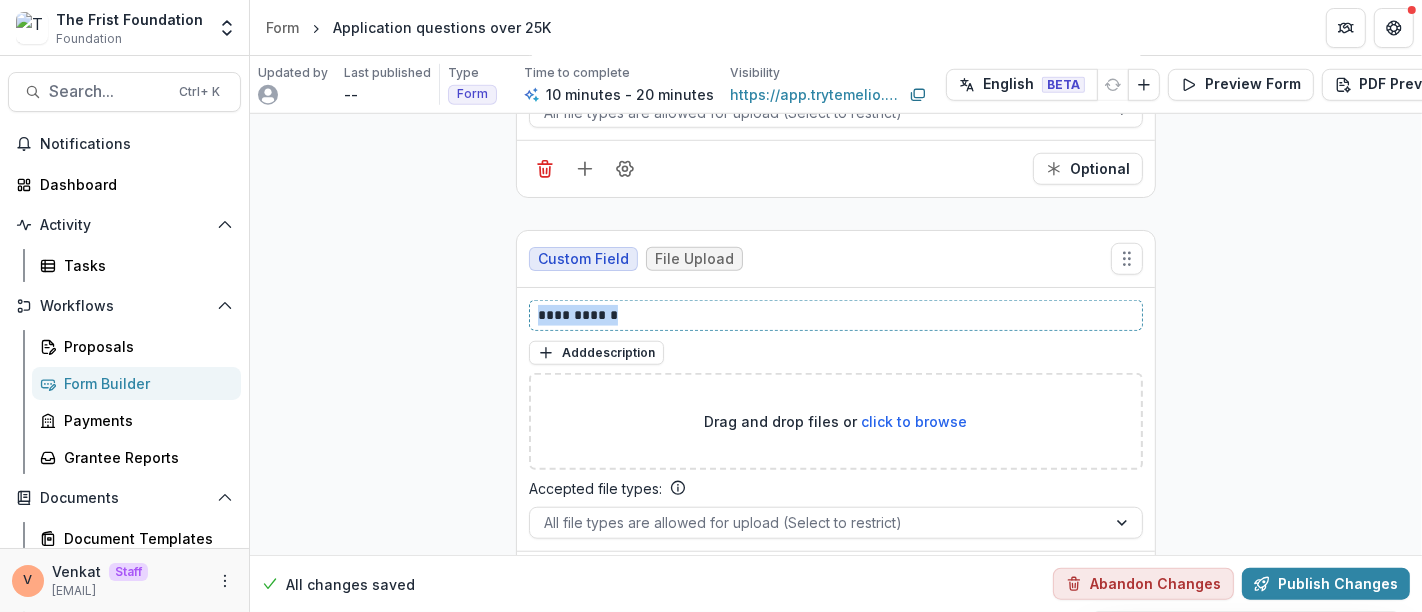 drag, startPoint x: 641, startPoint y: 308, endPoint x: 466, endPoint y: 310, distance: 175.01143 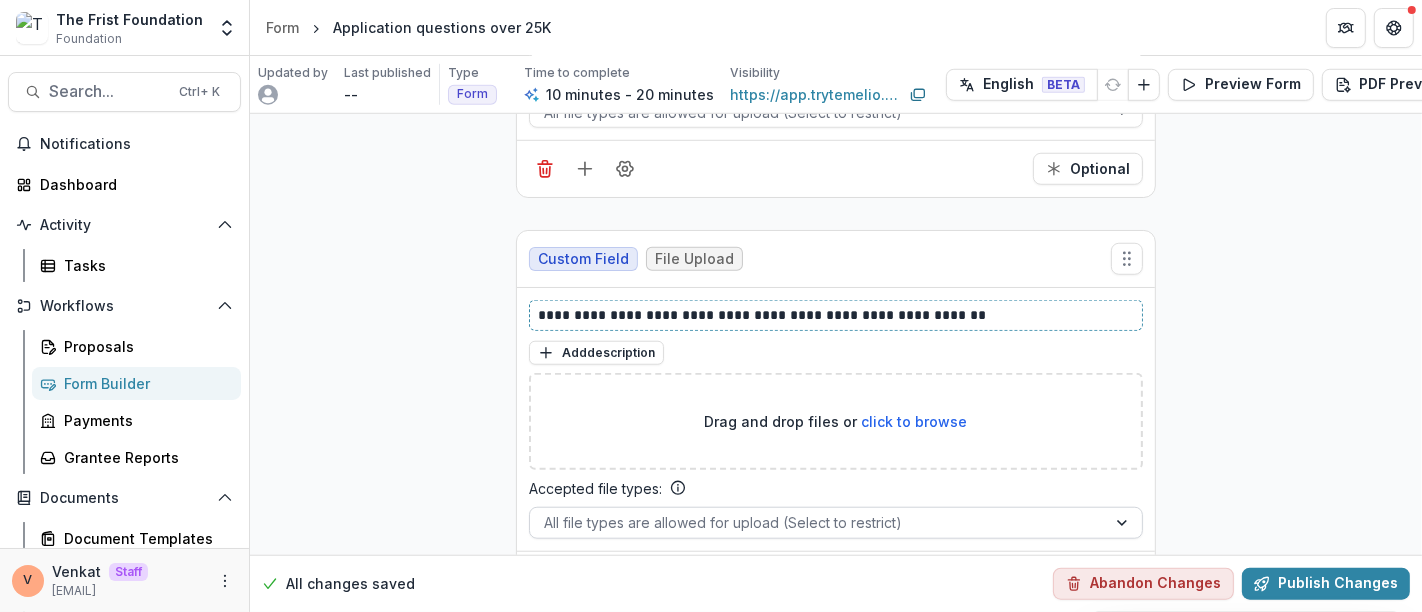 scroll, scrollTop: 1406, scrollLeft: 0, axis: vertical 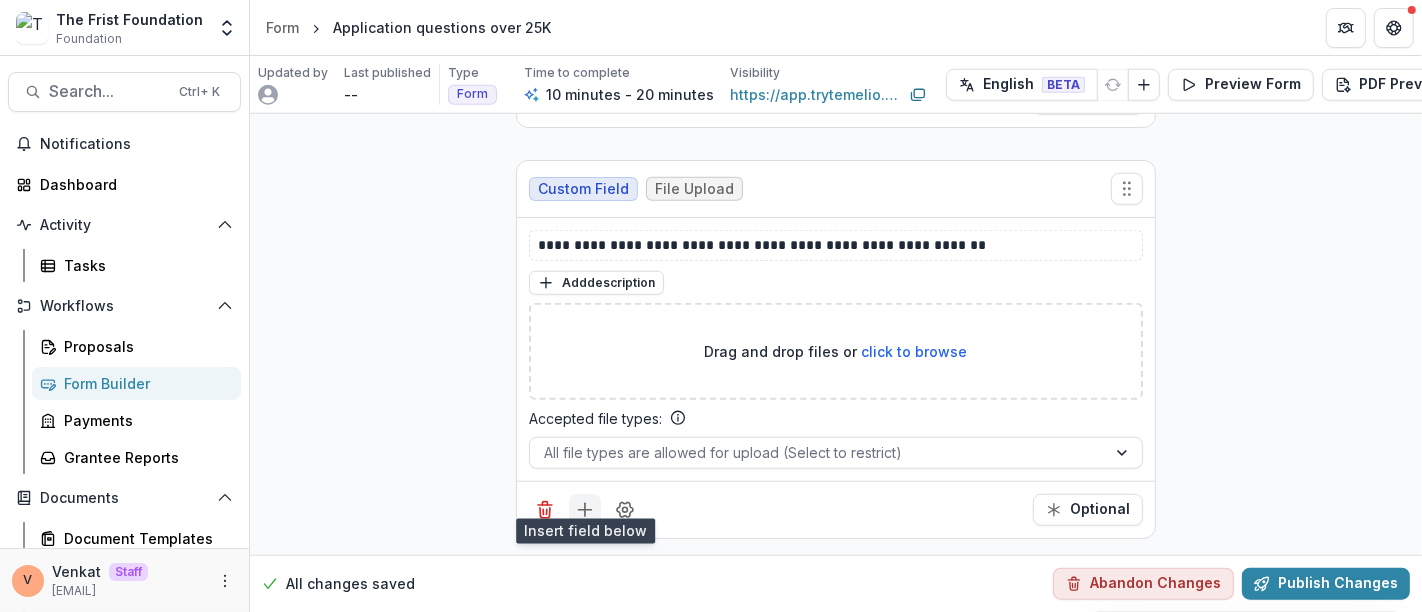click at bounding box center [585, 510] 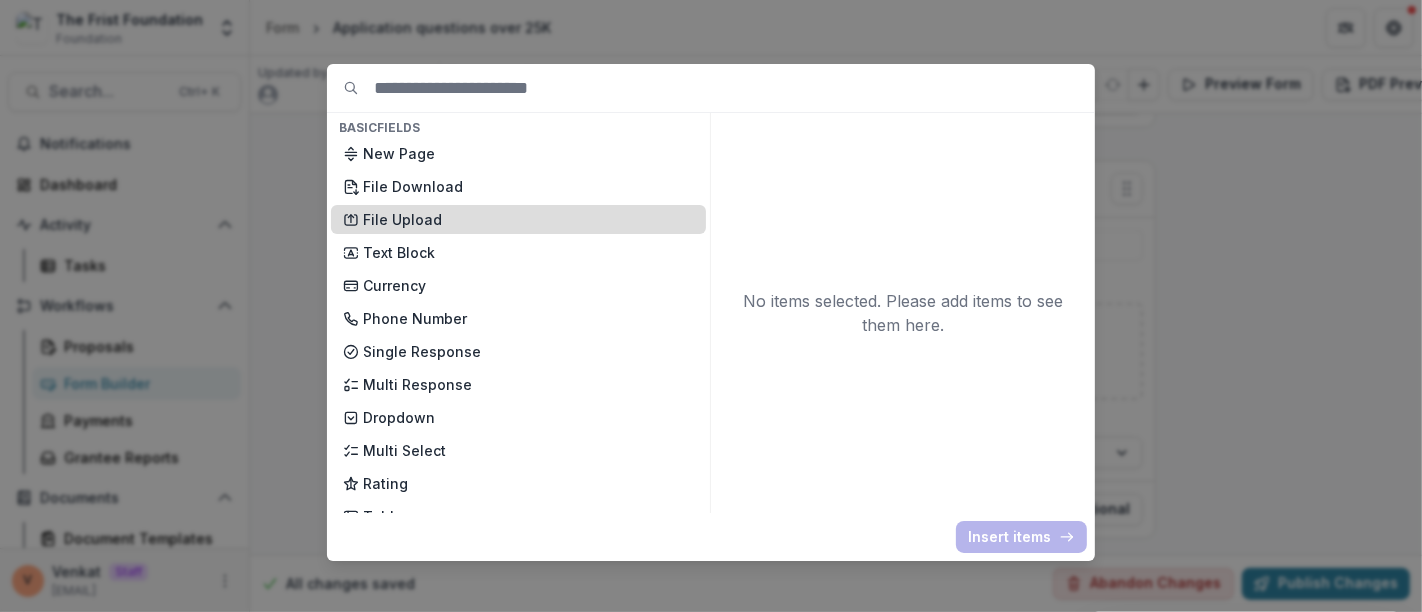 click on "File Upload" at bounding box center (528, 219) 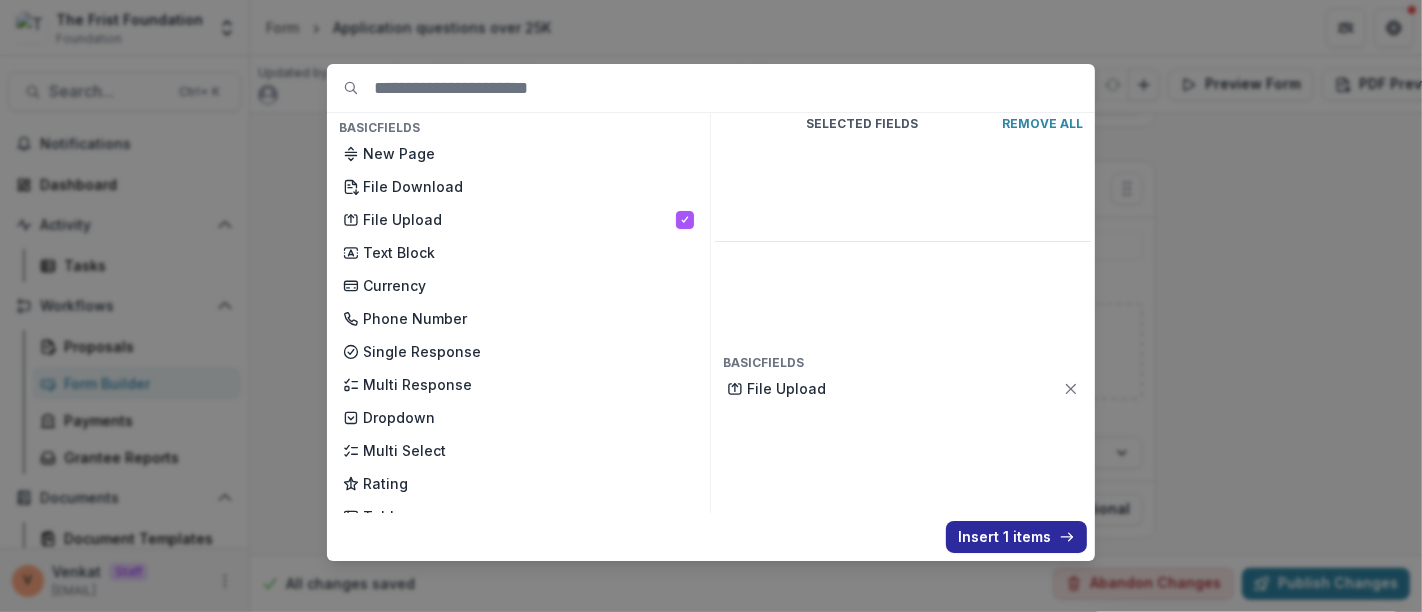 click on "Insert 1 items" at bounding box center [1016, 537] 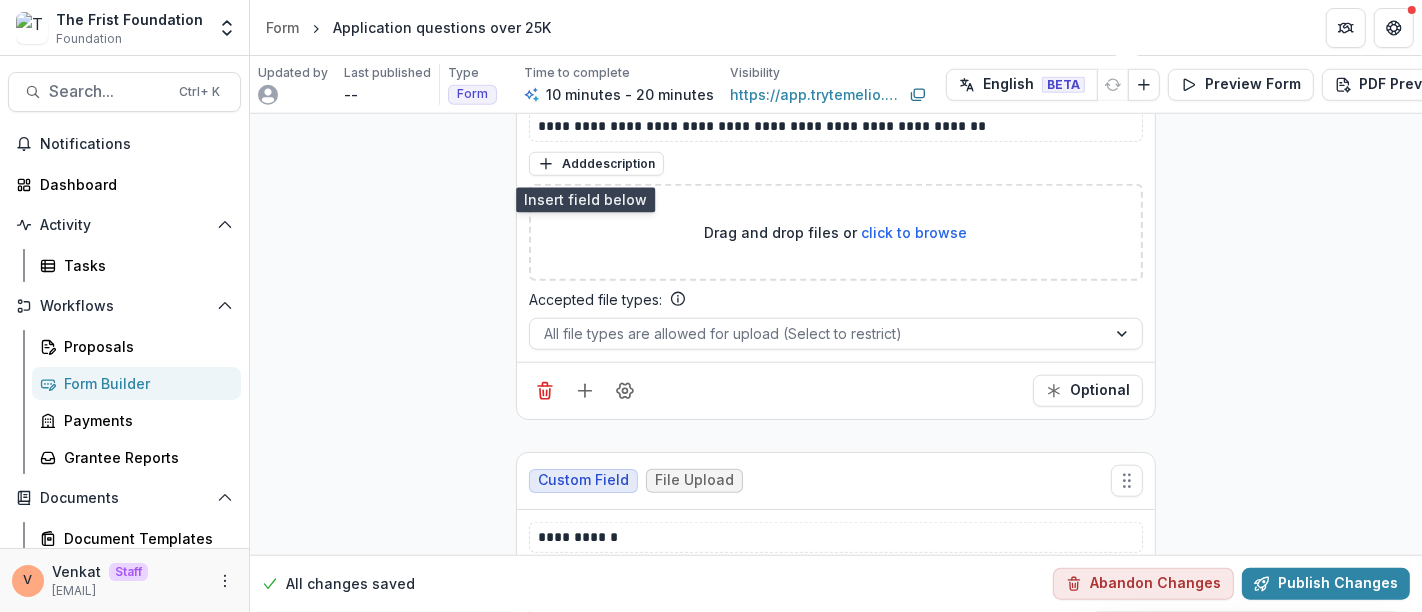 scroll, scrollTop: 1740, scrollLeft: 0, axis: vertical 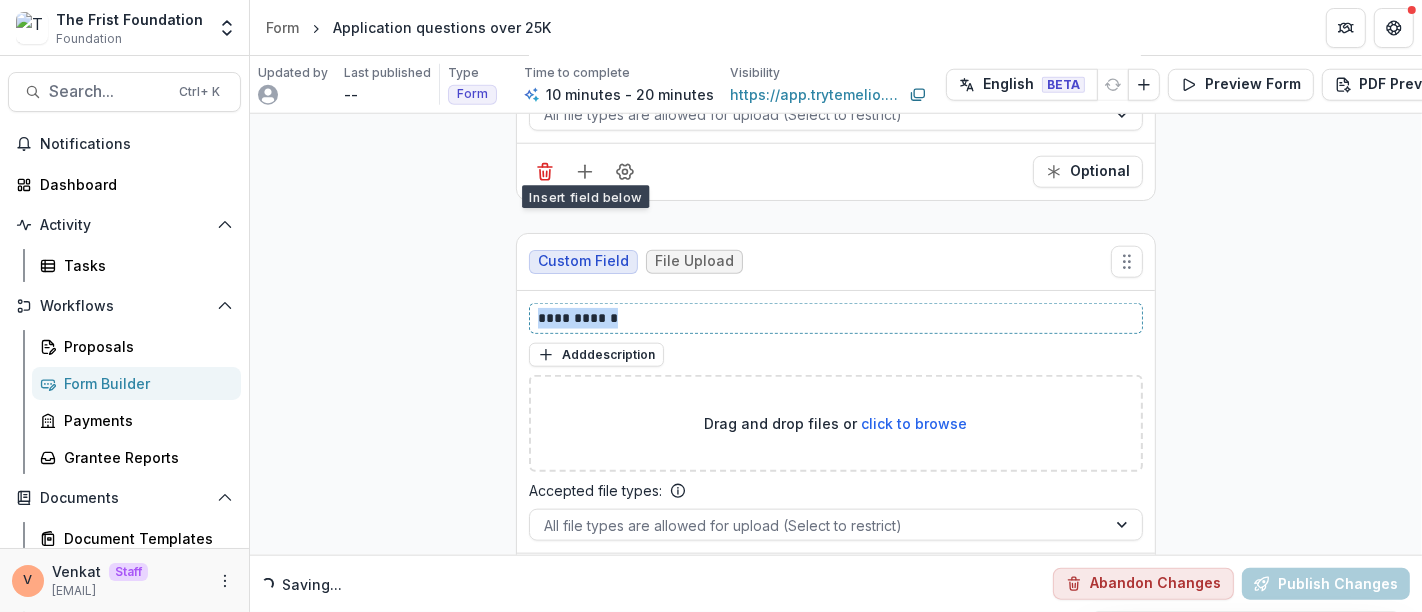 drag, startPoint x: 539, startPoint y: 307, endPoint x: 423, endPoint y: 310, distance: 116.03879 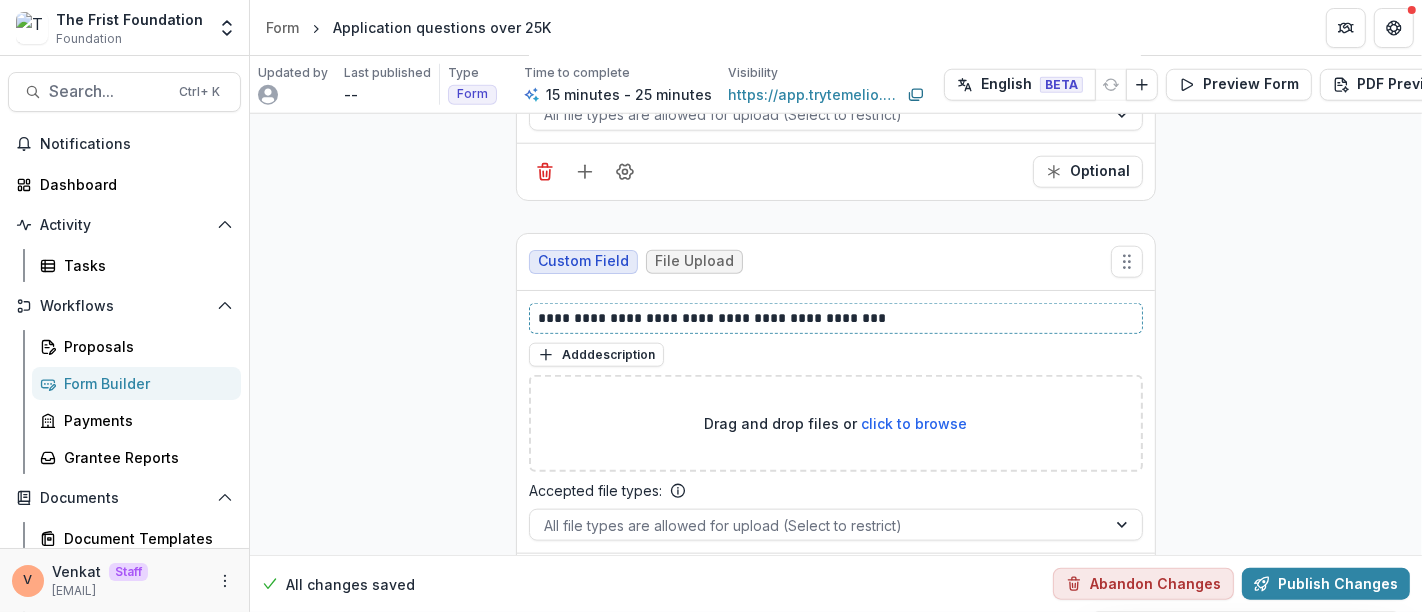 type 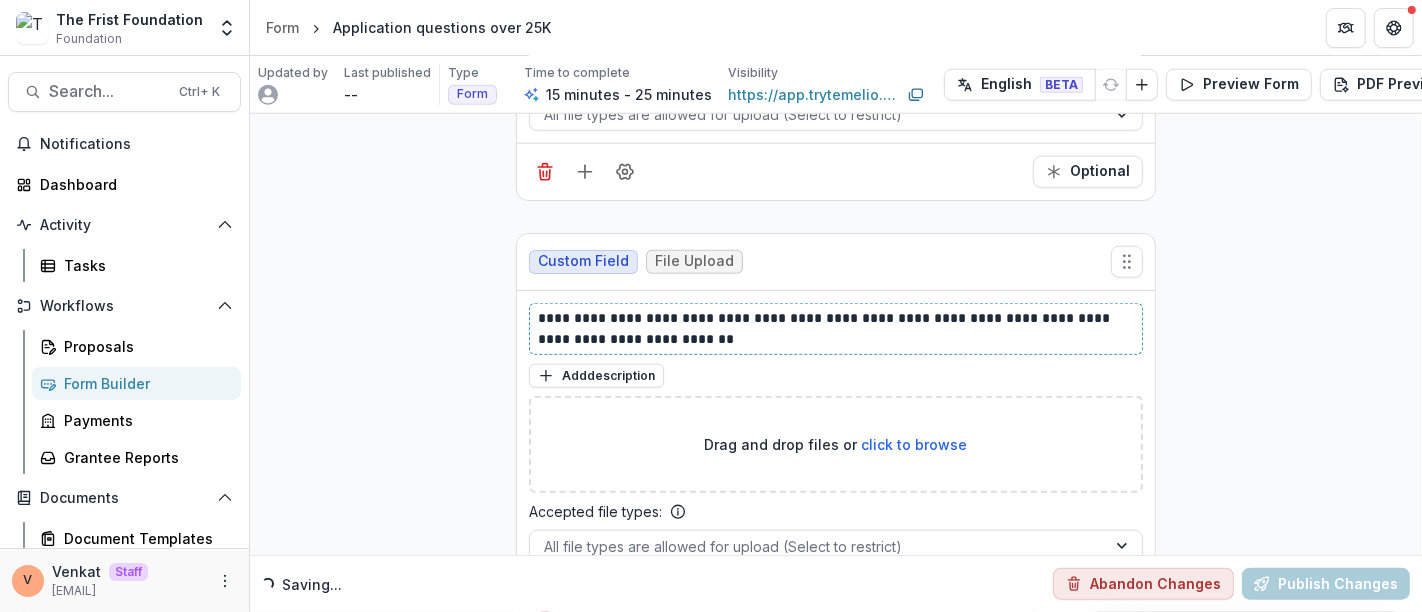 scroll, scrollTop: 1835, scrollLeft: 0, axis: vertical 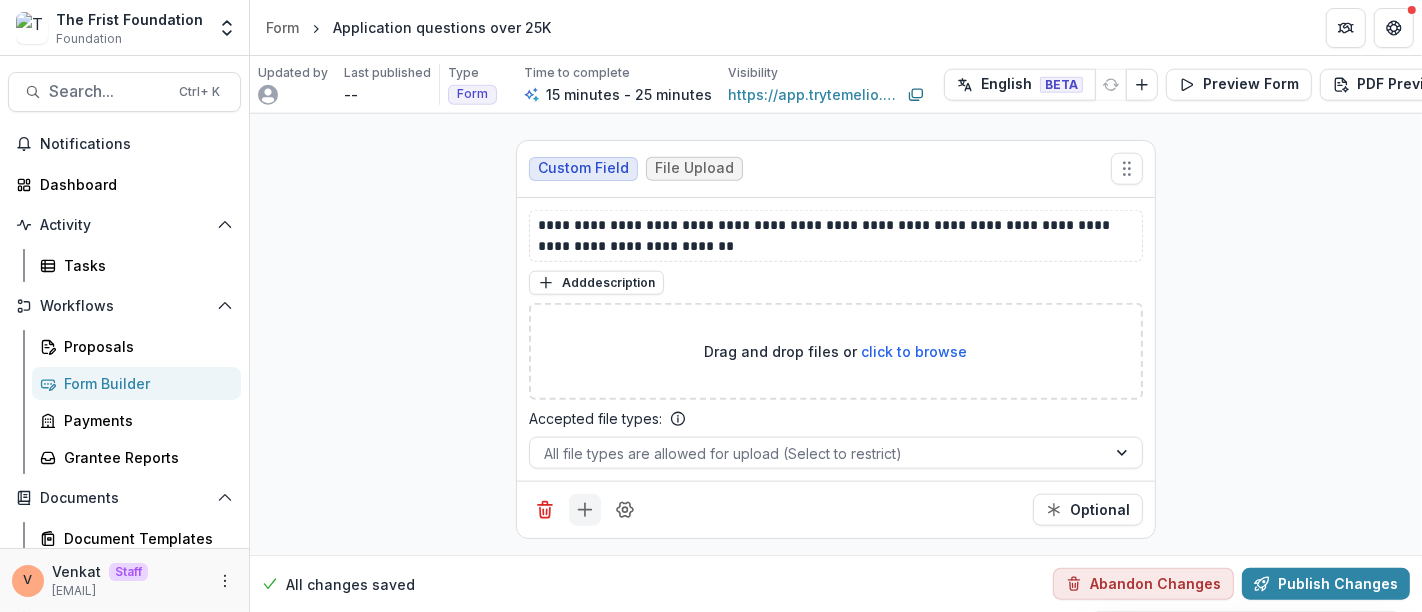 click 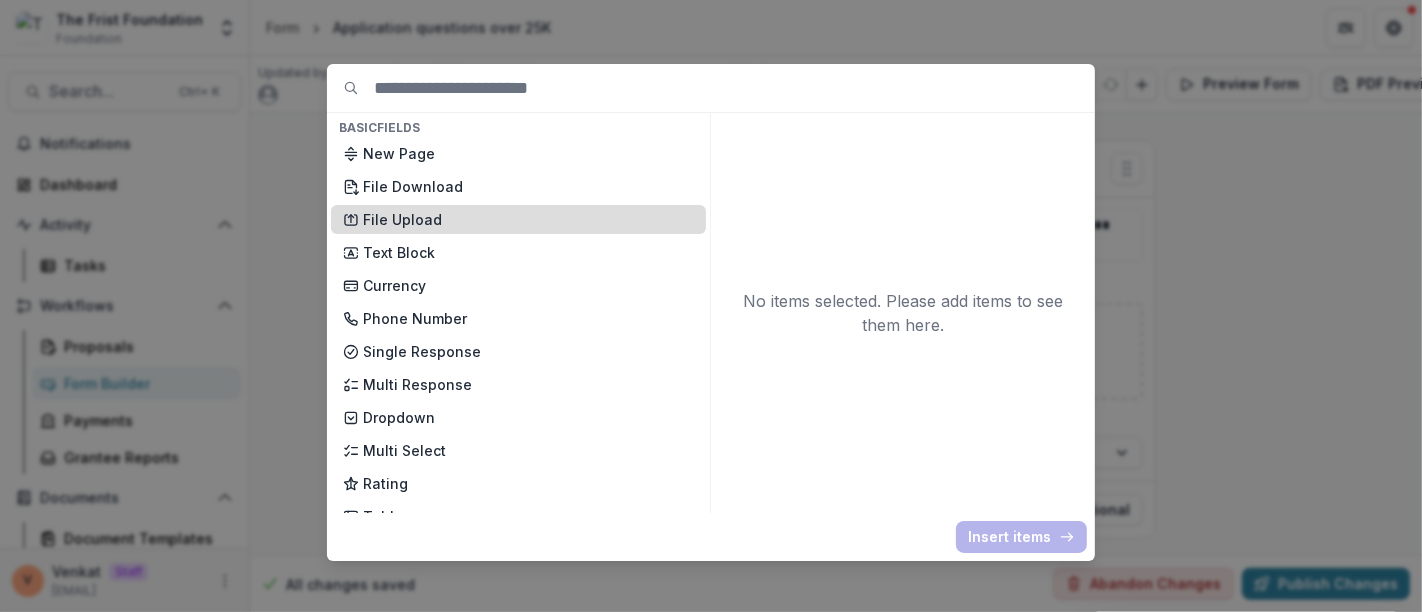 click on "File Upload" at bounding box center (528, 219) 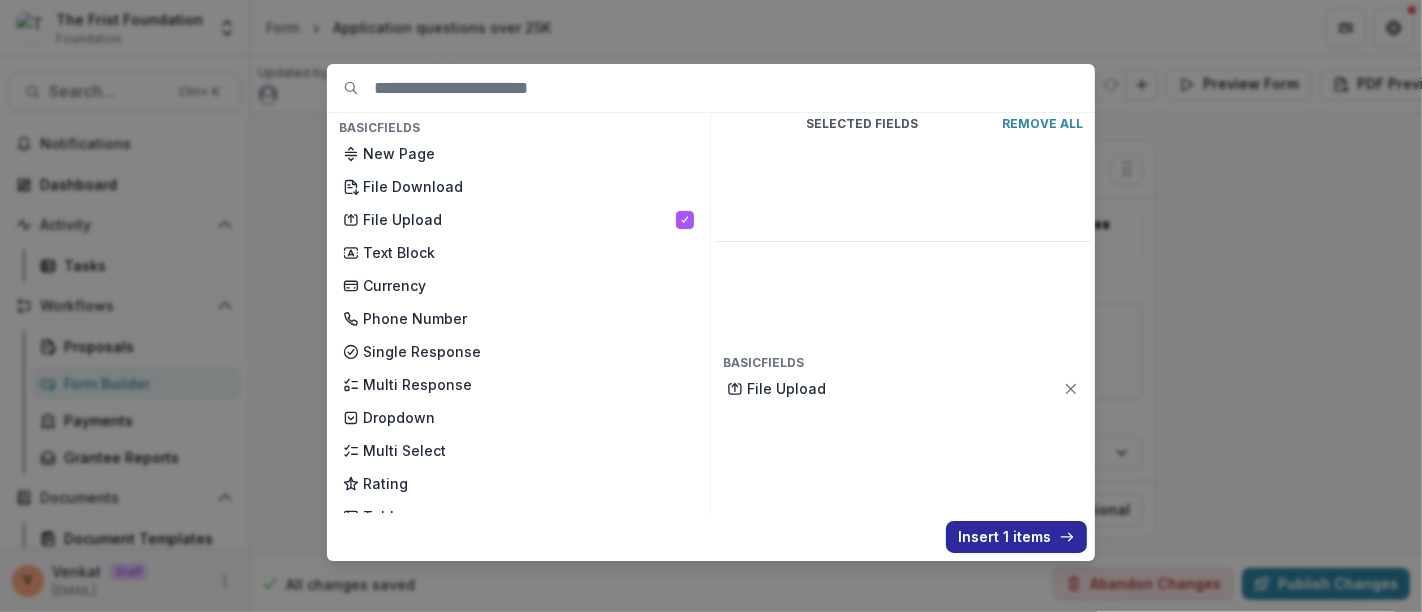 click on "Insert 1 items" at bounding box center (1016, 537) 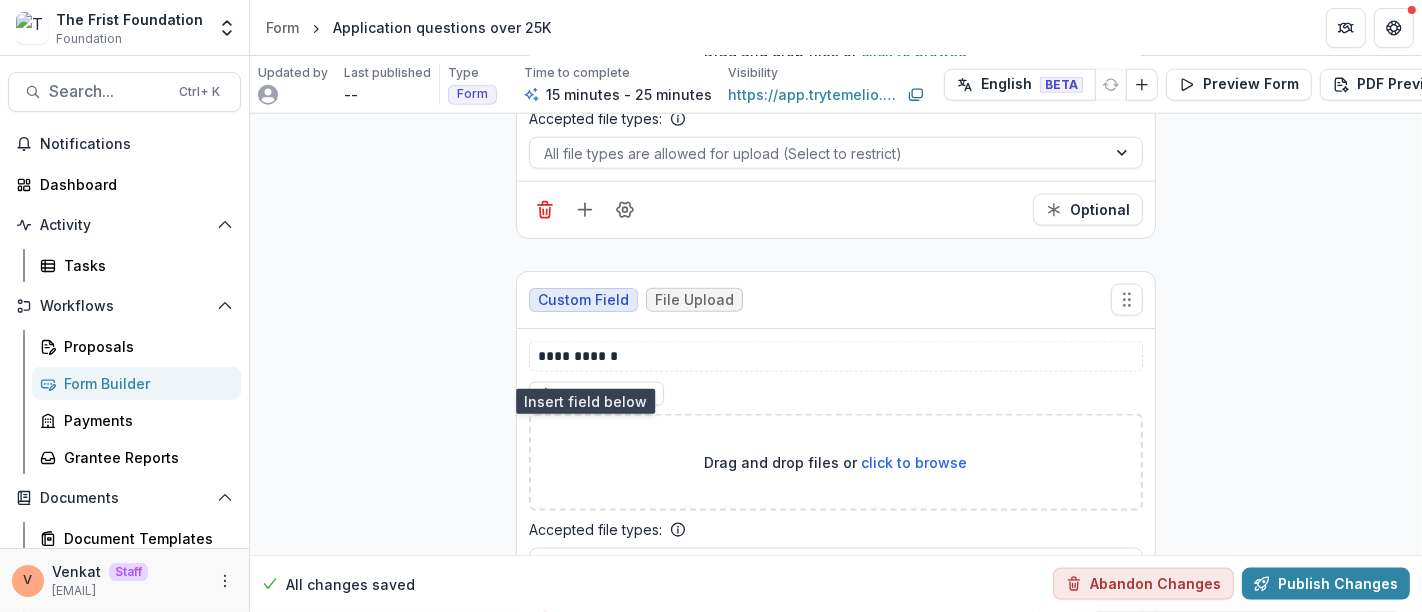 scroll, scrollTop: 2168, scrollLeft: 0, axis: vertical 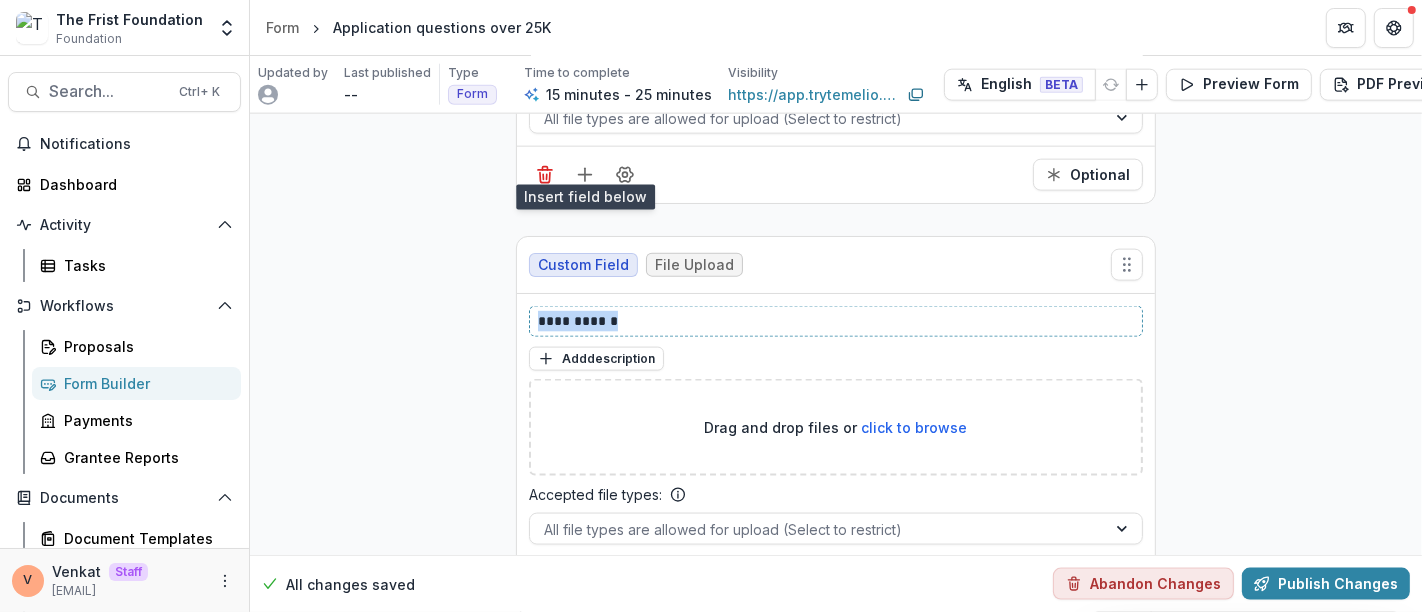 drag, startPoint x: 648, startPoint y: 298, endPoint x: 463, endPoint y: 315, distance: 185.77943 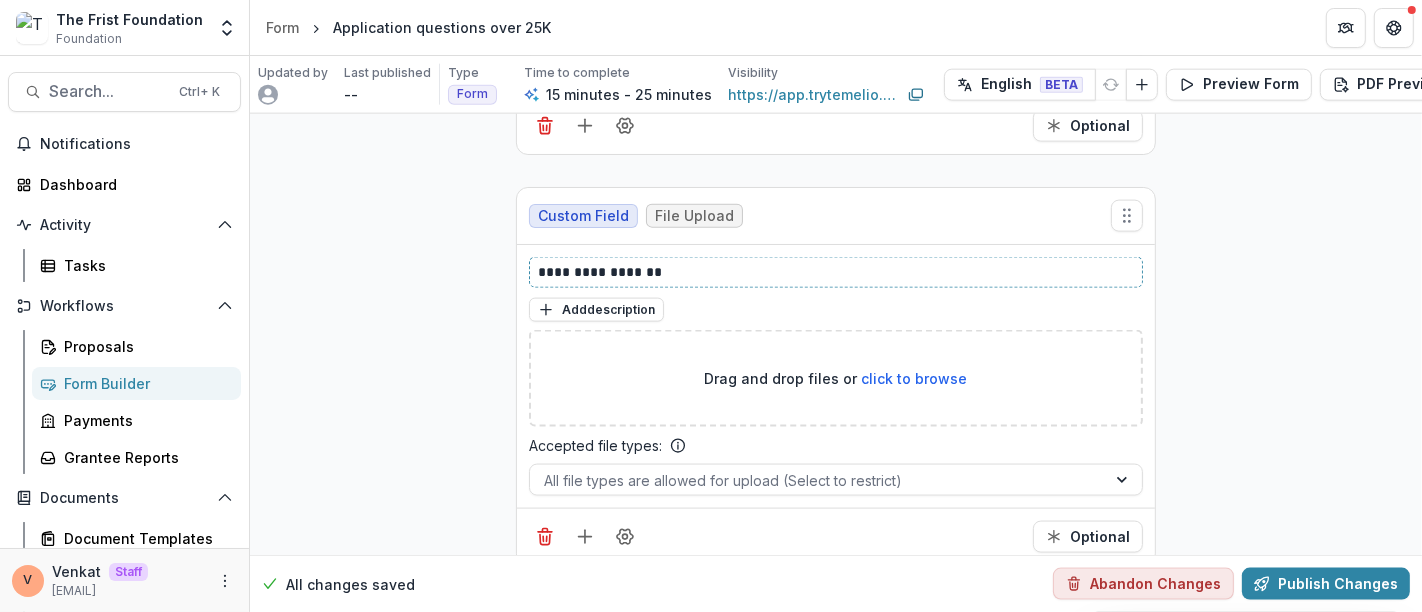 scroll, scrollTop: 2242, scrollLeft: 0, axis: vertical 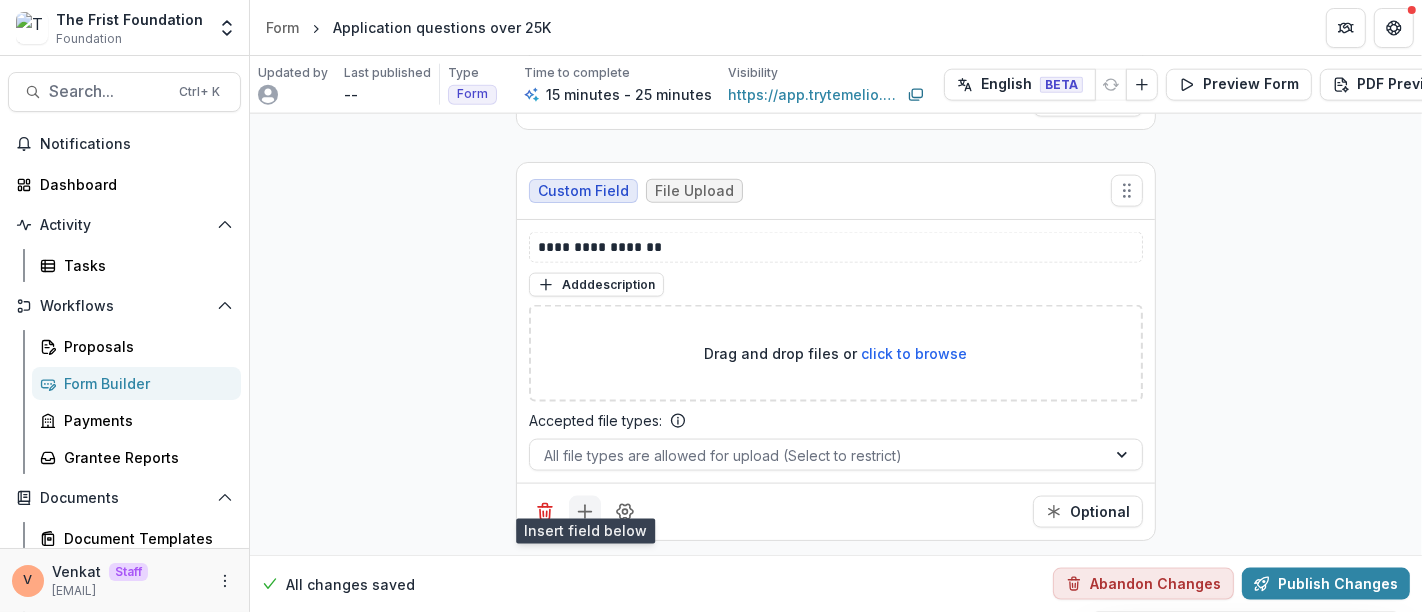 click 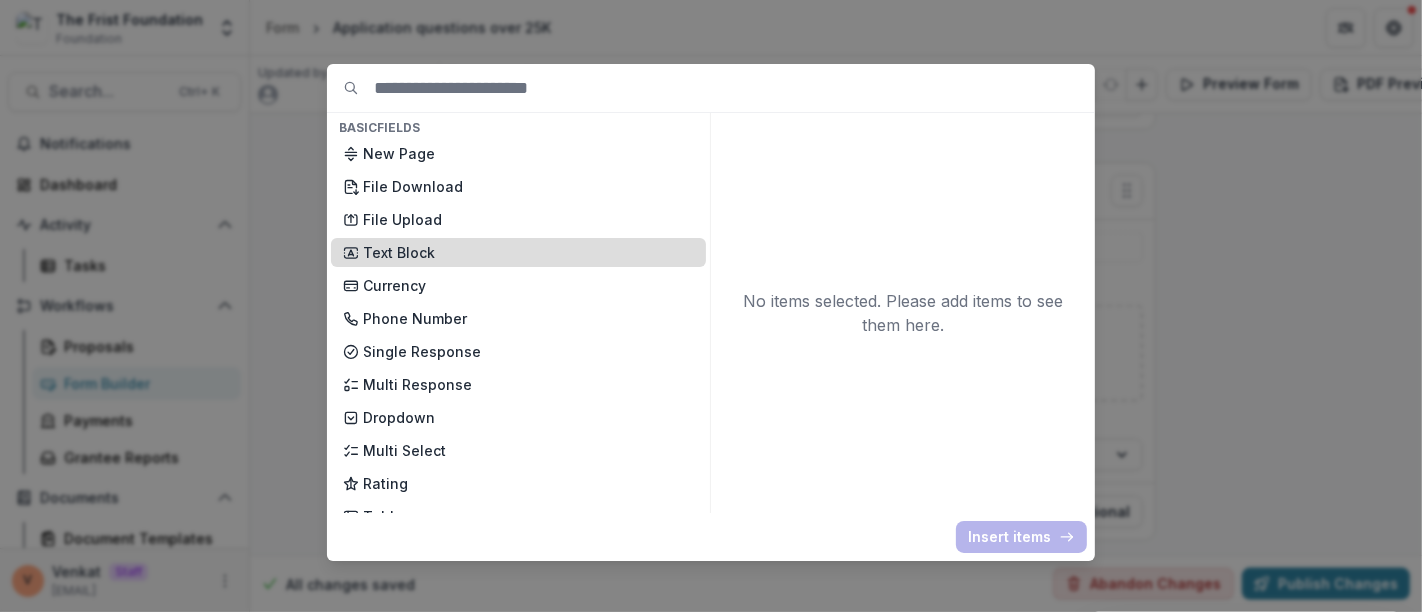 click on "Text Block" at bounding box center (528, 252) 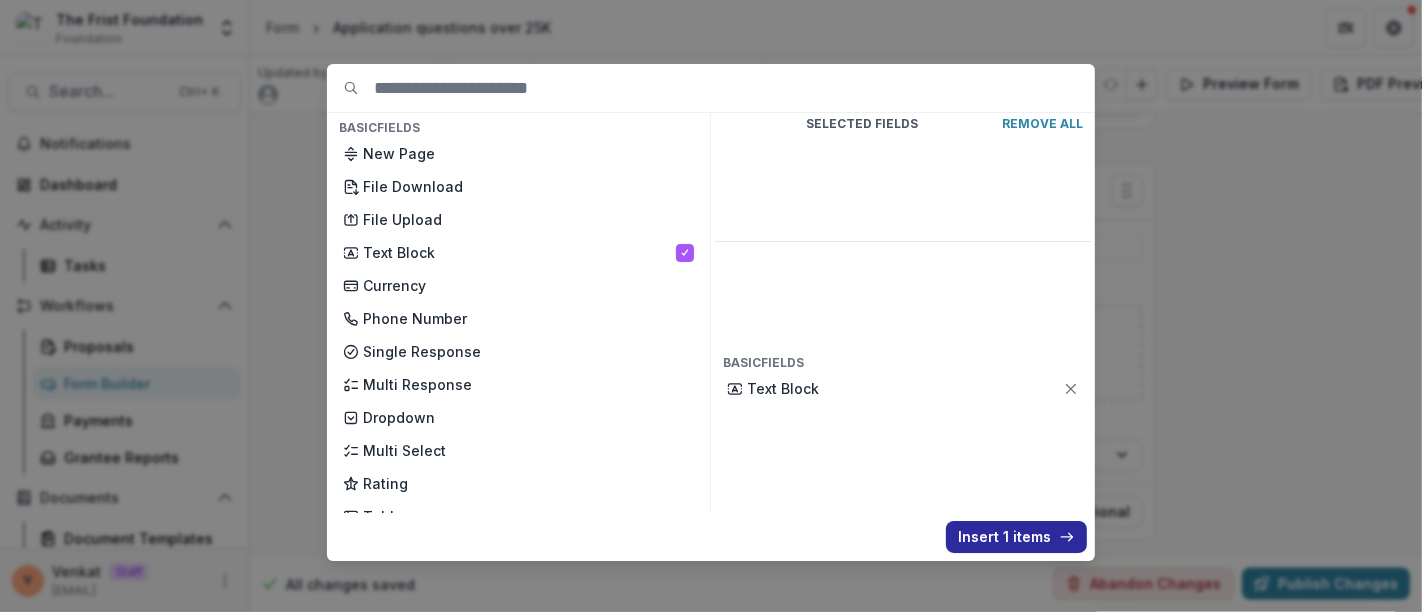 click on "Insert 1 items" at bounding box center (1016, 537) 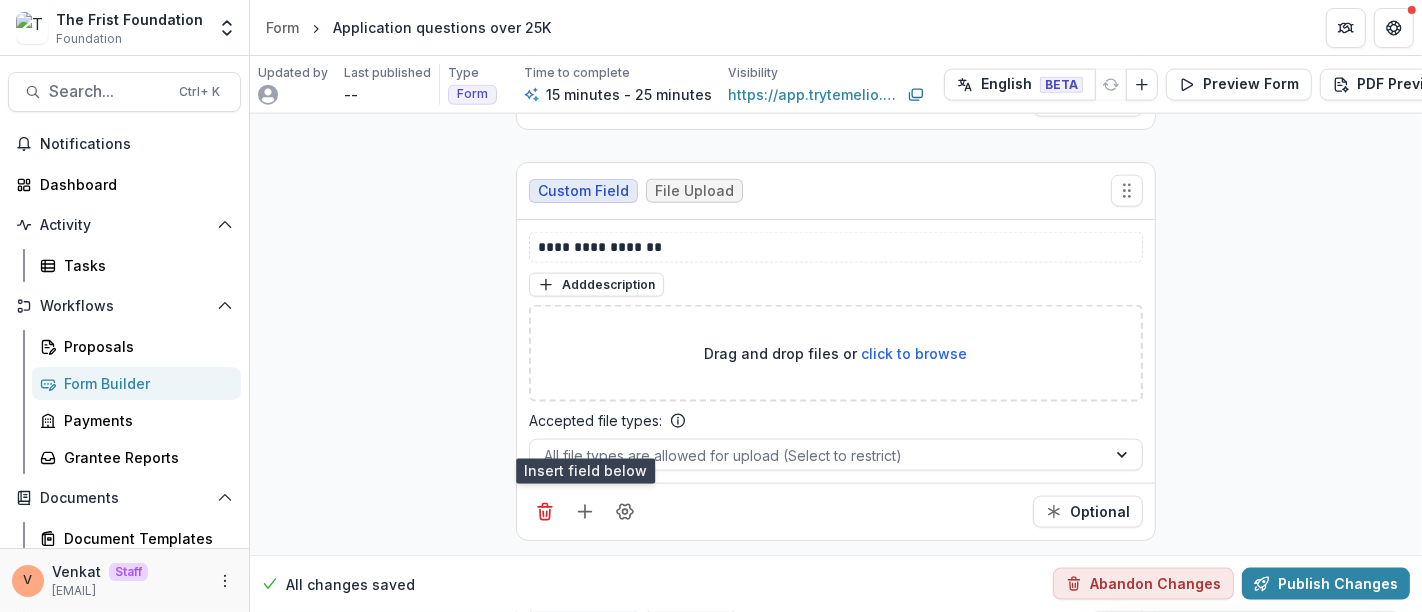 scroll, scrollTop: 2576, scrollLeft: 0, axis: vertical 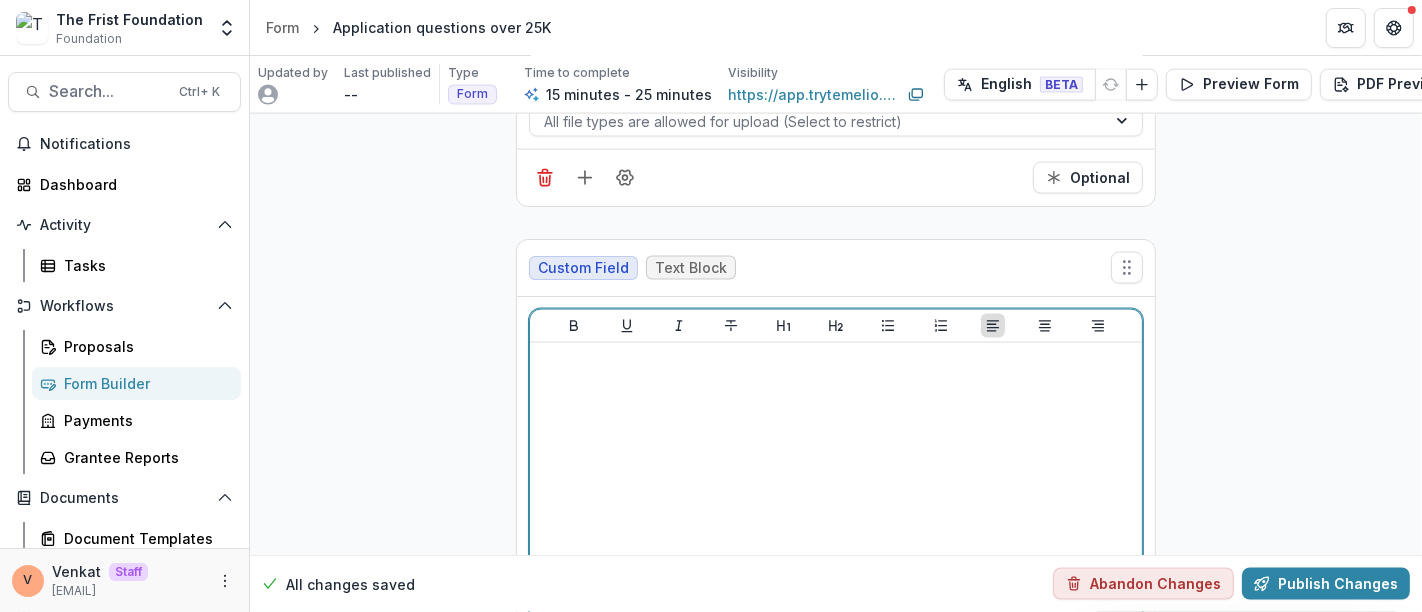 click at bounding box center (836, 501) 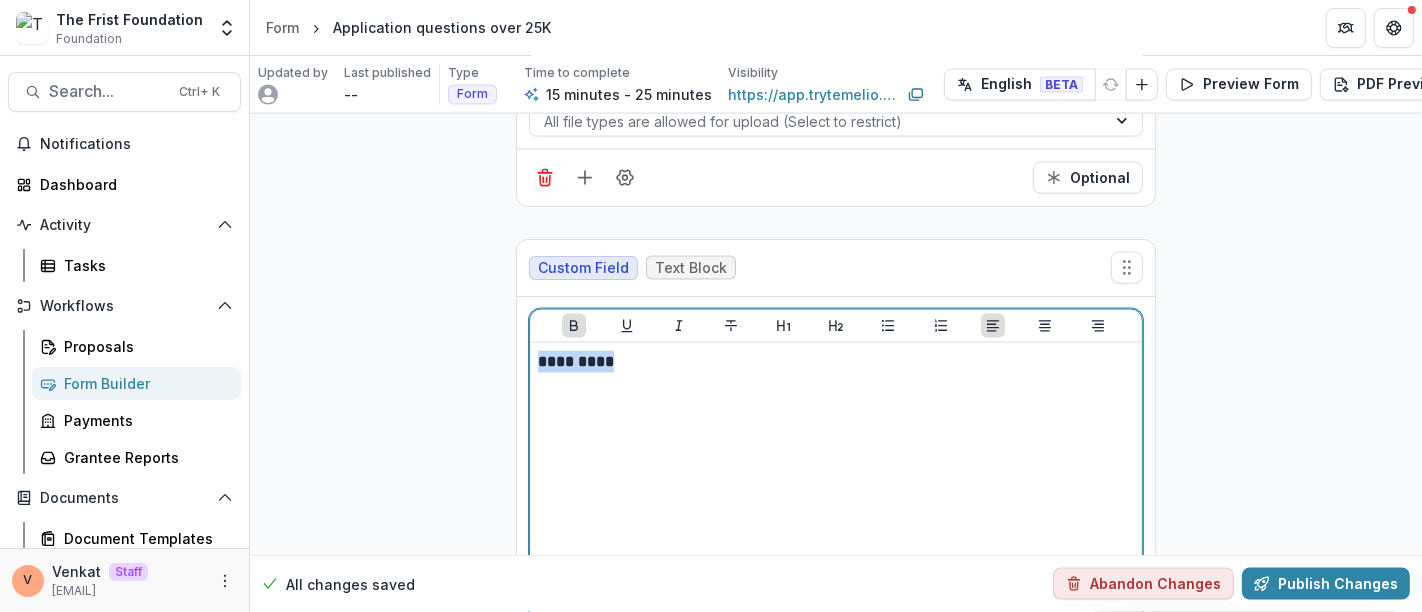 drag, startPoint x: 676, startPoint y: 348, endPoint x: 488, endPoint y: 347, distance: 188.00266 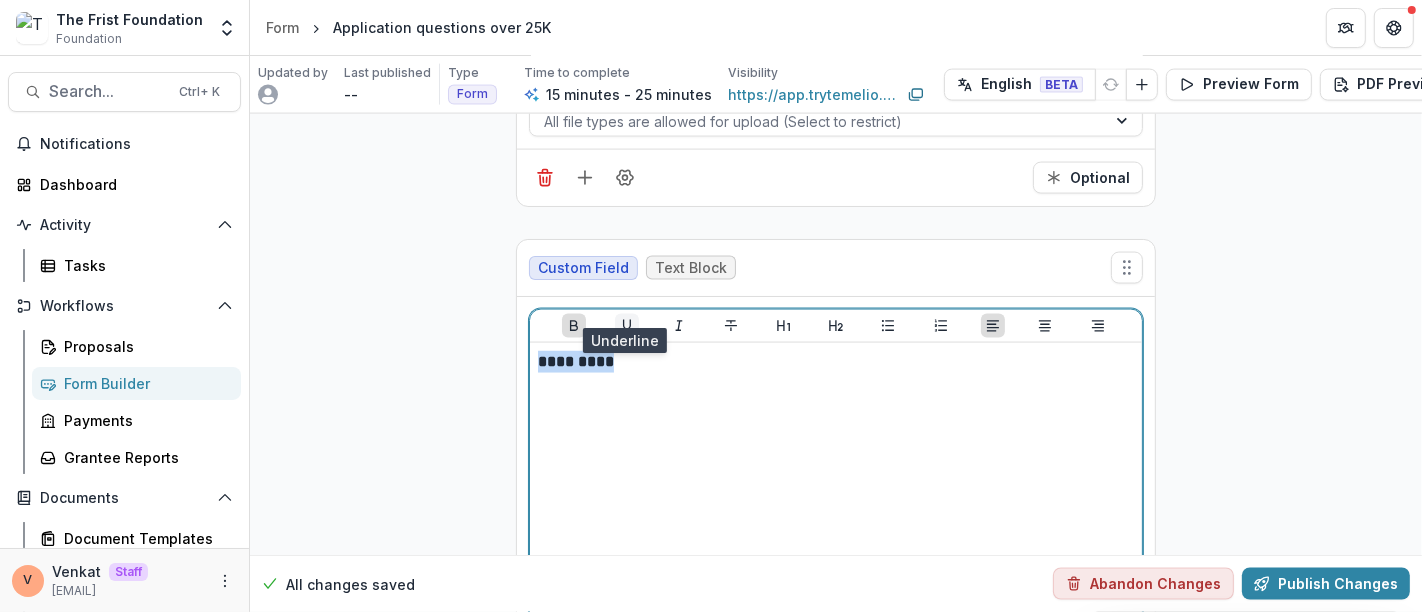 click 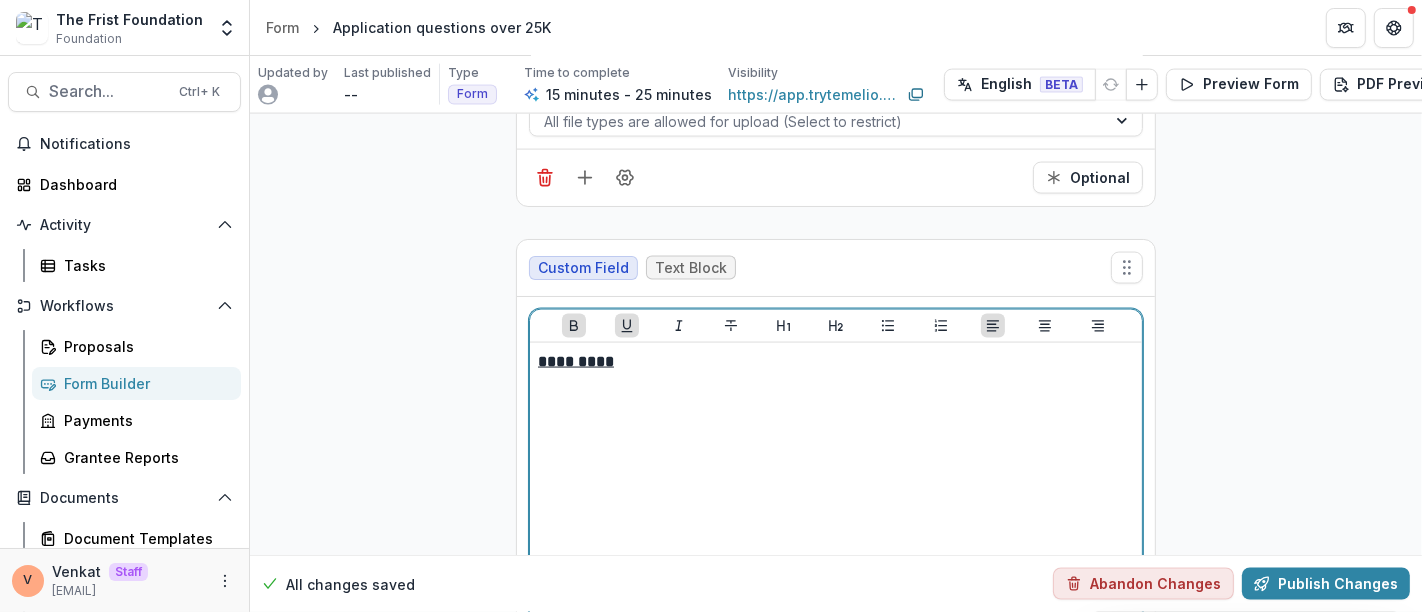 click on "*********" at bounding box center [836, 501] 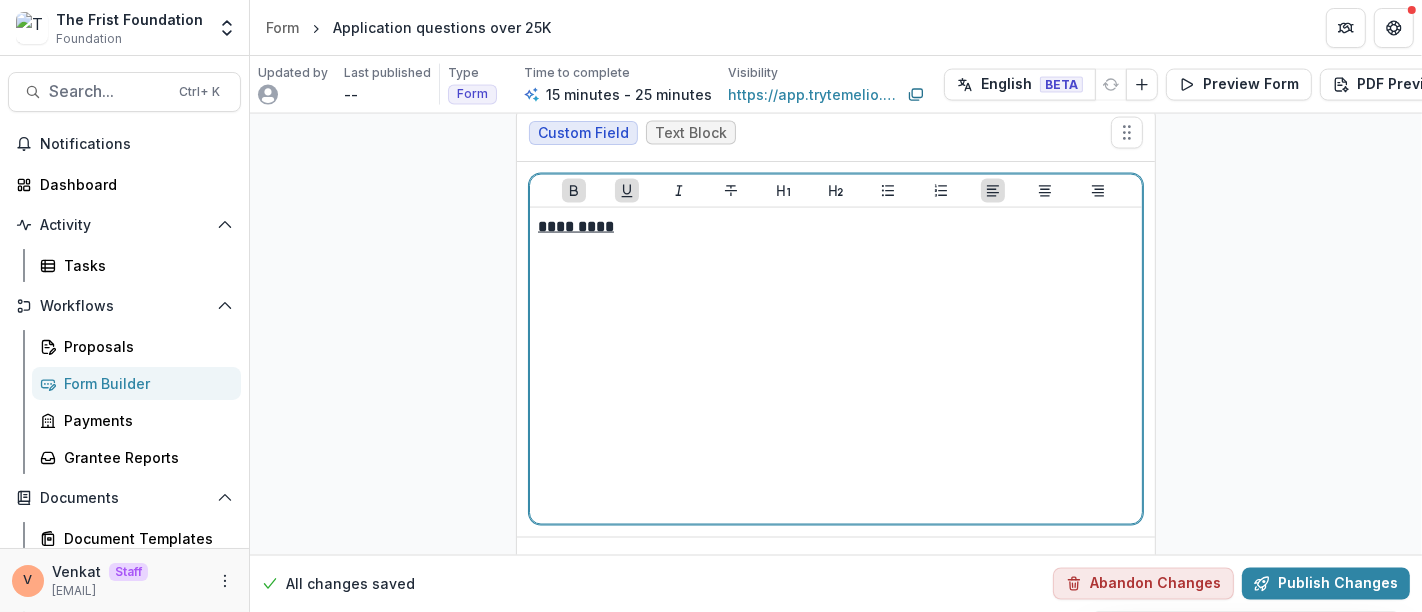 scroll, scrollTop: 2764, scrollLeft: 0, axis: vertical 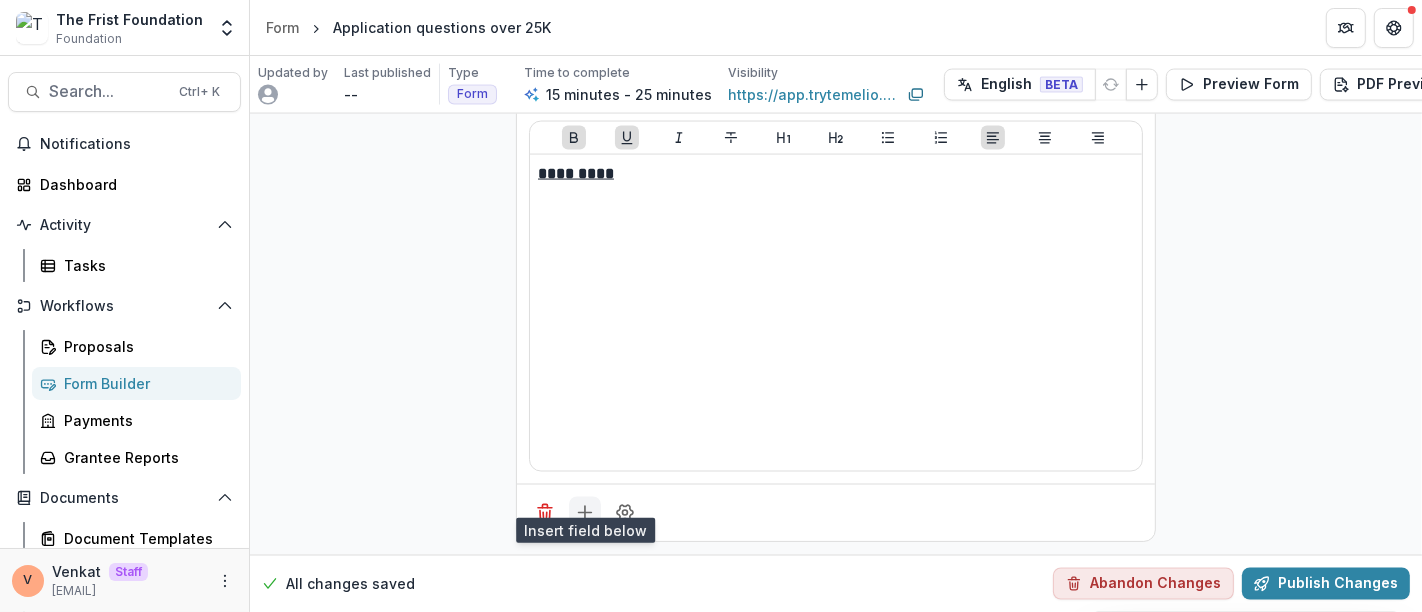 click 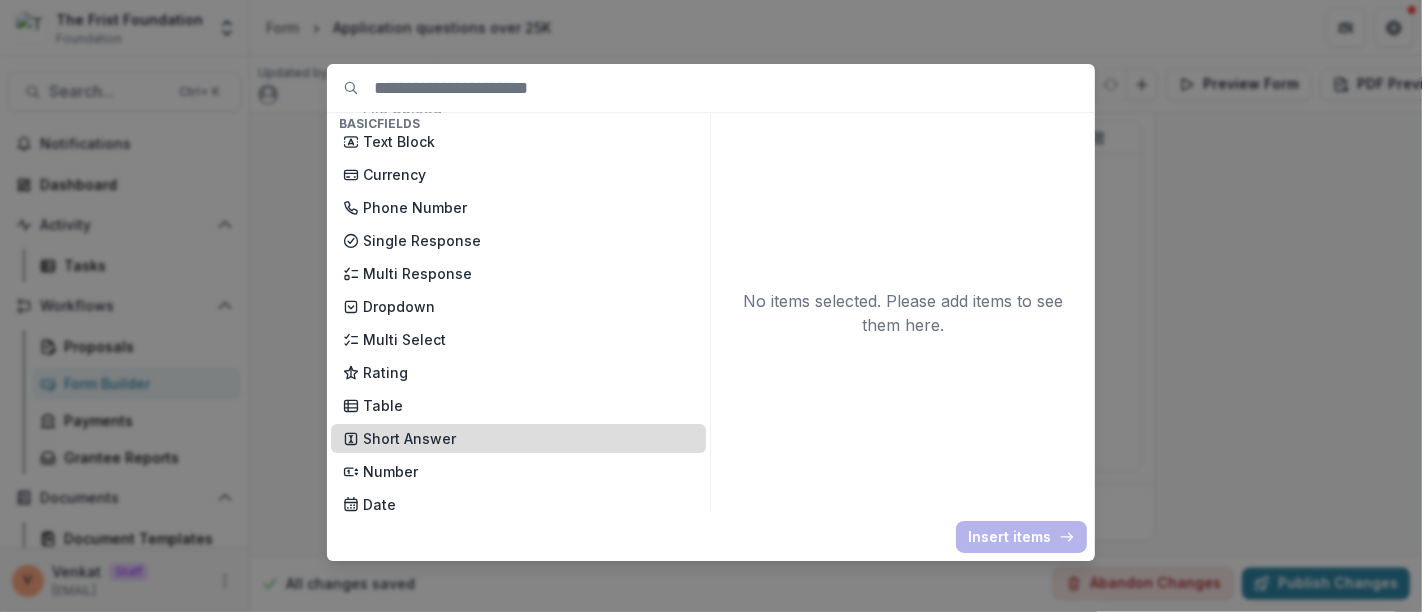 scroll, scrollTop: 222, scrollLeft: 0, axis: vertical 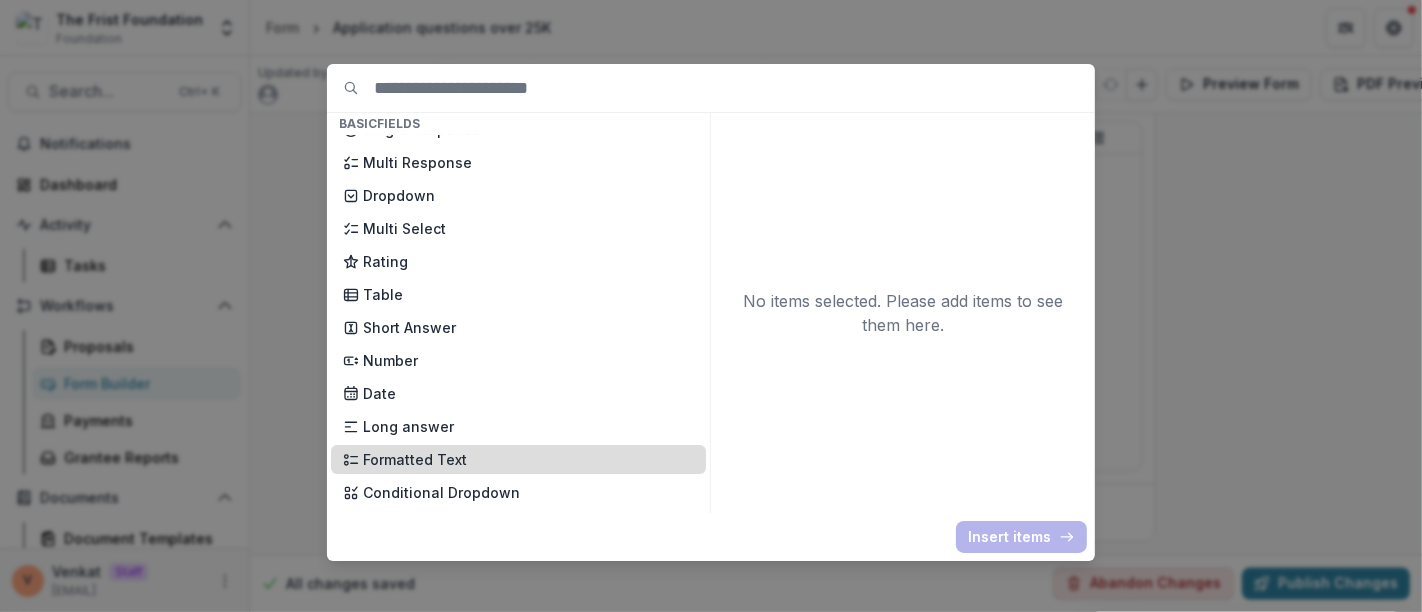 click on "Formatted Text" at bounding box center (528, 459) 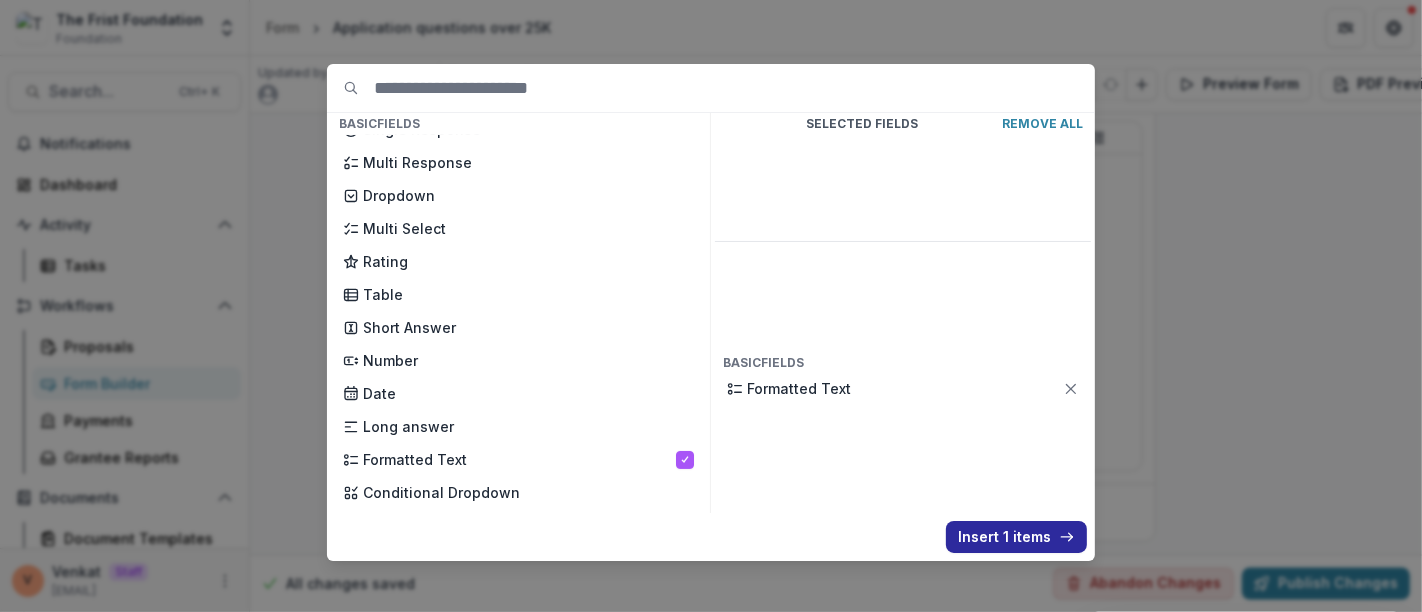 click on "Insert 1 items" at bounding box center [1016, 537] 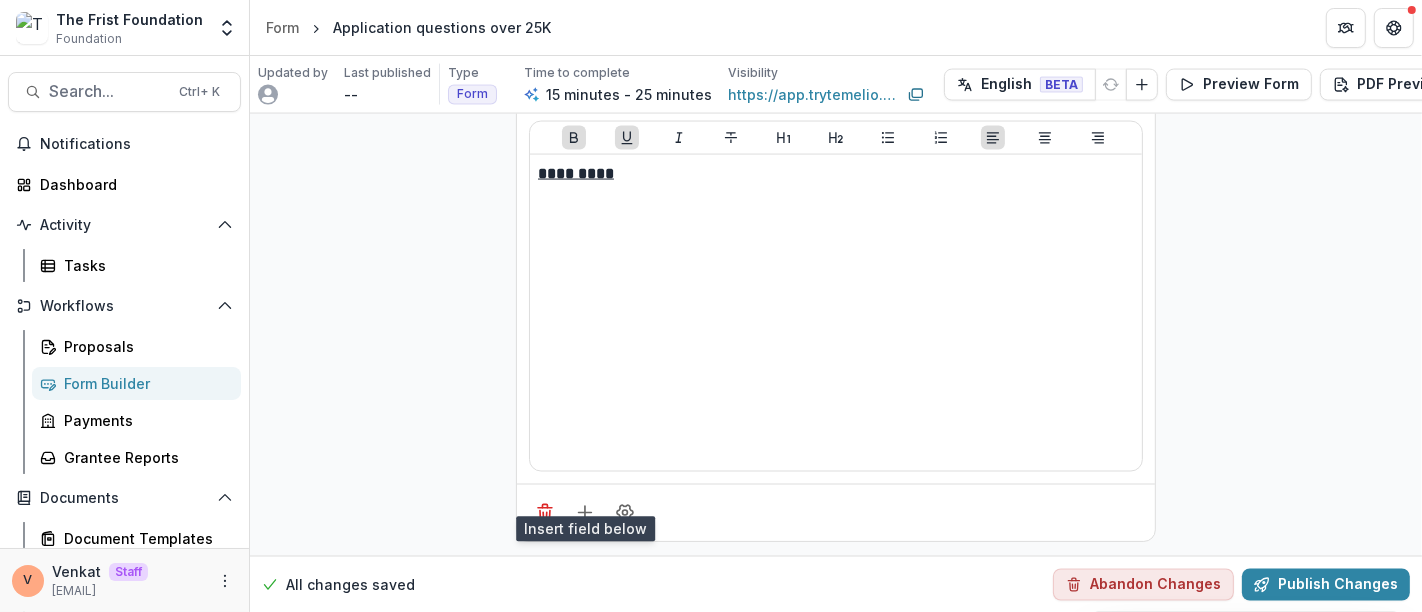 scroll, scrollTop: 3097, scrollLeft: 0, axis: vertical 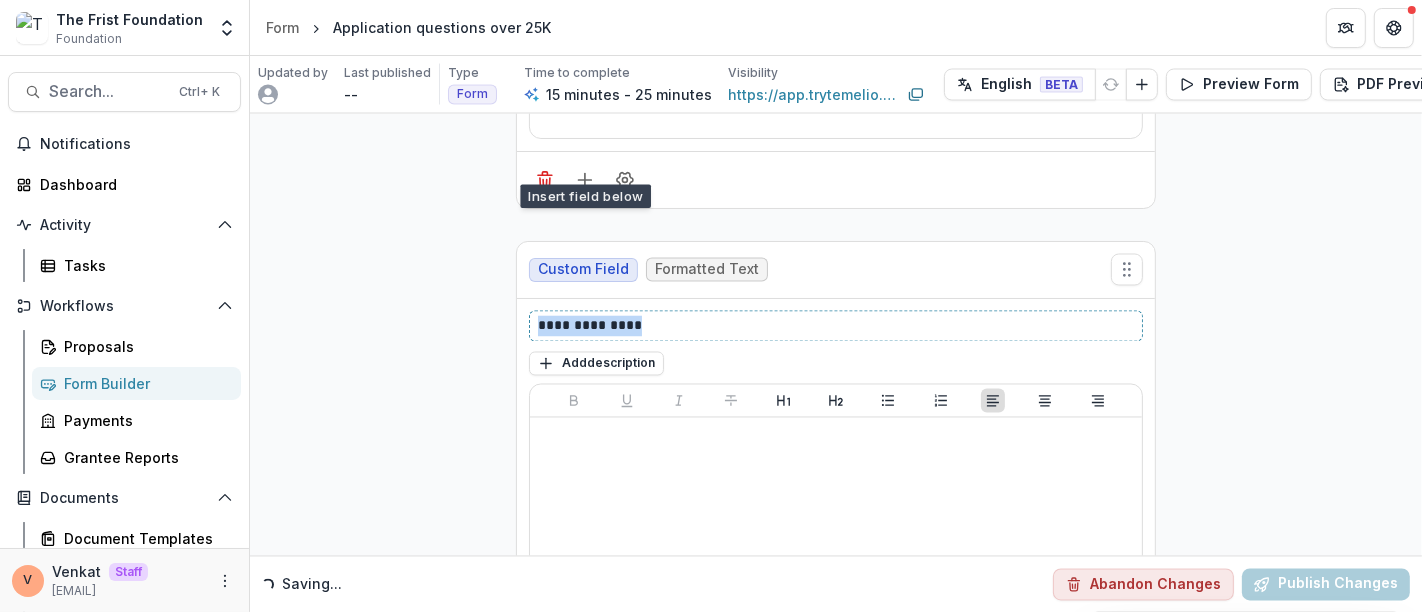 drag, startPoint x: 655, startPoint y: 304, endPoint x: 358, endPoint y: 312, distance: 297.10773 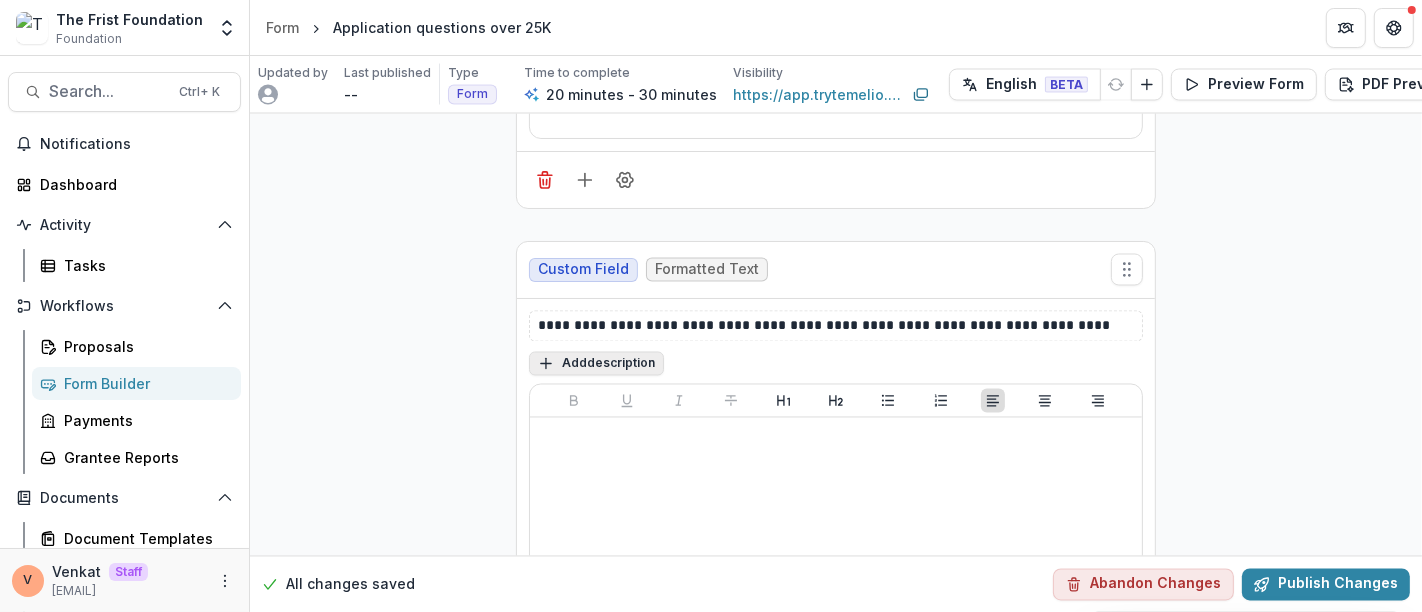 click on "Add  description" at bounding box center (596, 364) 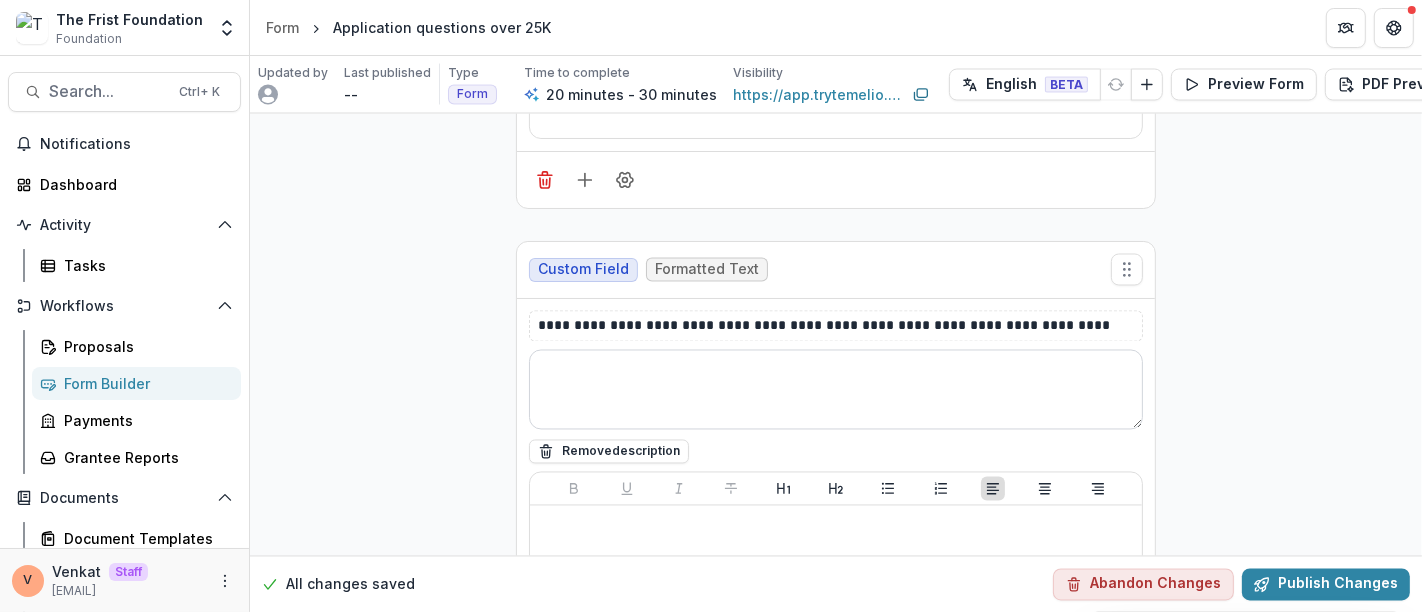 click at bounding box center [836, 390] 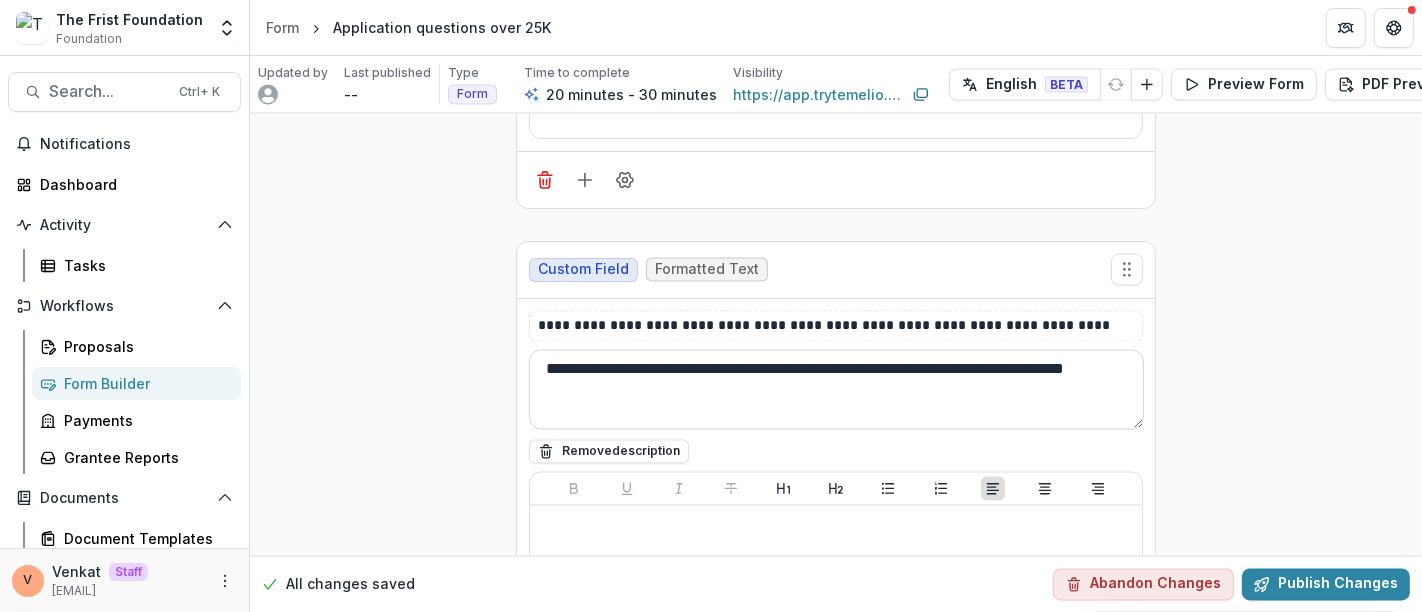 paste on "**********" 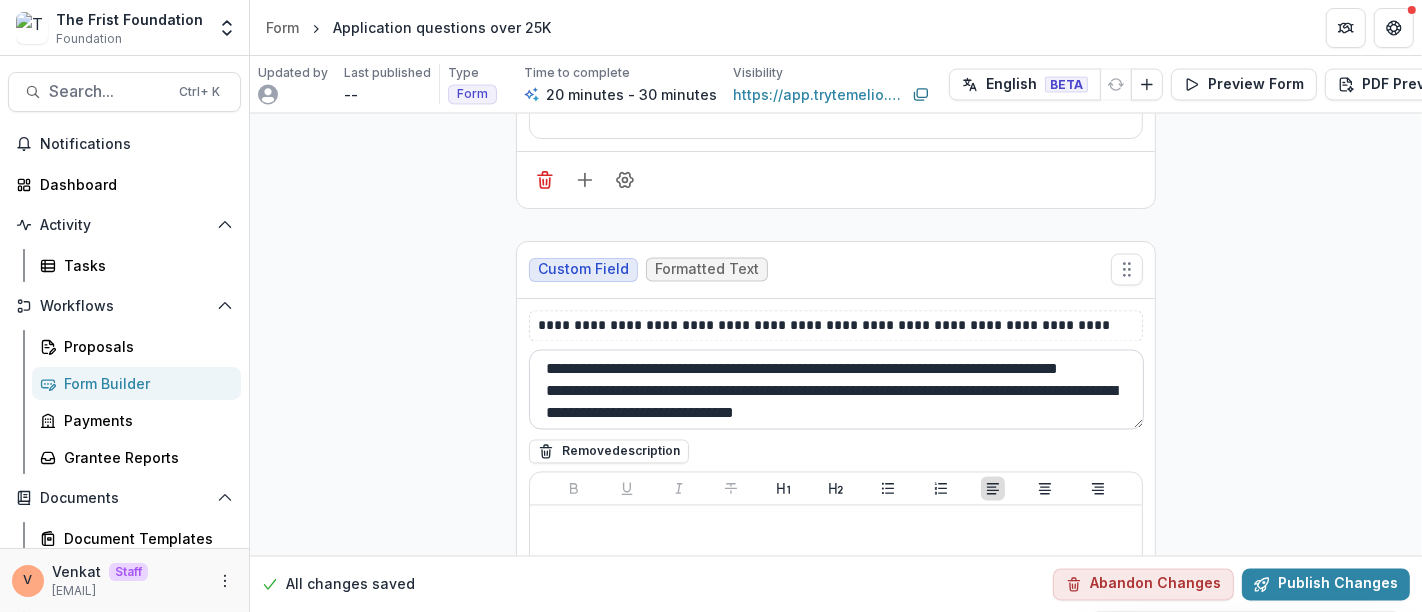 scroll, scrollTop: 38, scrollLeft: 0, axis: vertical 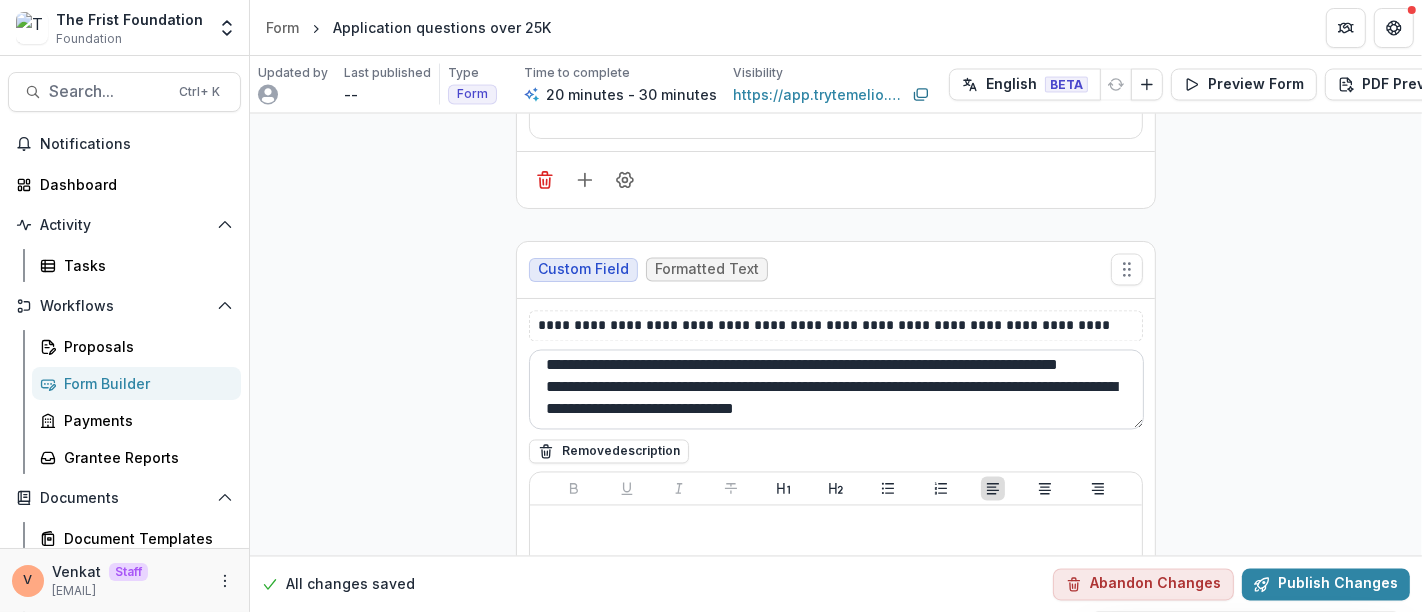 click on "**********" at bounding box center (836, 390) 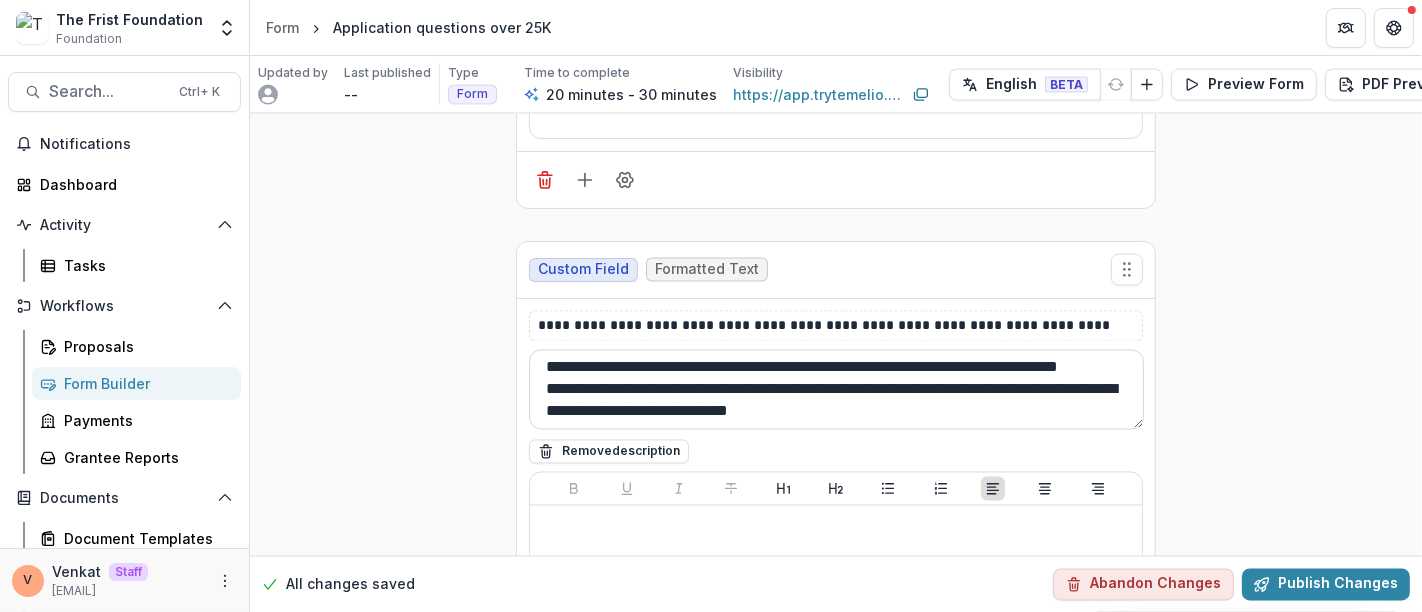 scroll, scrollTop: 0, scrollLeft: 0, axis: both 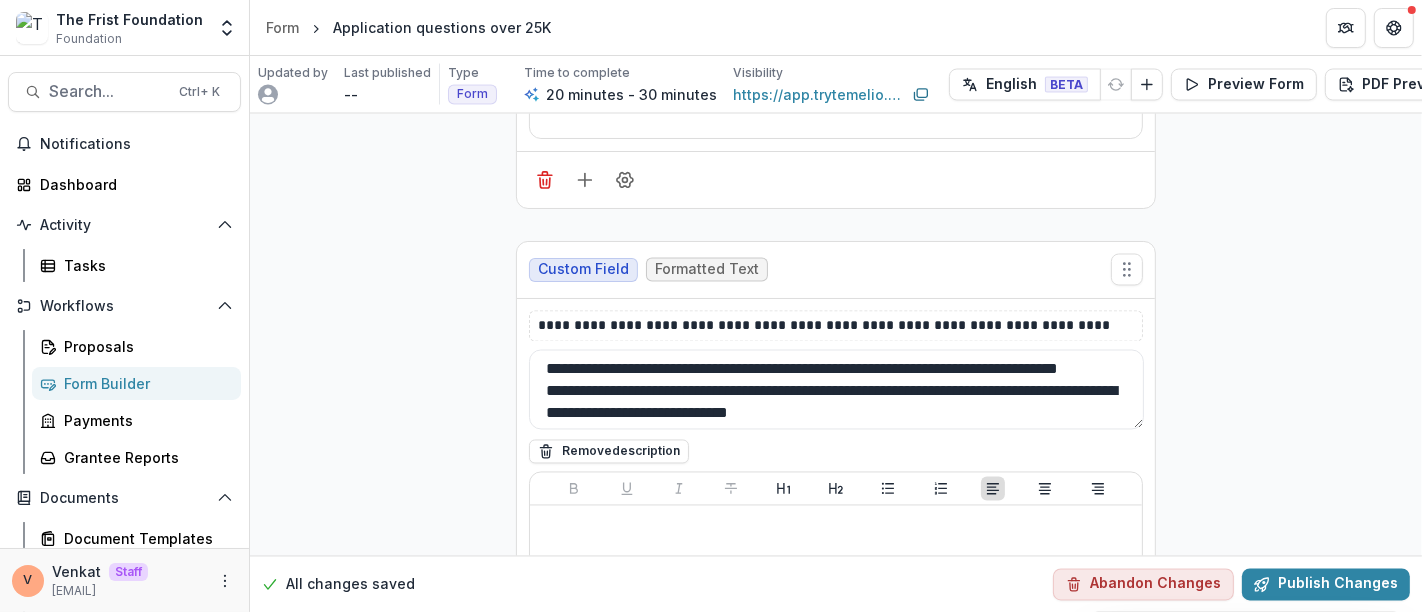 type on "**********" 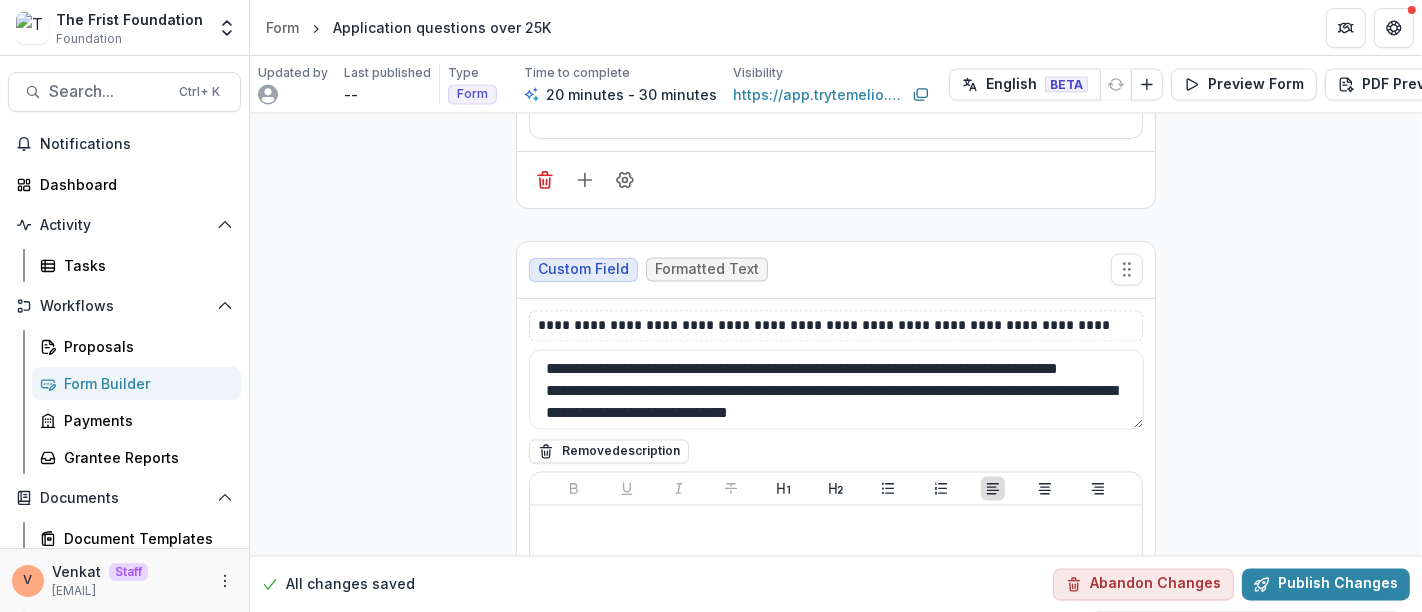 scroll, scrollTop: 3445, scrollLeft: 0, axis: vertical 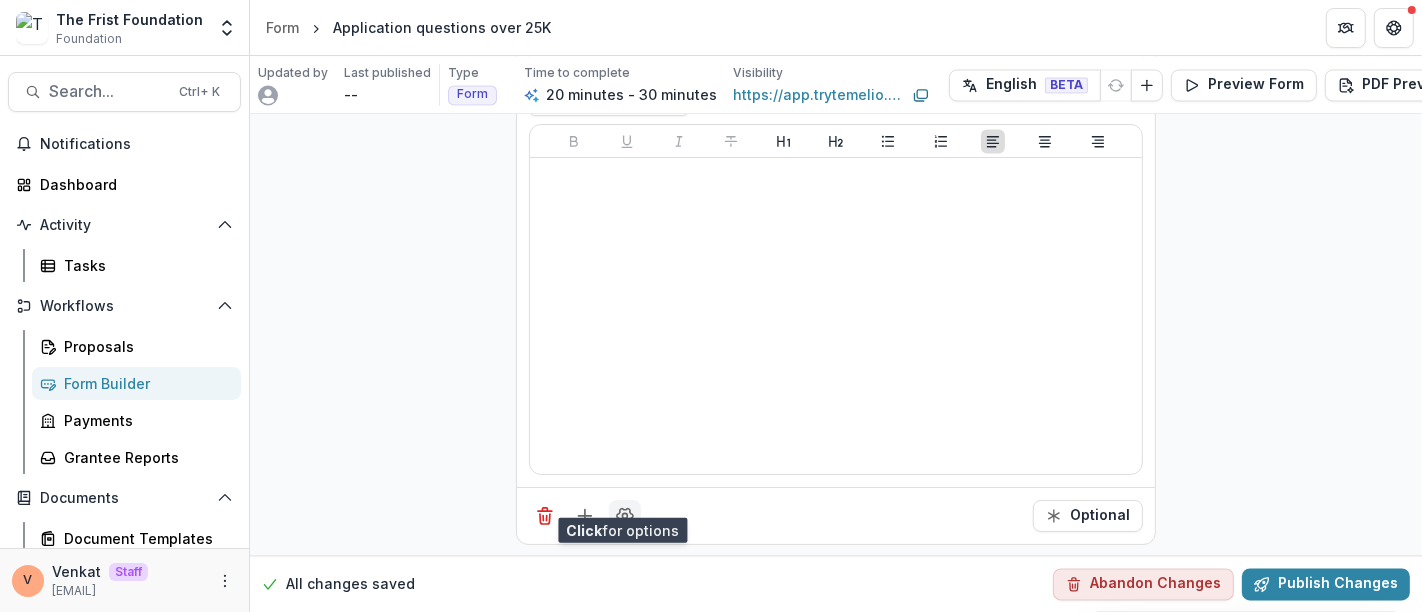 click at bounding box center [625, 516] 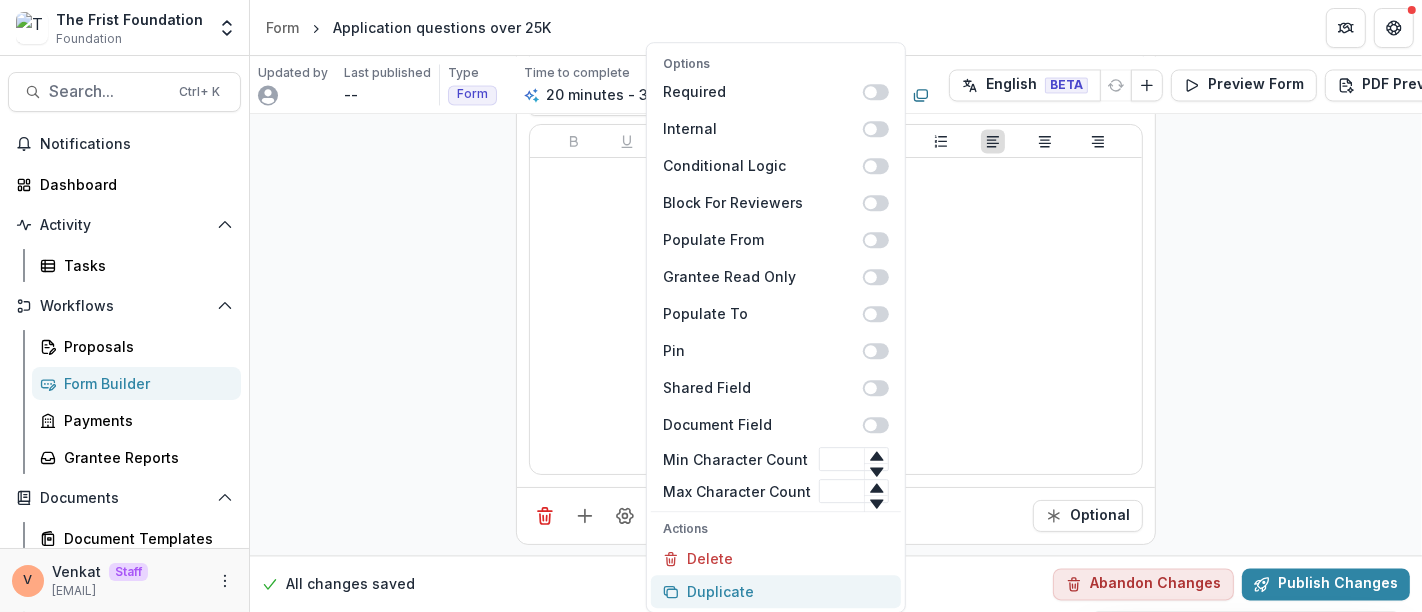 click on "Duplicate" at bounding box center (776, 591) 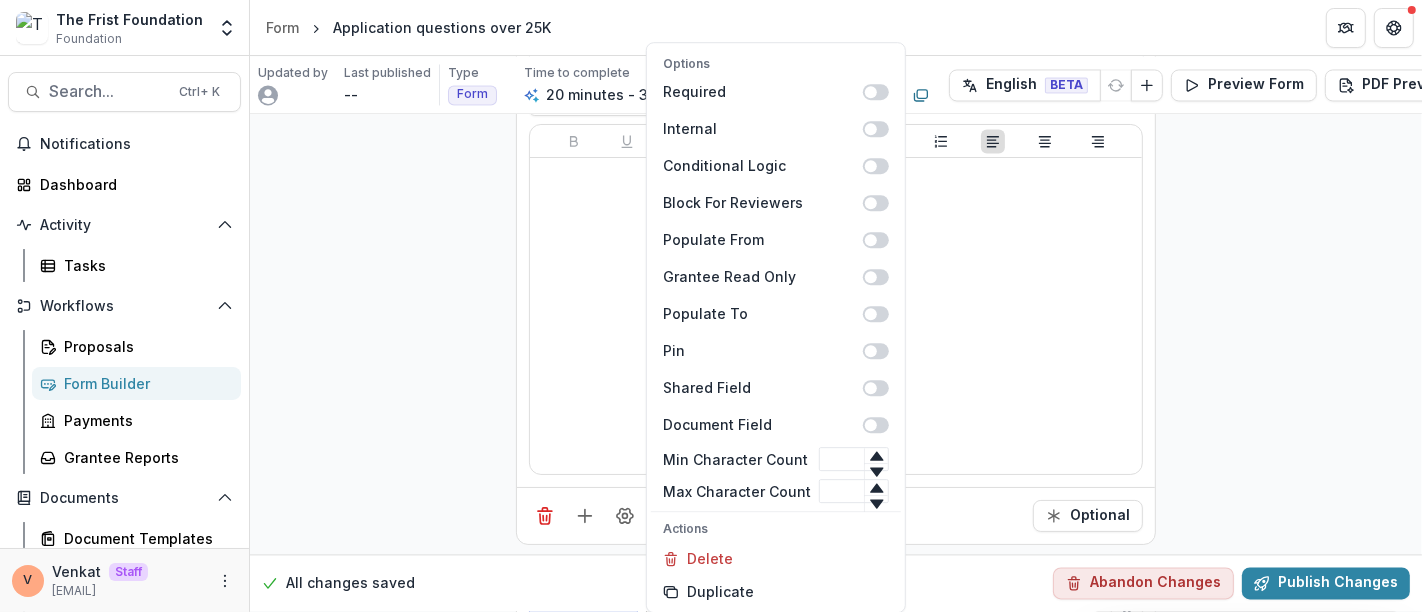 click on "**********" at bounding box center [836, -1033] 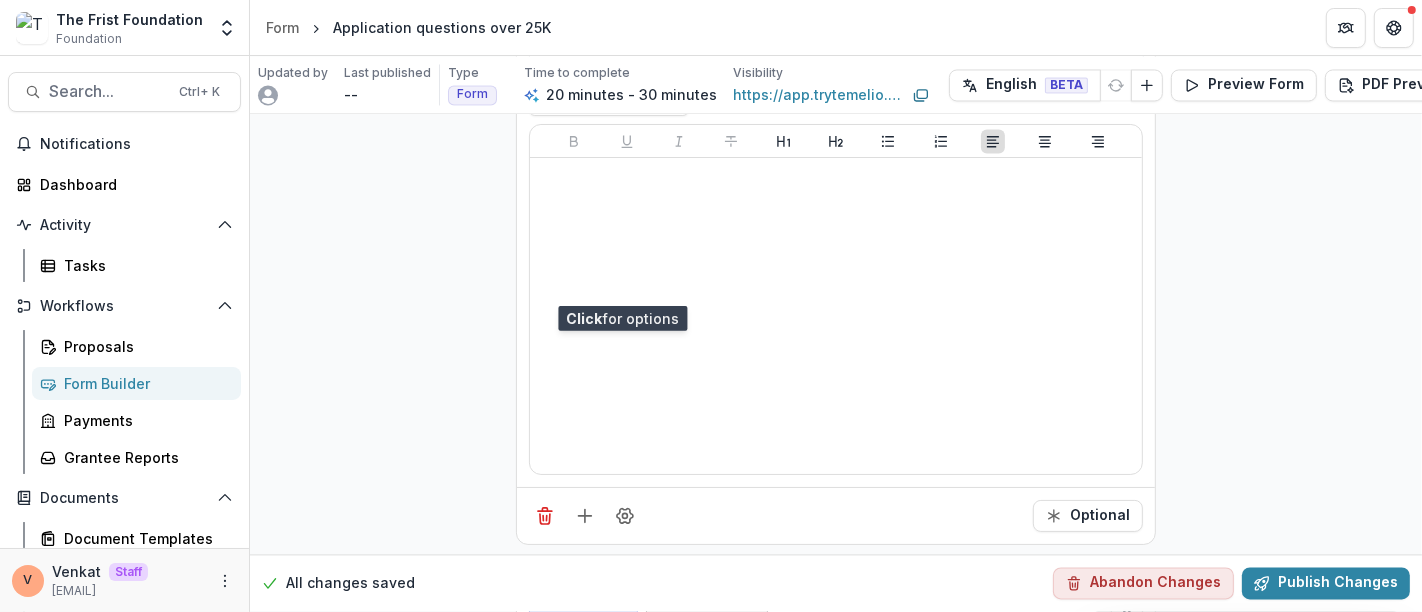 scroll, scrollTop: 3778, scrollLeft: 0, axis: vertical 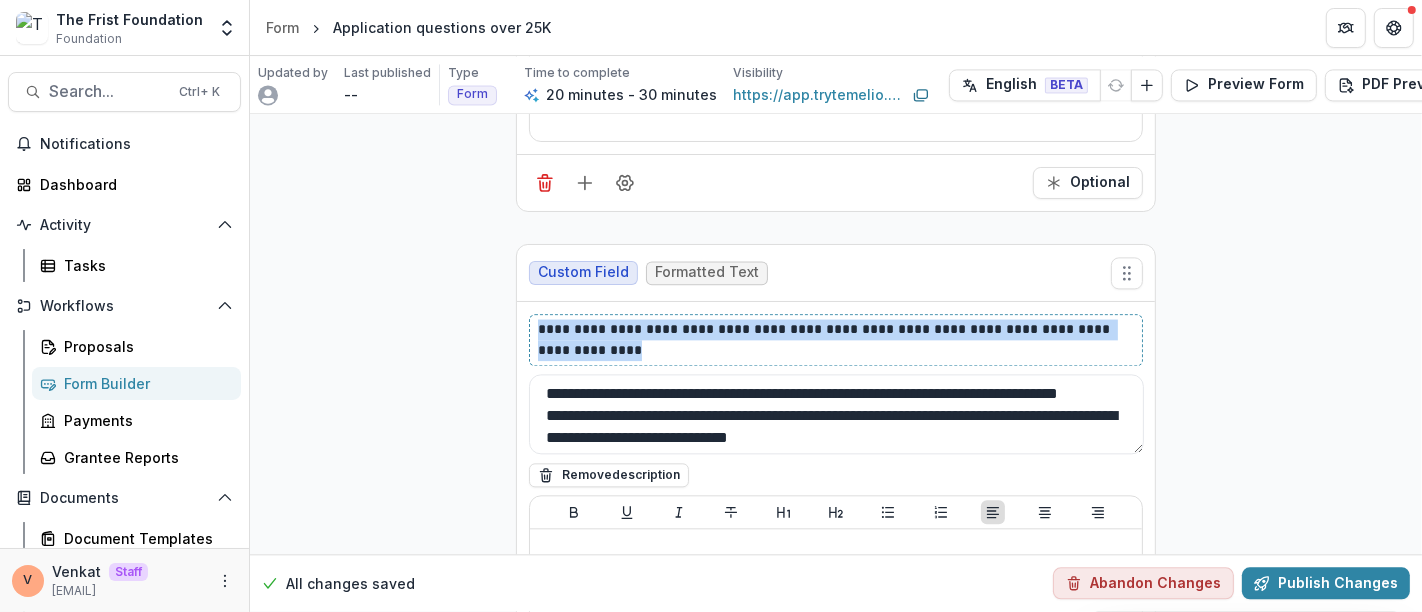 drag, startPoint x: 557, startPoint y: 319, endPoint x: 519, endPoint y: 305, distance: 40.496914 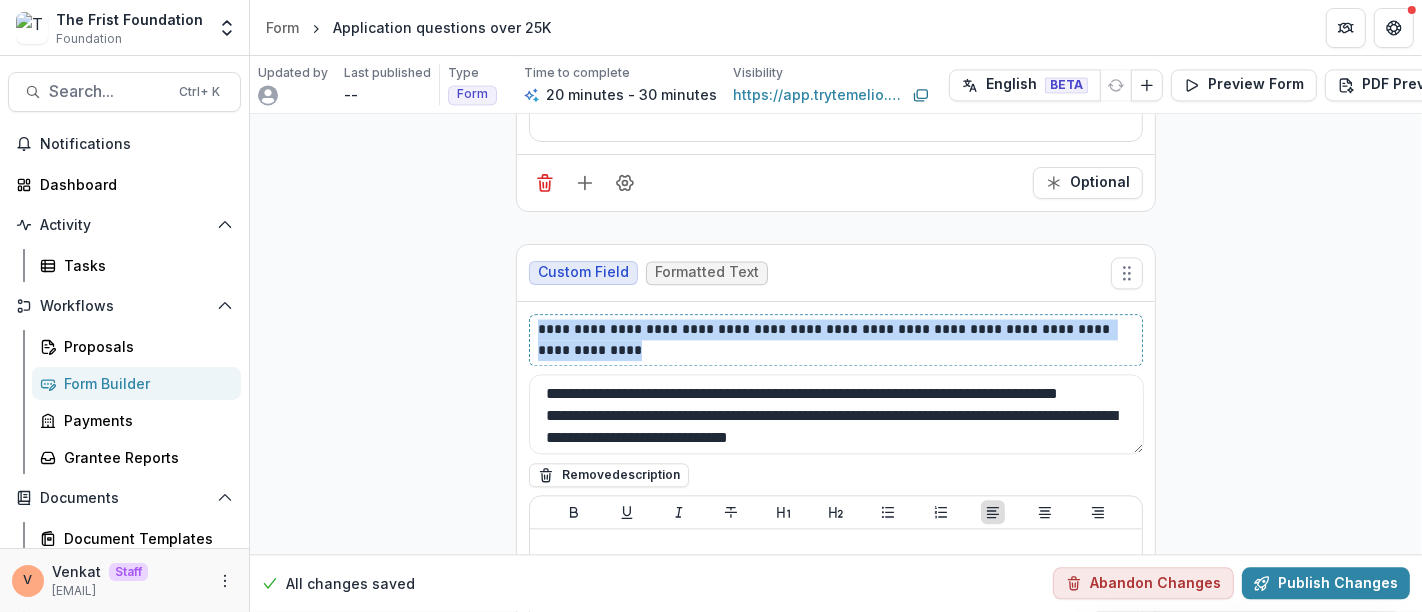 click on "**********" at bounding box center [836, 580] 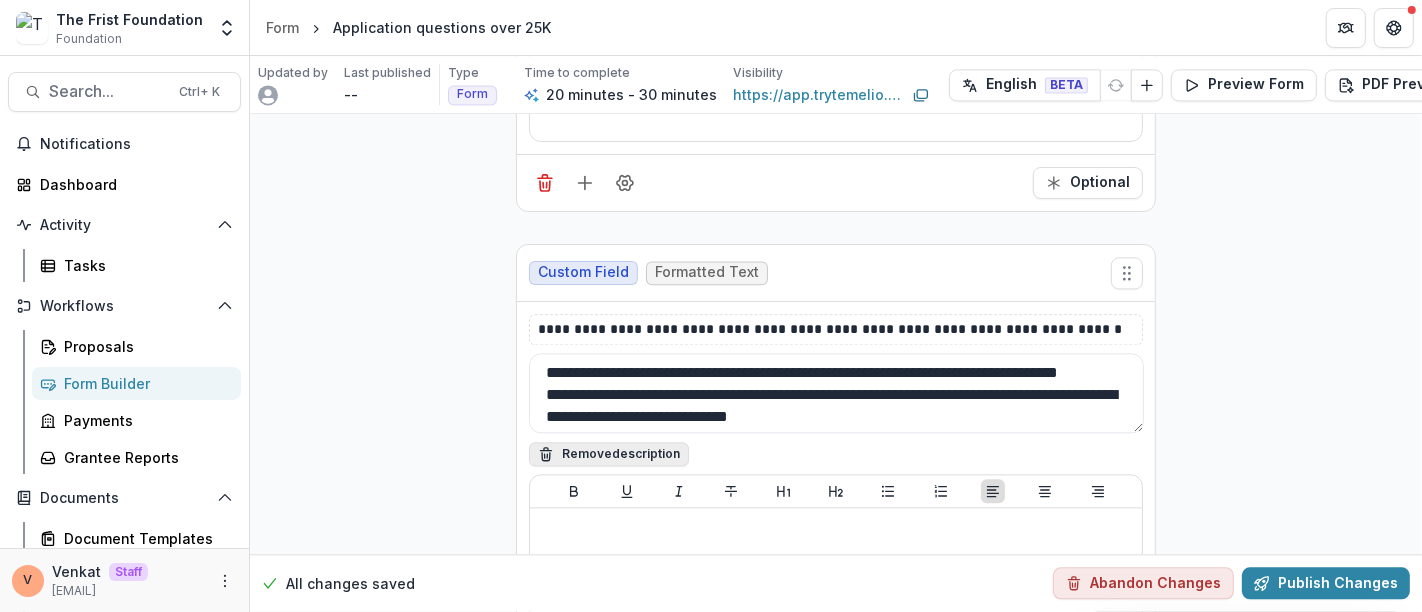 click on "Remove  description" at bounding box center [609, 454] 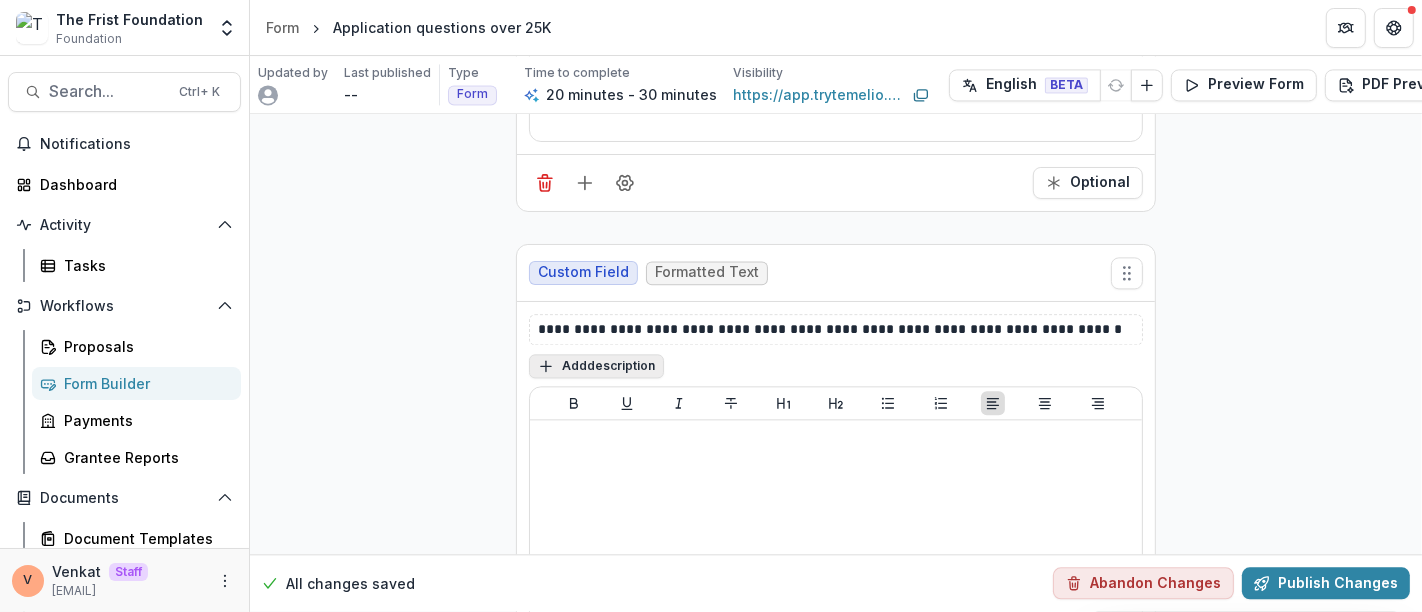 click on "Add  description" at bounding box center [596, 366] 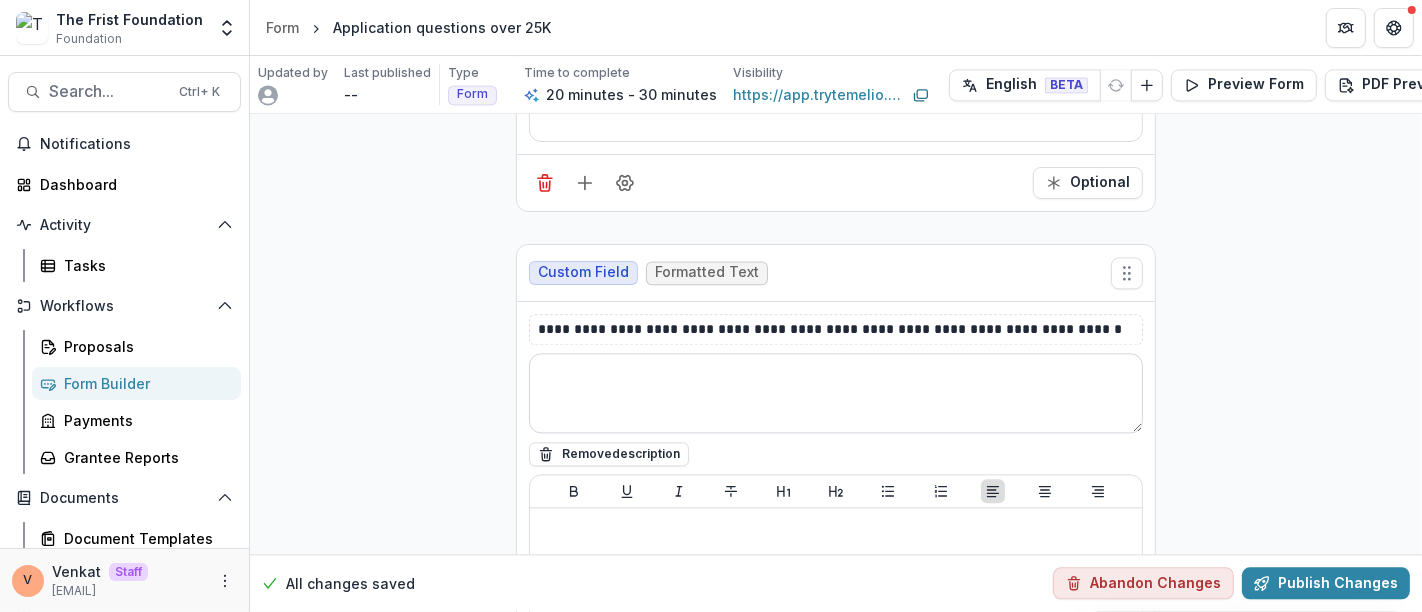click at bounding box center (836, 393) 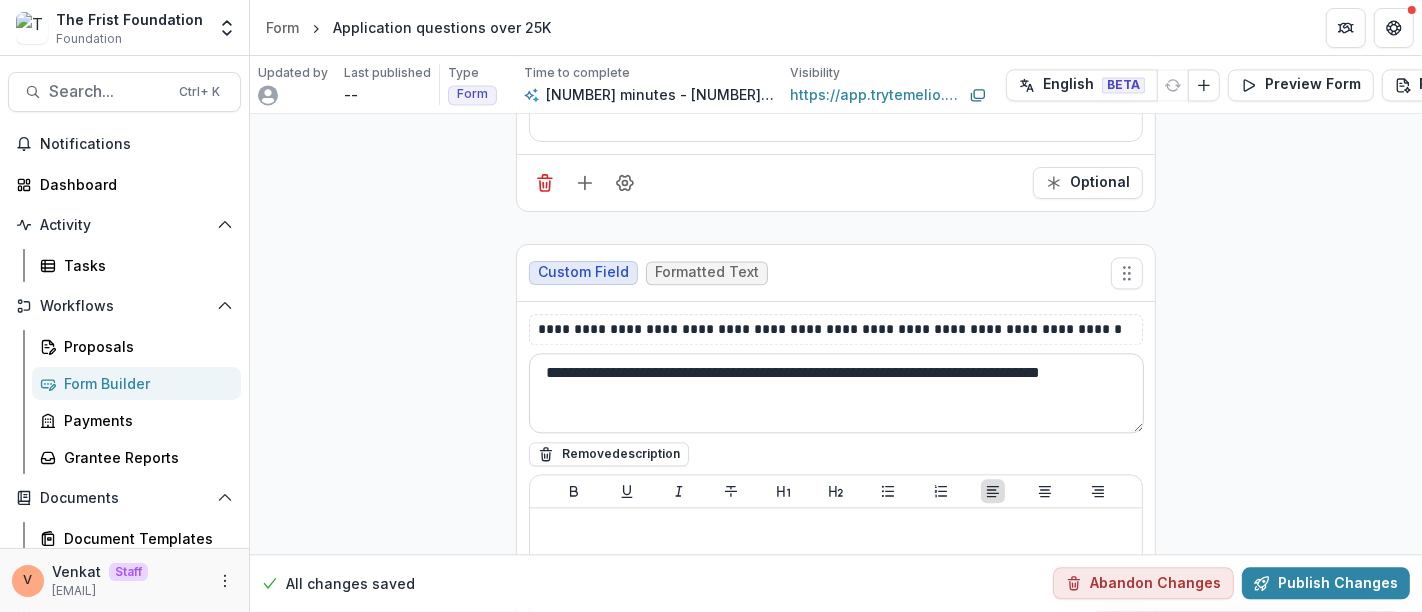 paste on "**********" 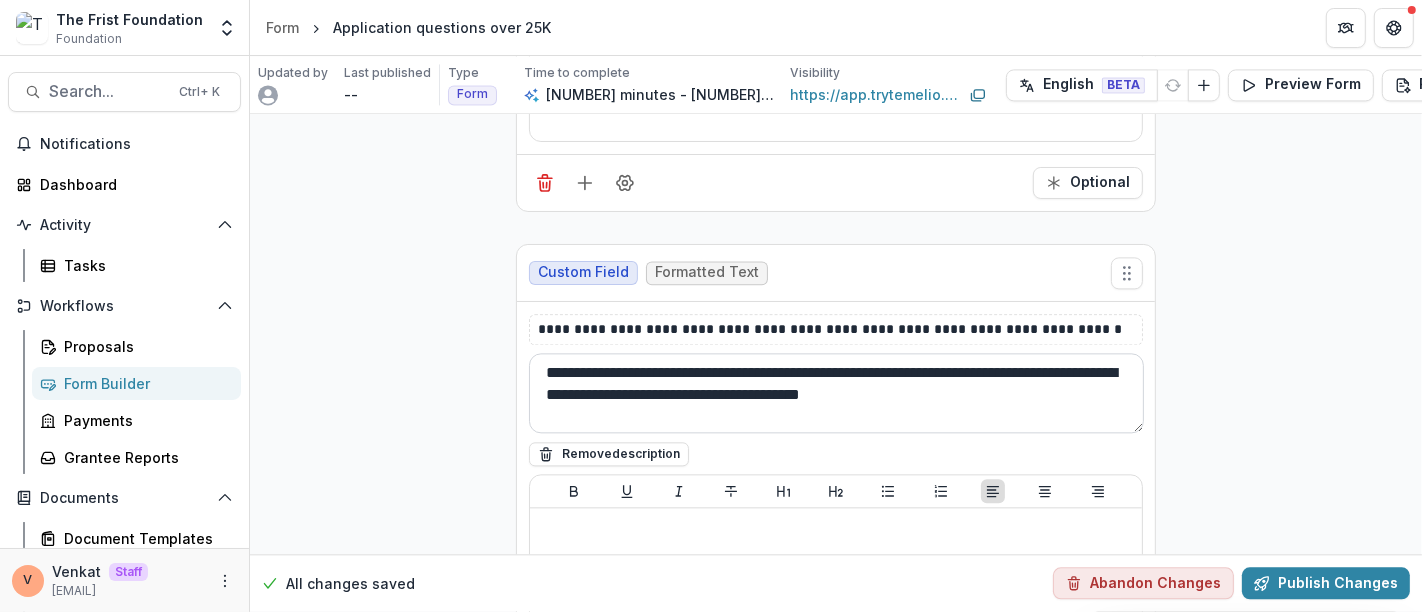 click on "**********" at bounding box center [836, 393] 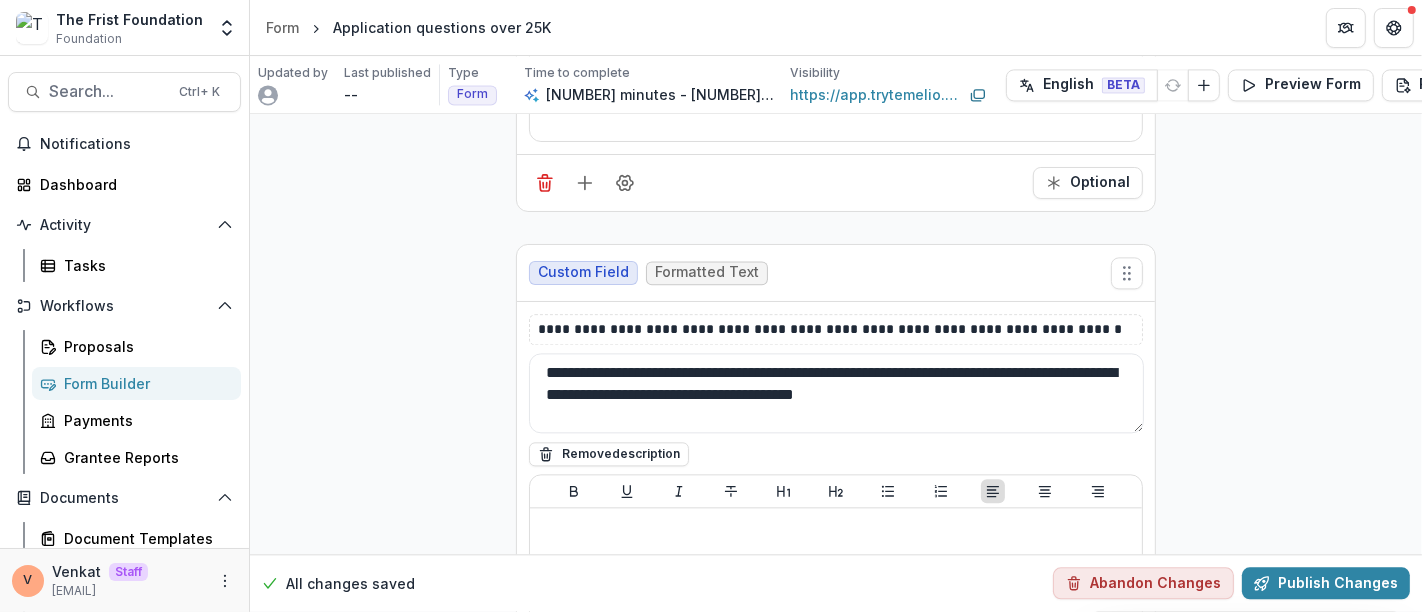 type on "**********" 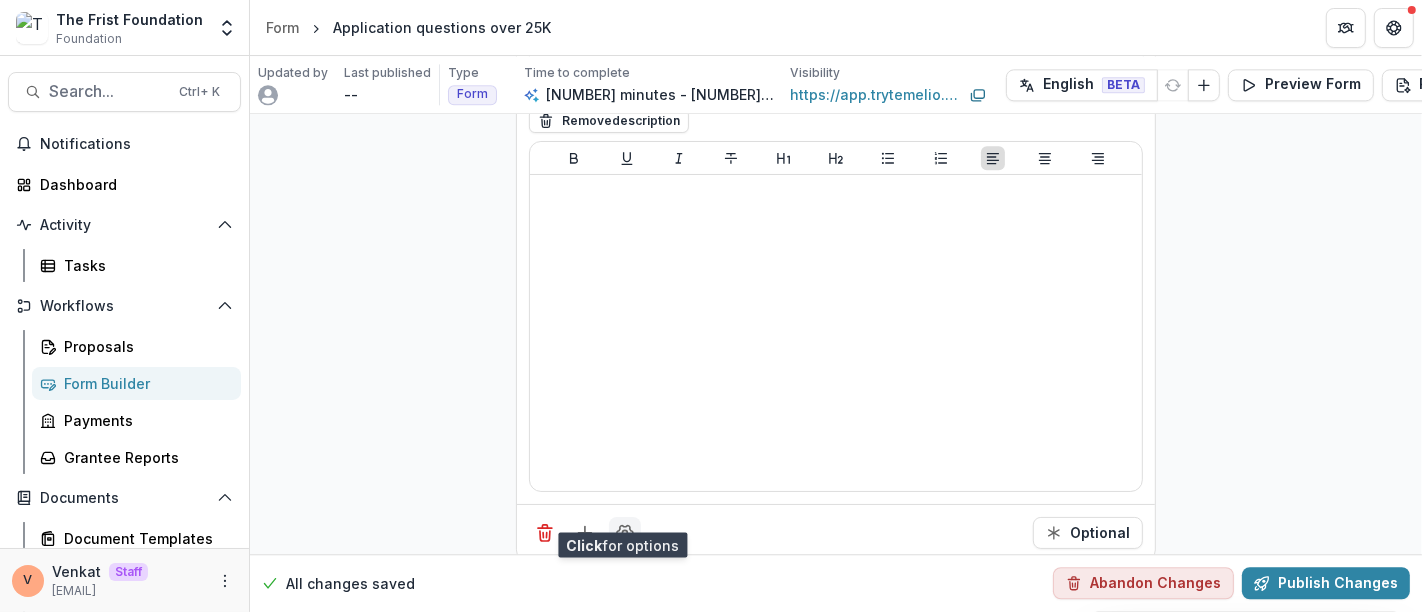 click at bounding box center [625, 533] 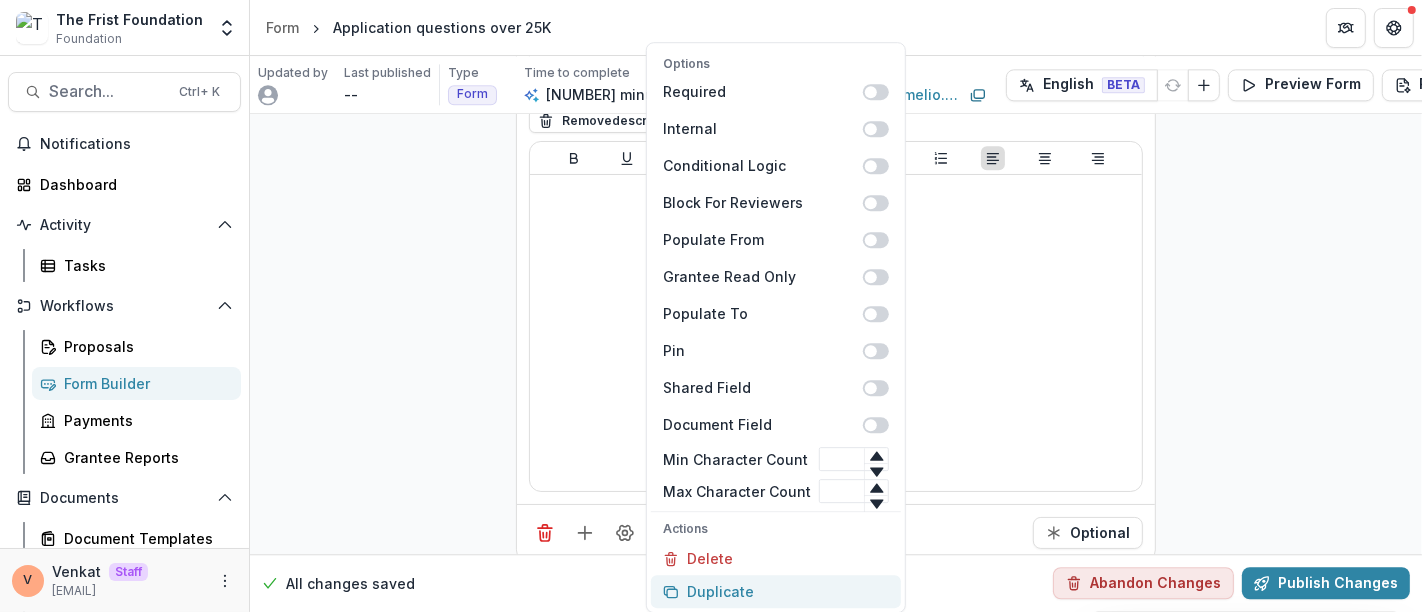 click on "Duplicate" at bounding box center (776, 591) 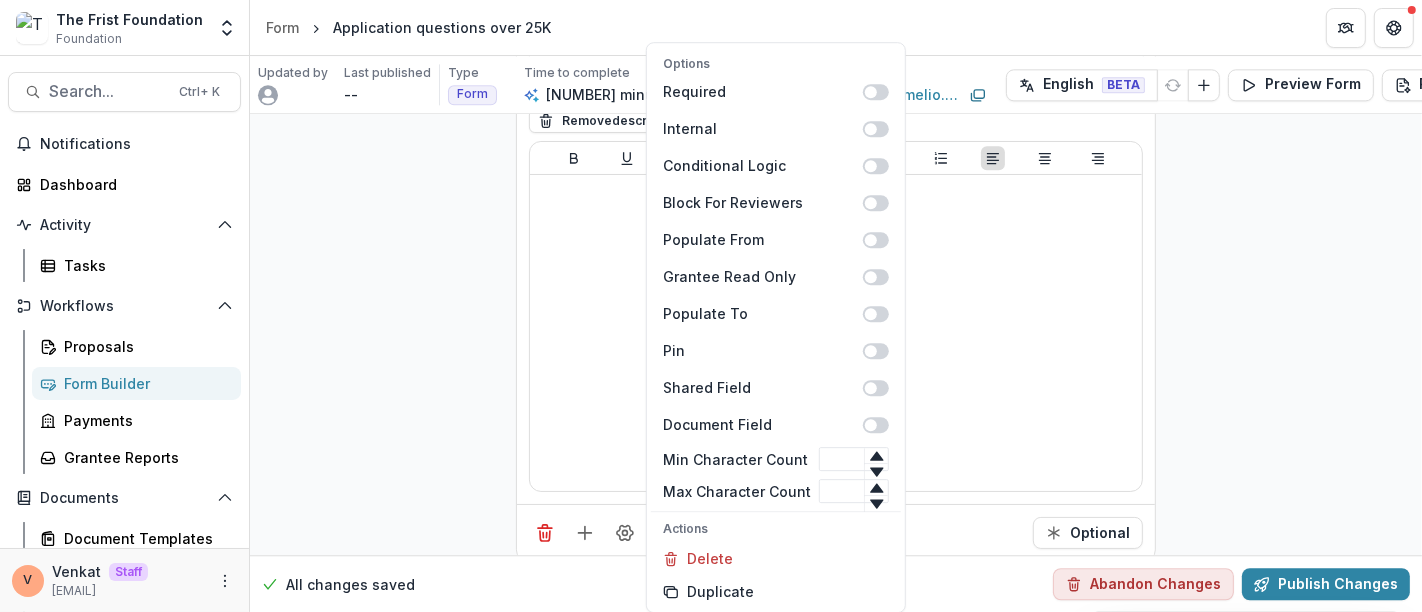 click on "**********" at bounding box center [836, -1368] 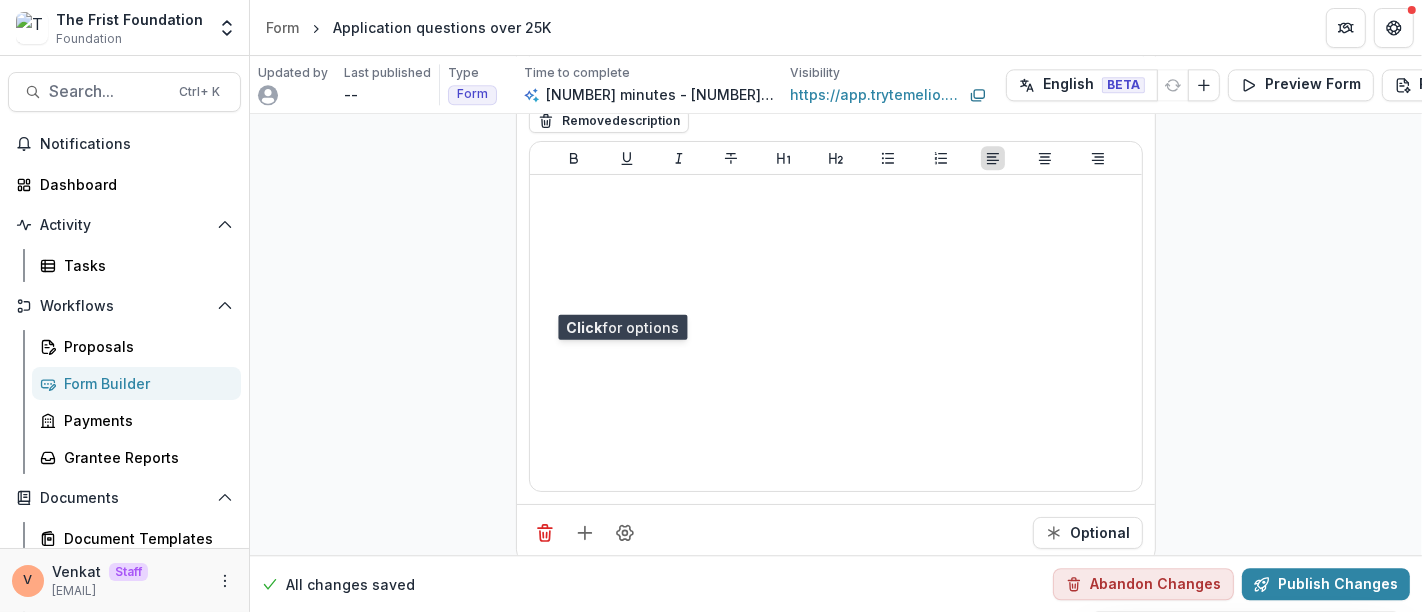 scroll, scrollTop: 4445, scrollLeft: 0, axis: vertical 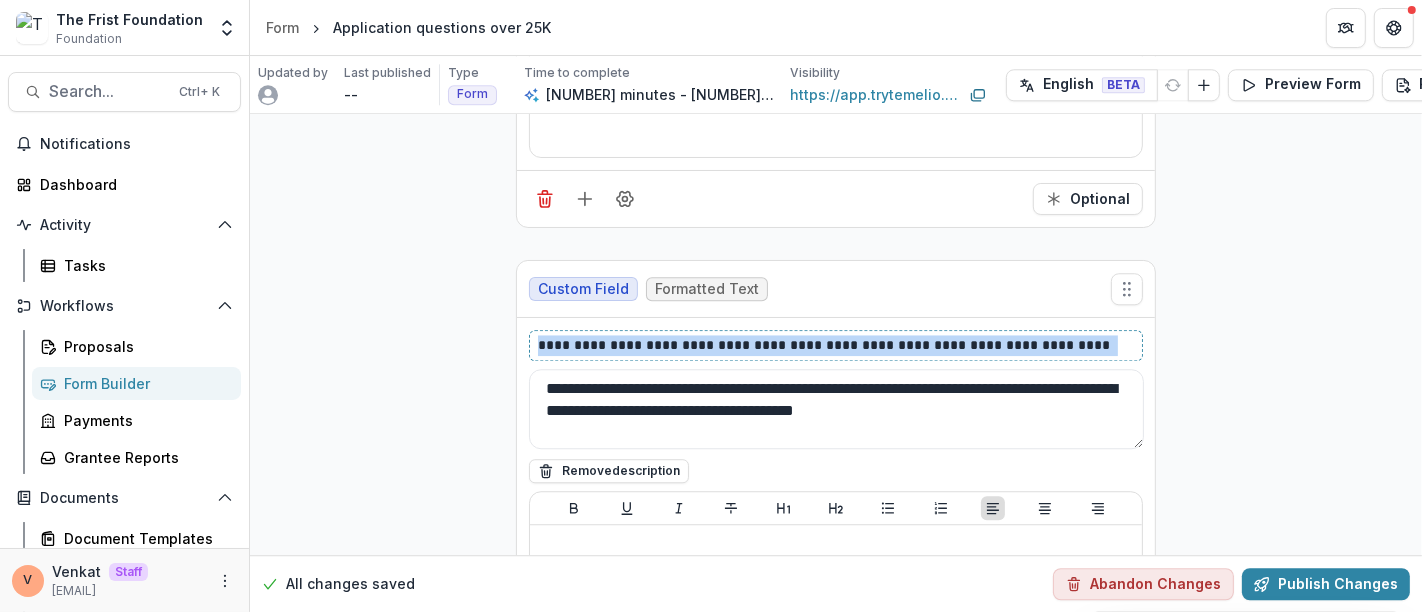 drag, startPoint x: 1097, startPoint y: 319, endPoint x: 488, endPoint y: 319, distance: 609 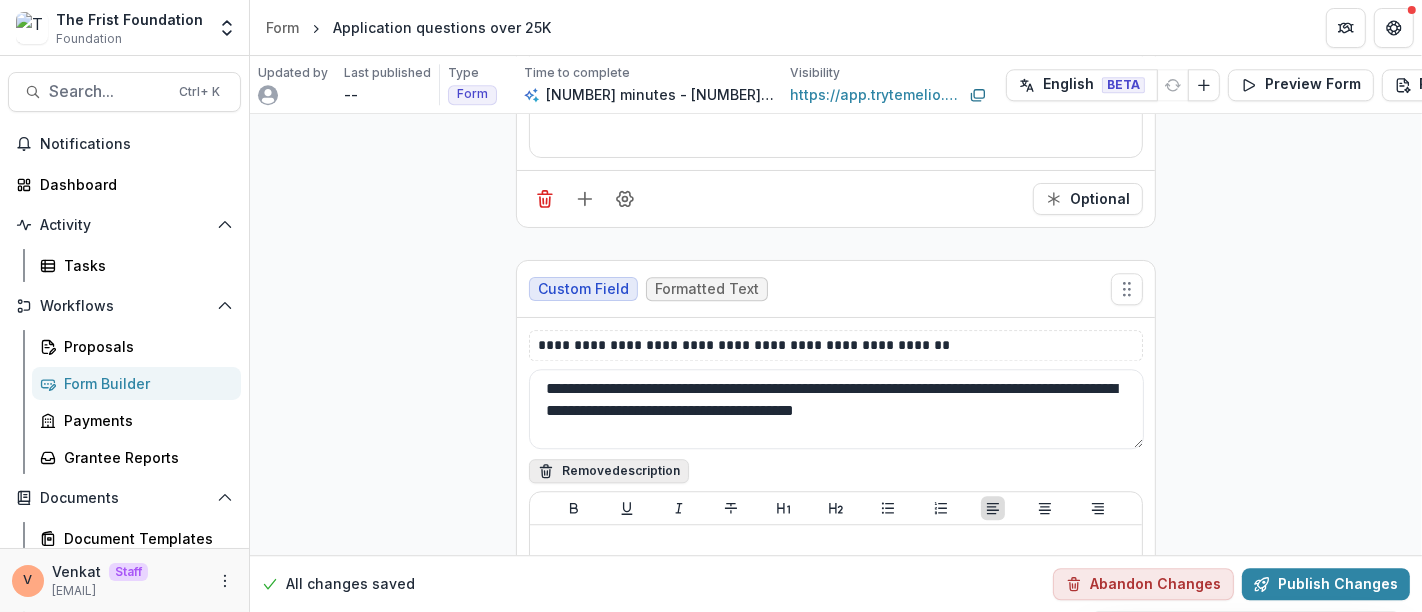 click on "Remove  description" at bounding box center (609, 471) 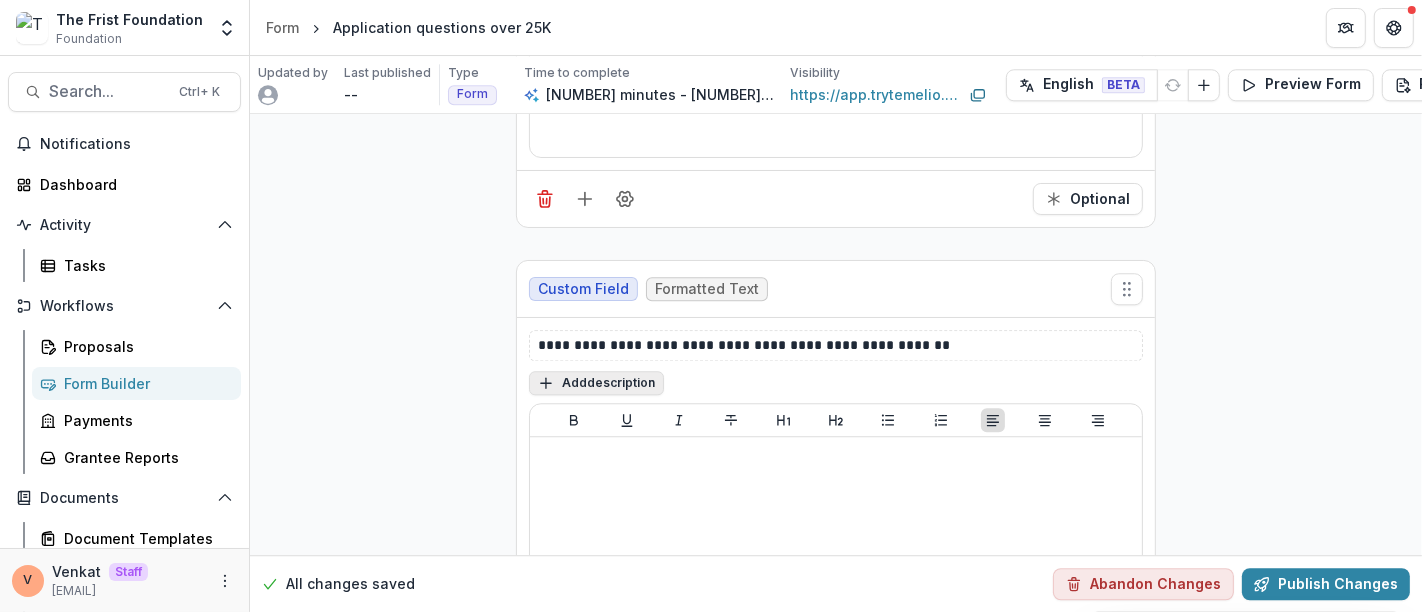click on "Add  description" at bounding box center (596, 383) 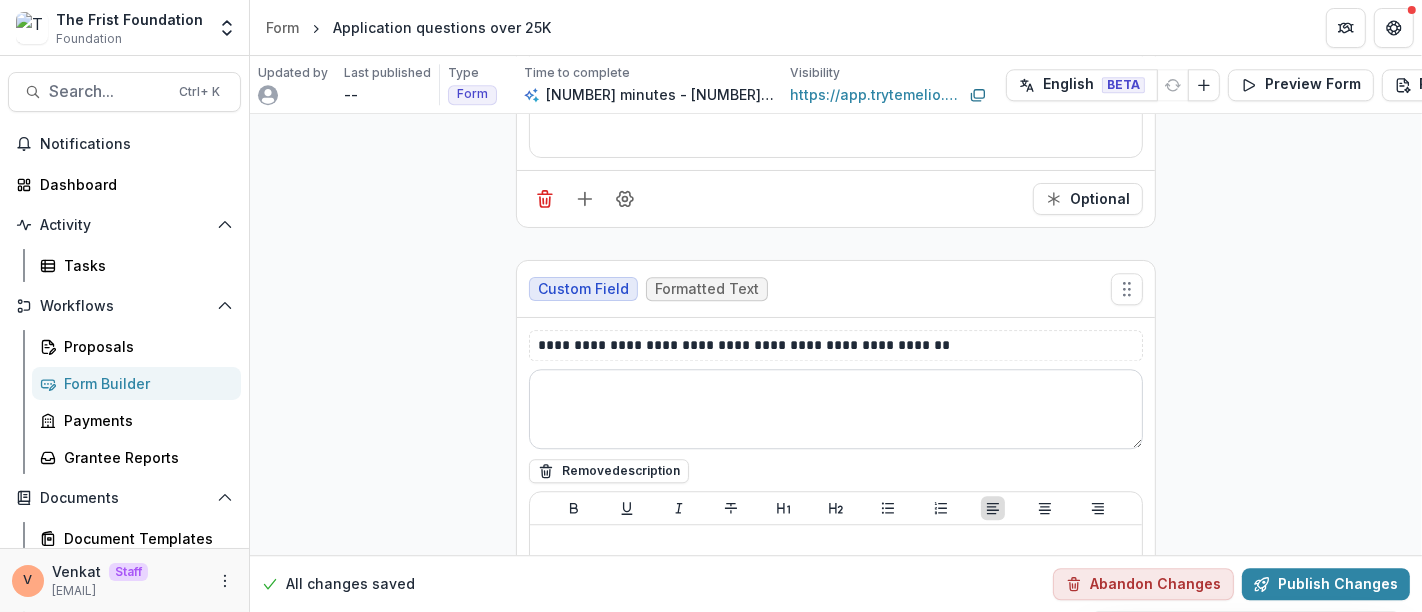 click at bounding box center [836, 409] 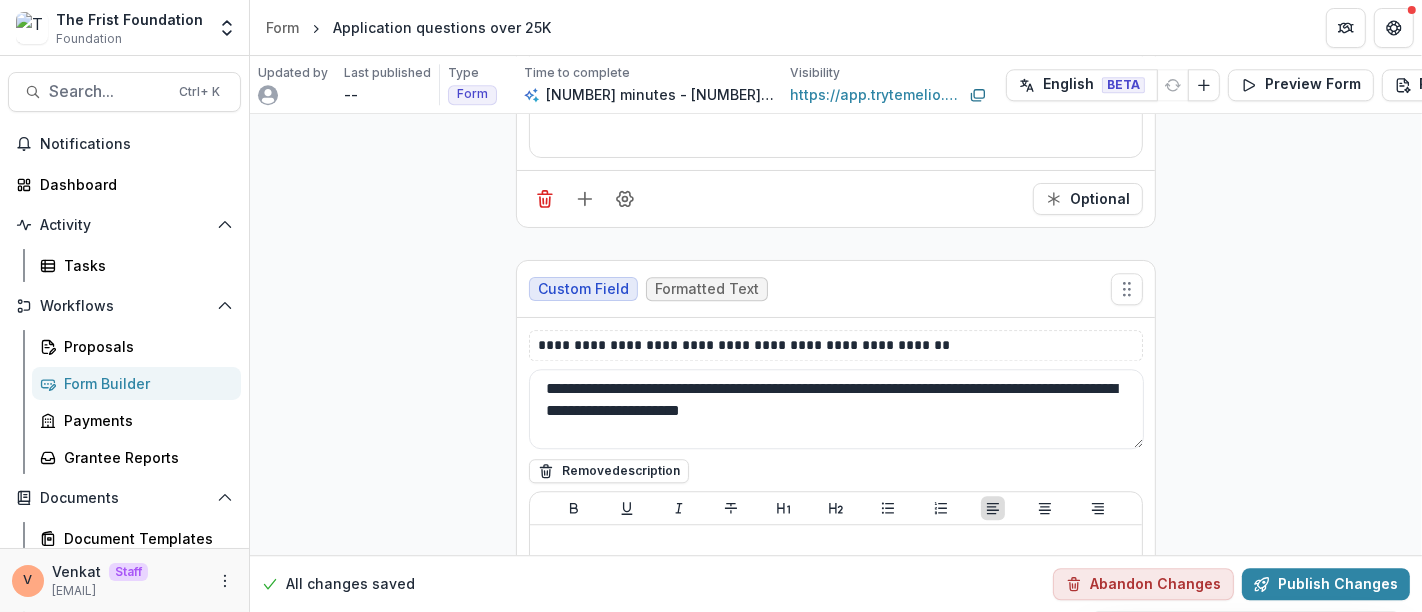 type on "**********" 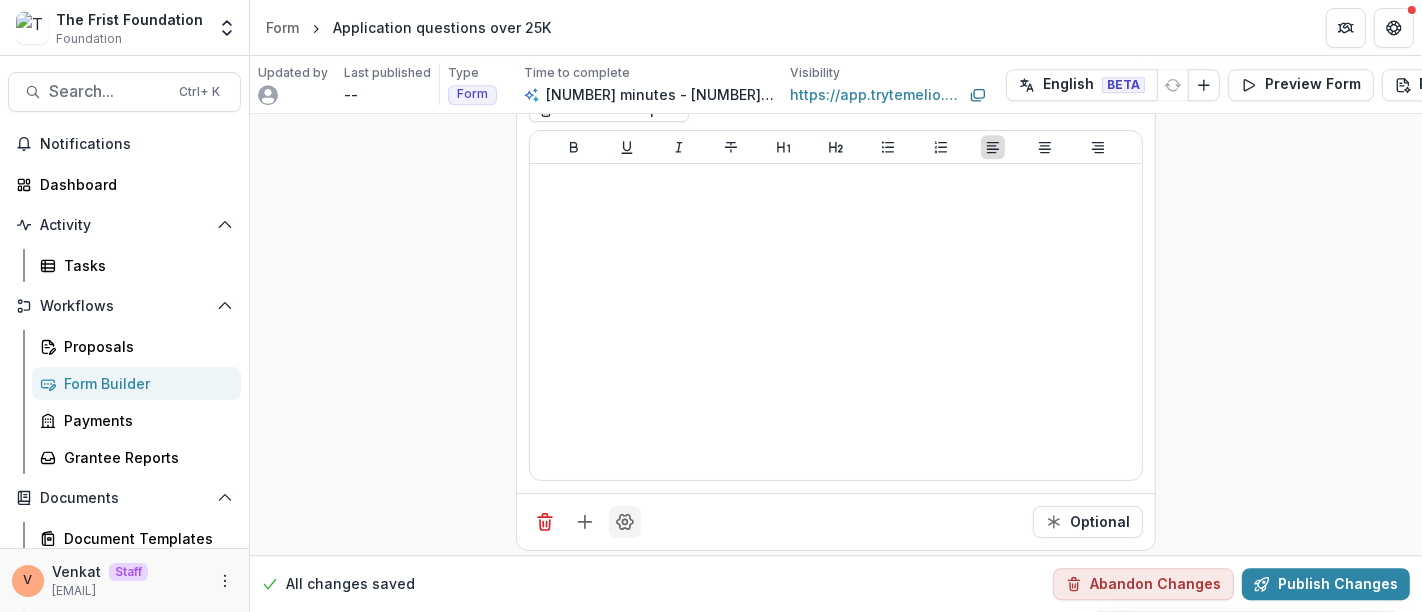 click 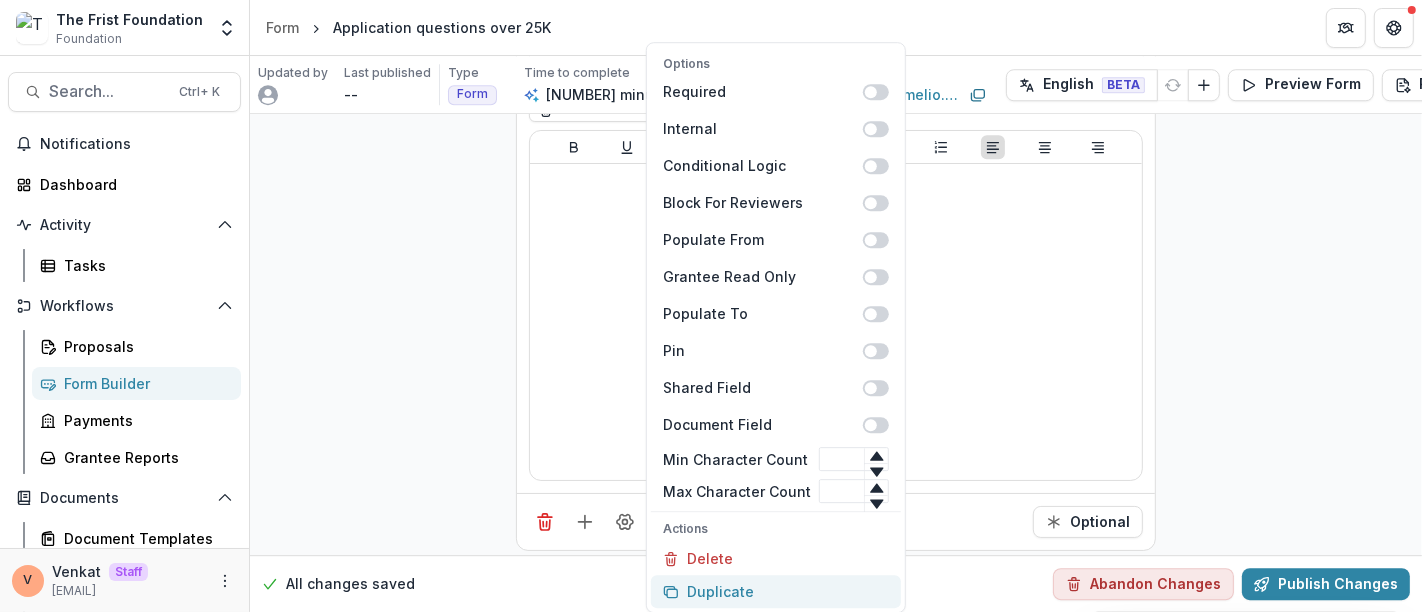 click on "Duplicate" at bounding box center [776, 591] 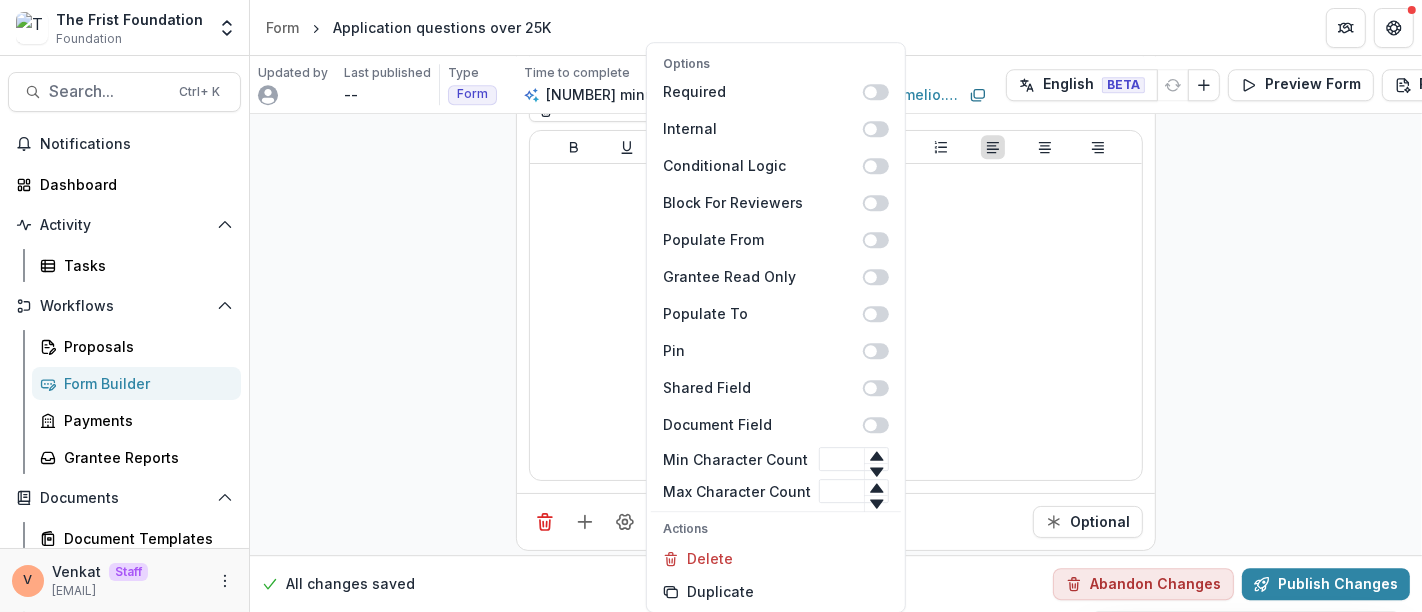 click on "**********" at bounding box center [836, -1721] 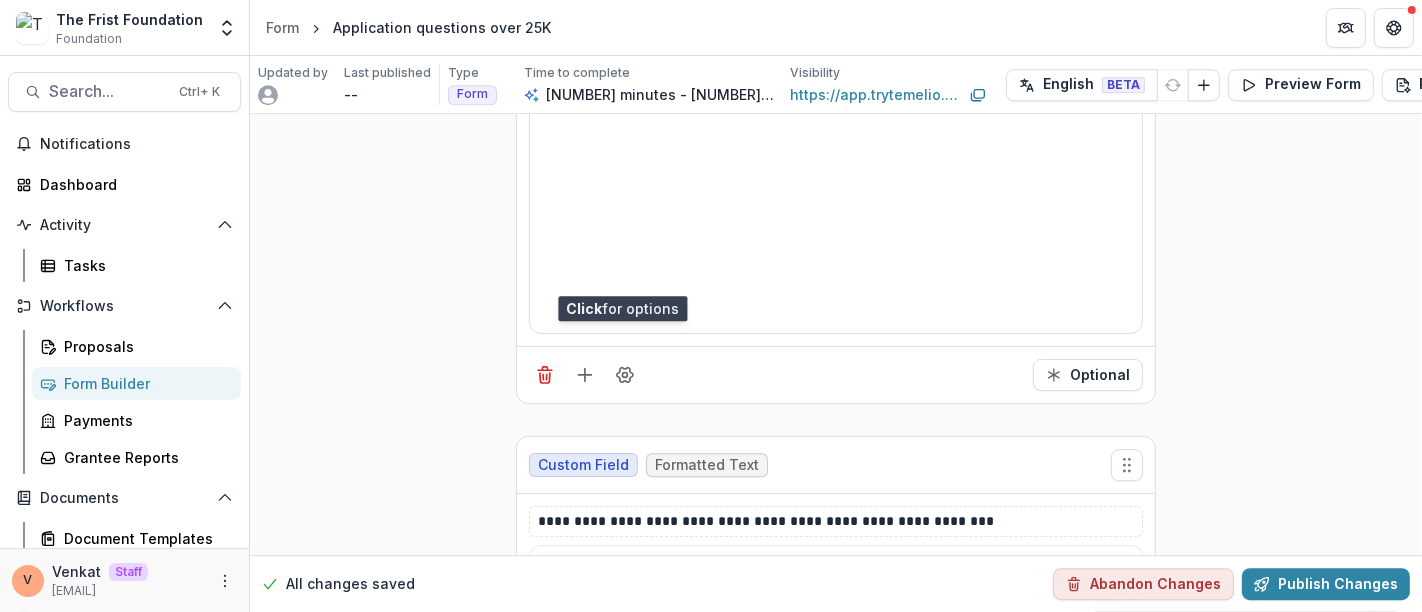 scroll, scrollTop: 5028, scrollLeft: 0, axis: vertical 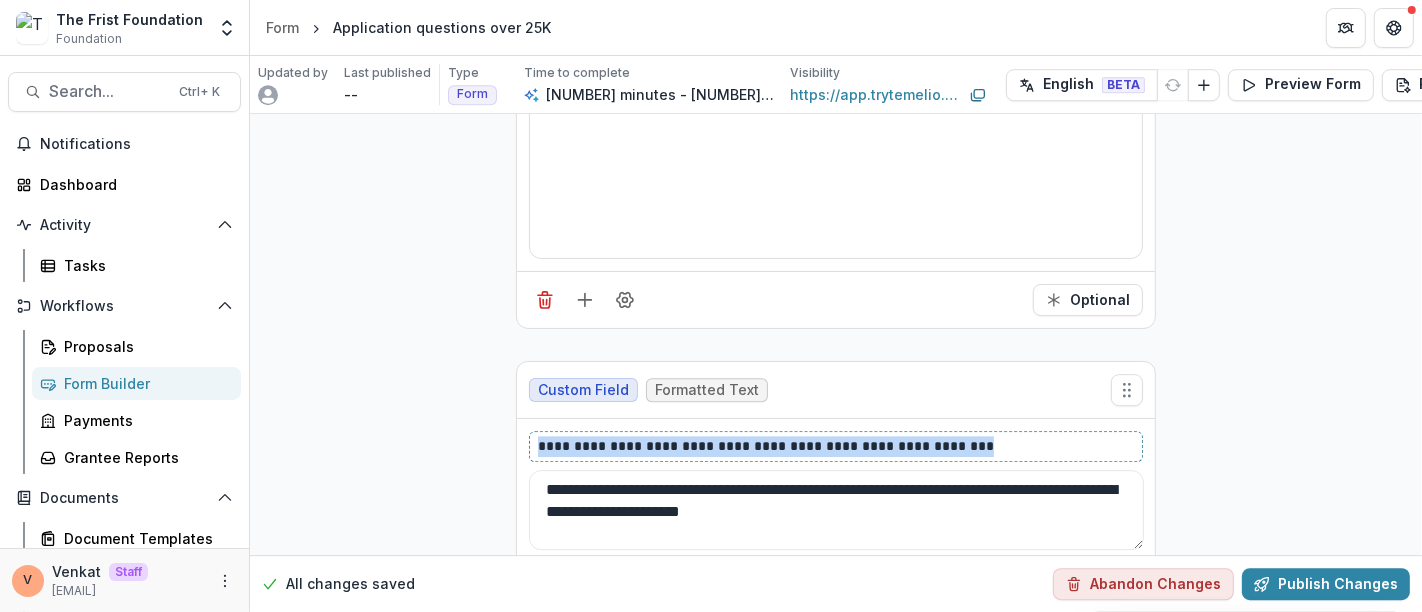 drag, startPoint x: 985, startPoint y: 413, endPoint x: 402, endPoint y: 414, distance: 583.00085 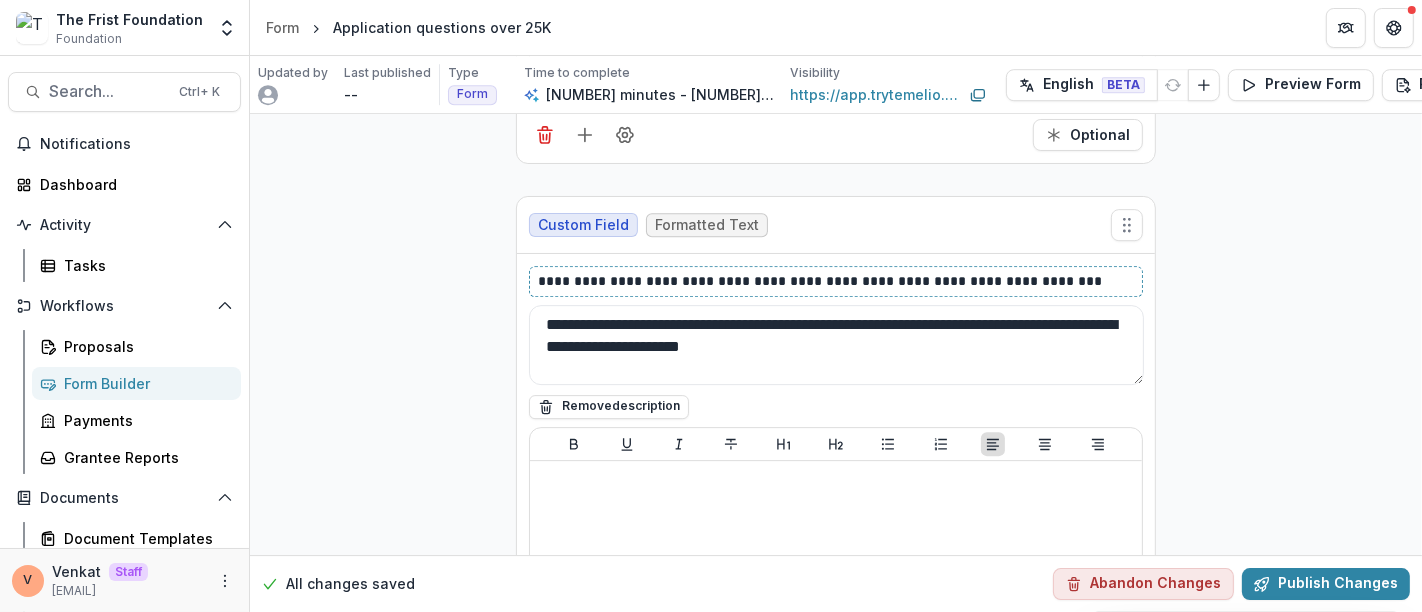 scroll, scrollTop: 5251, scrollLeft: 0, axis: vertical 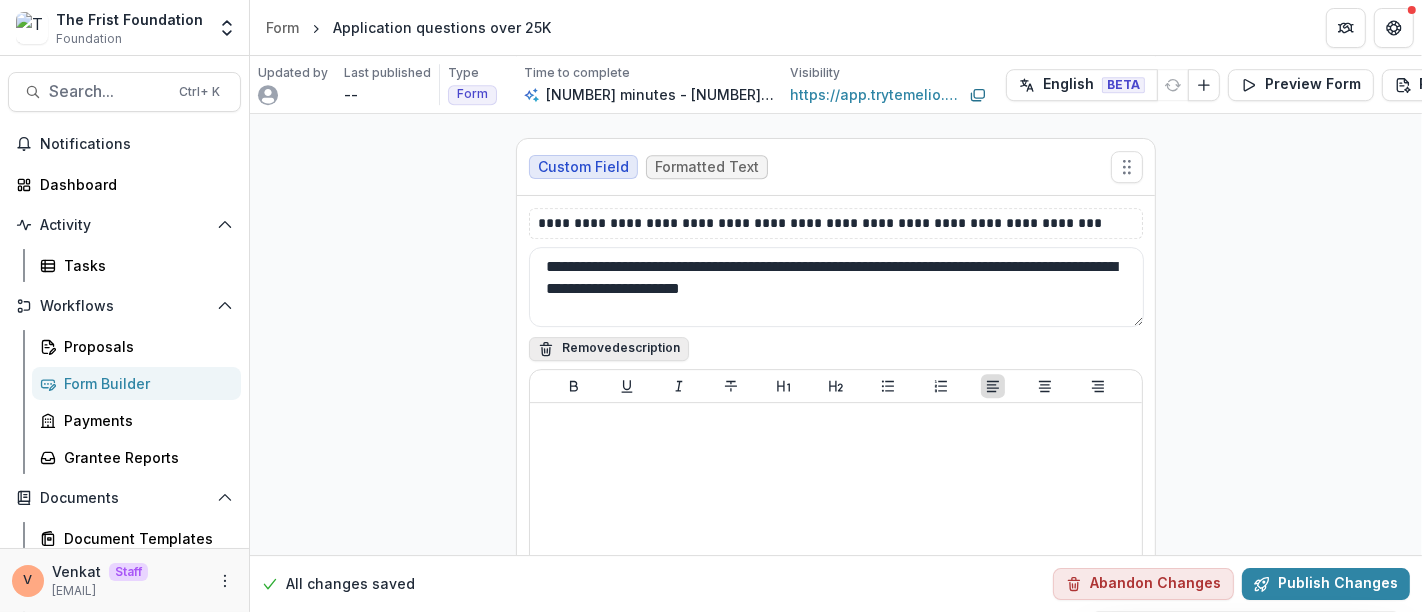 click on "Remove  description" at bounding box center (609, 349) 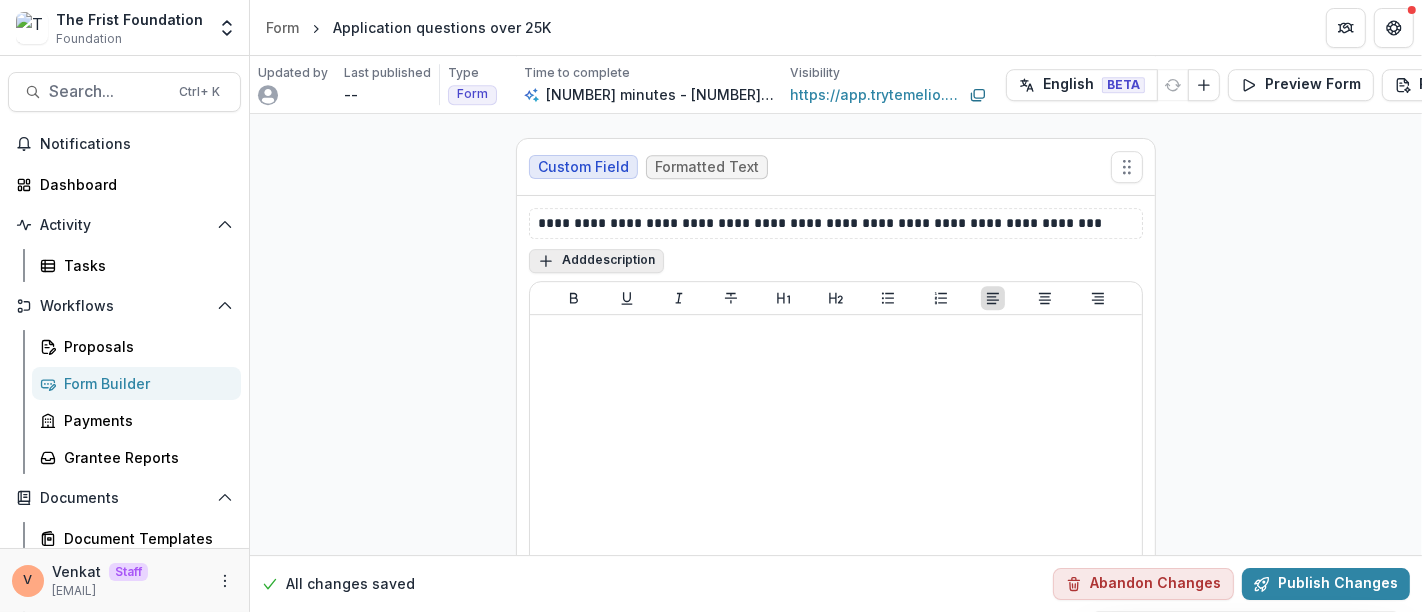click on "Add  description" at bounding box center (596, 261) 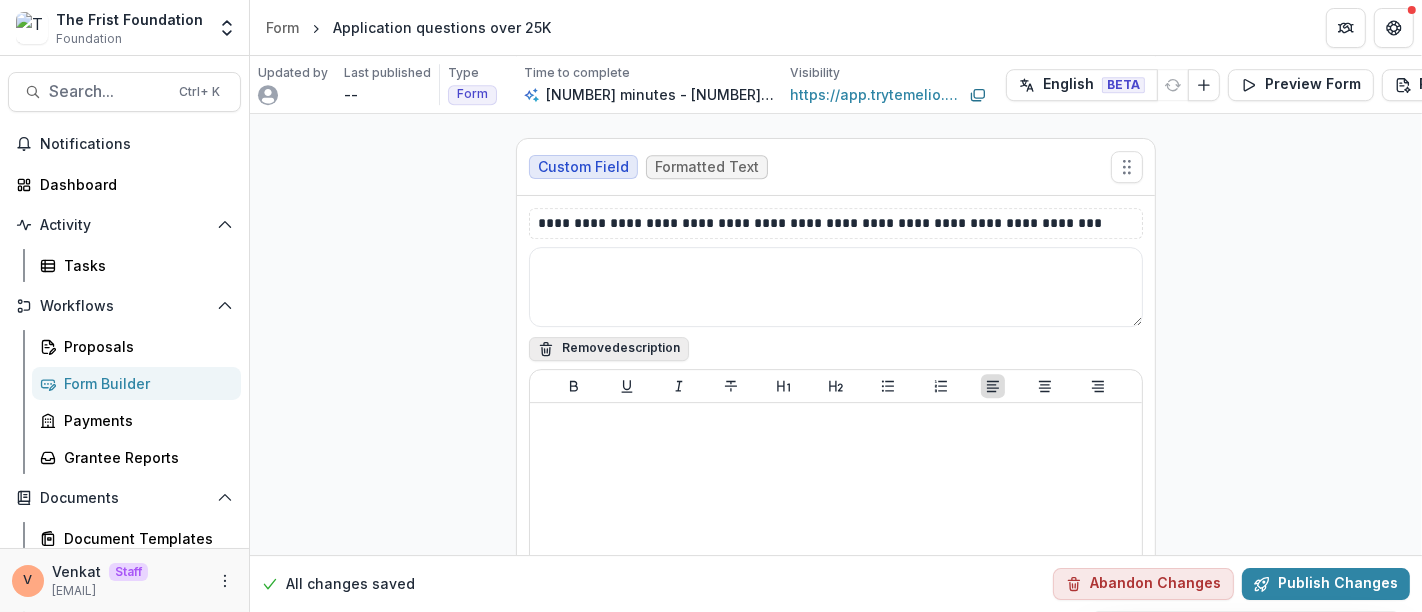 click at bounding box center (836, 287) 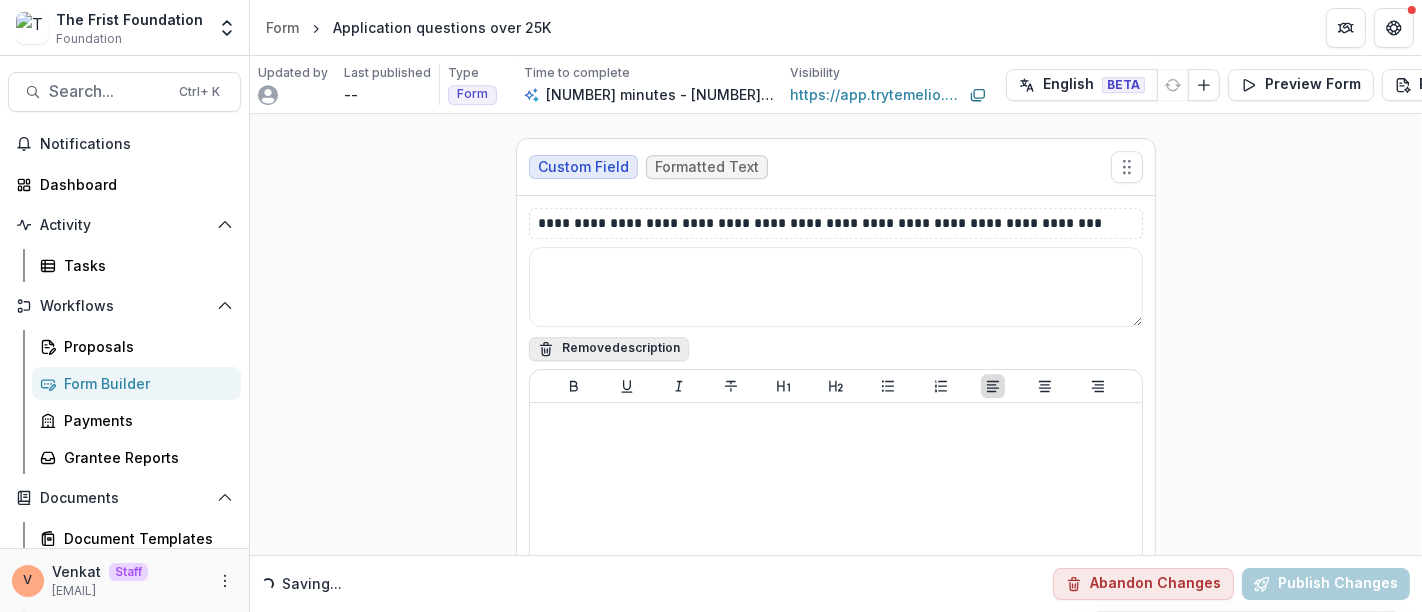 paste on "**********" 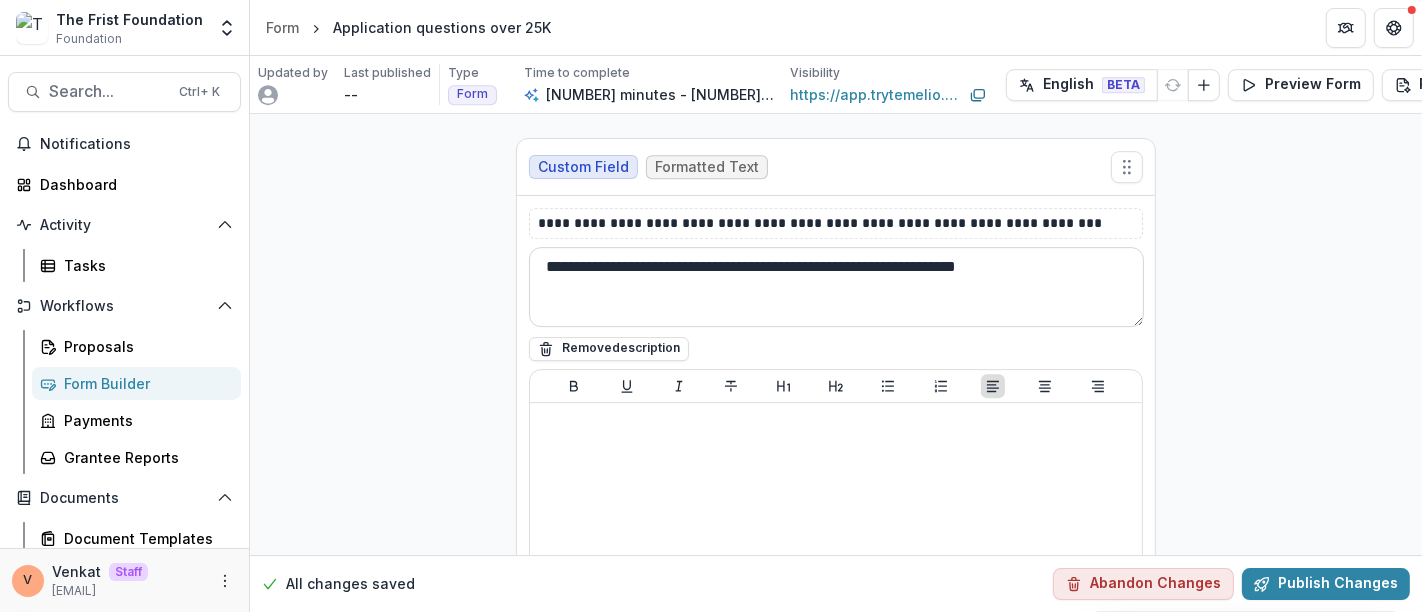 click on "**********" at bounding box center (836, 287) 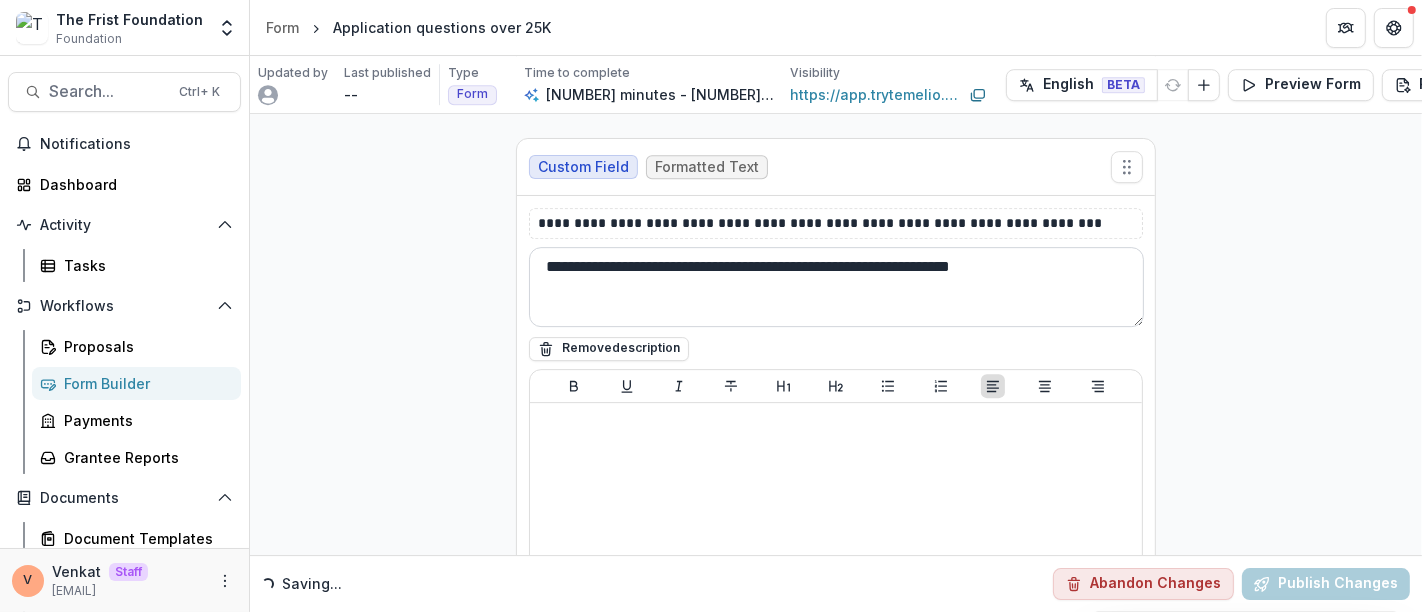 scroll, scrollTop: 5488, scrollLeft: 0, axis: vertical 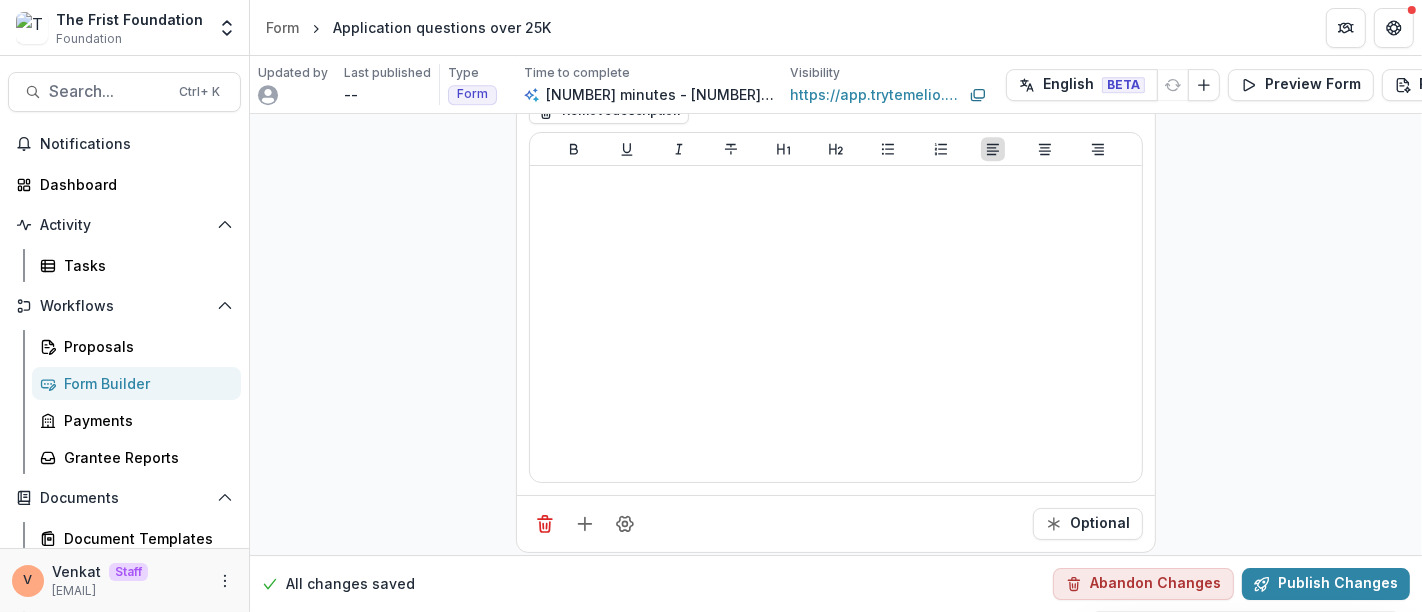 type on "**********" 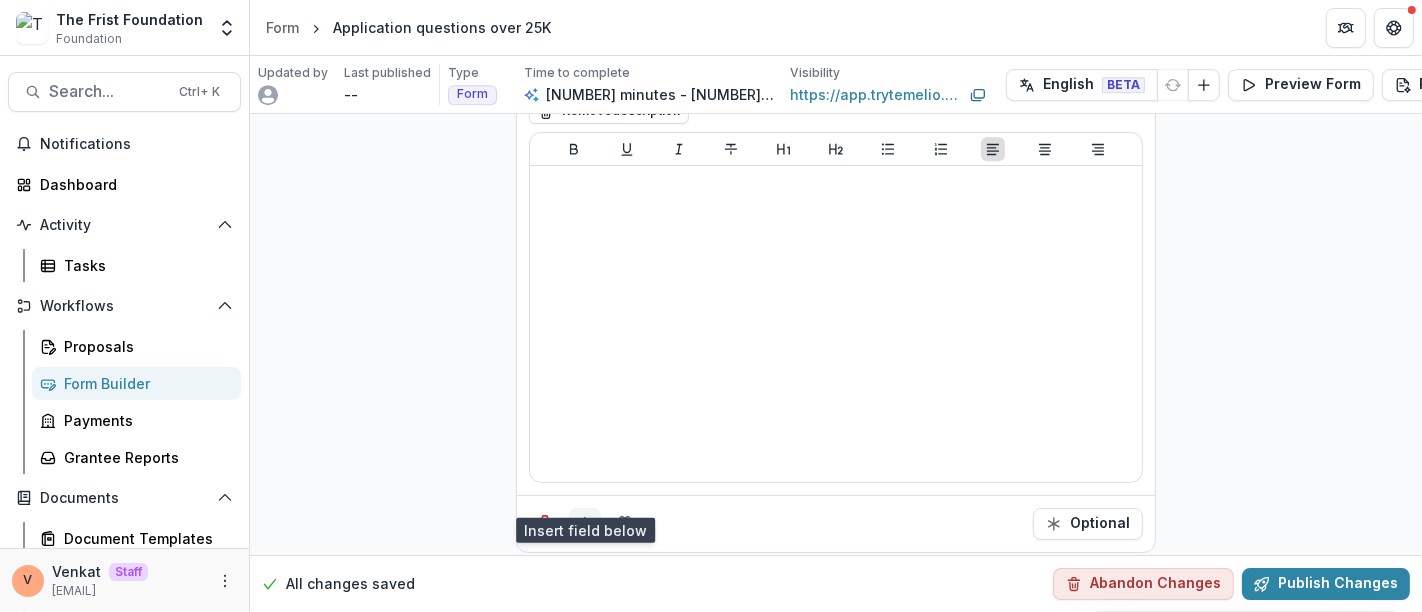 click 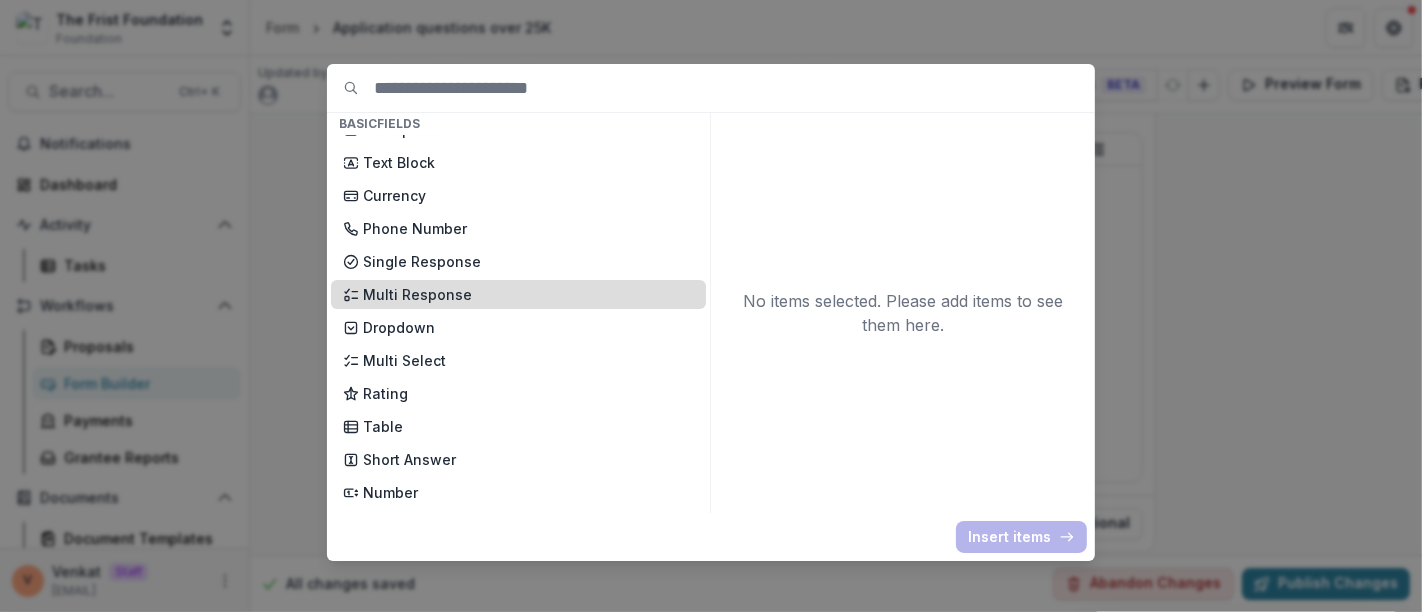 scroll, scrollTop: 222, scrollLeft: 0, axis: vertical 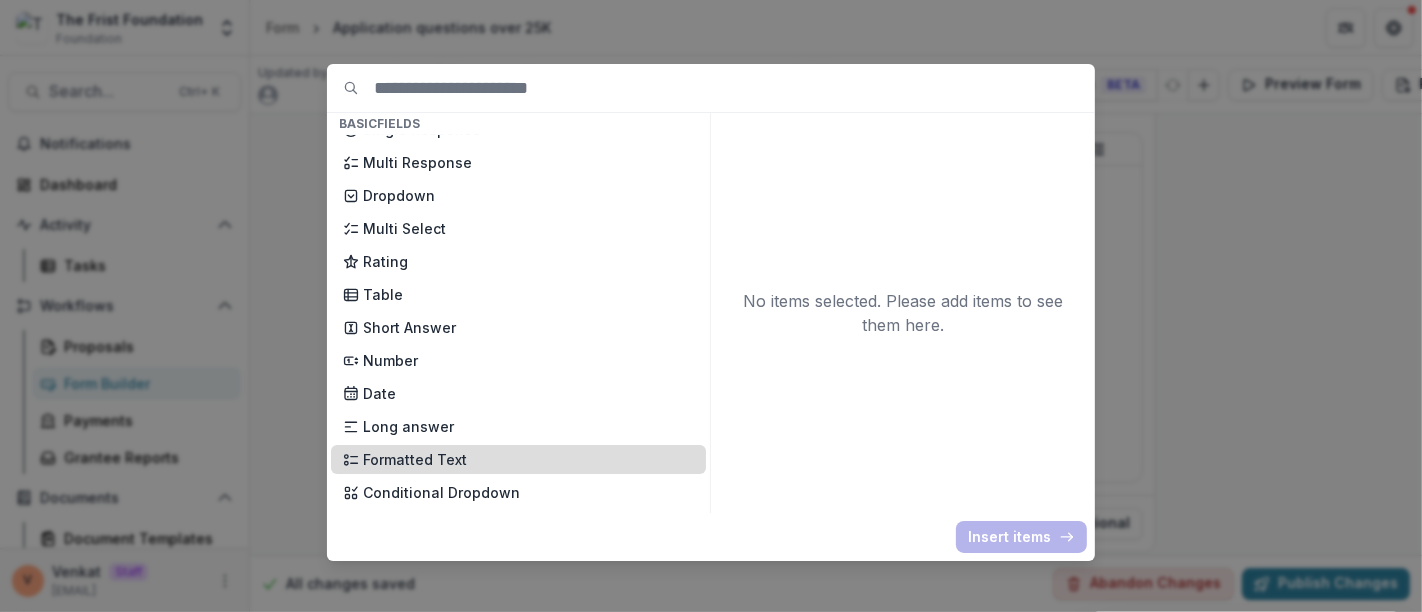 click on "Formatted Text" at bounding box center (528, 459) 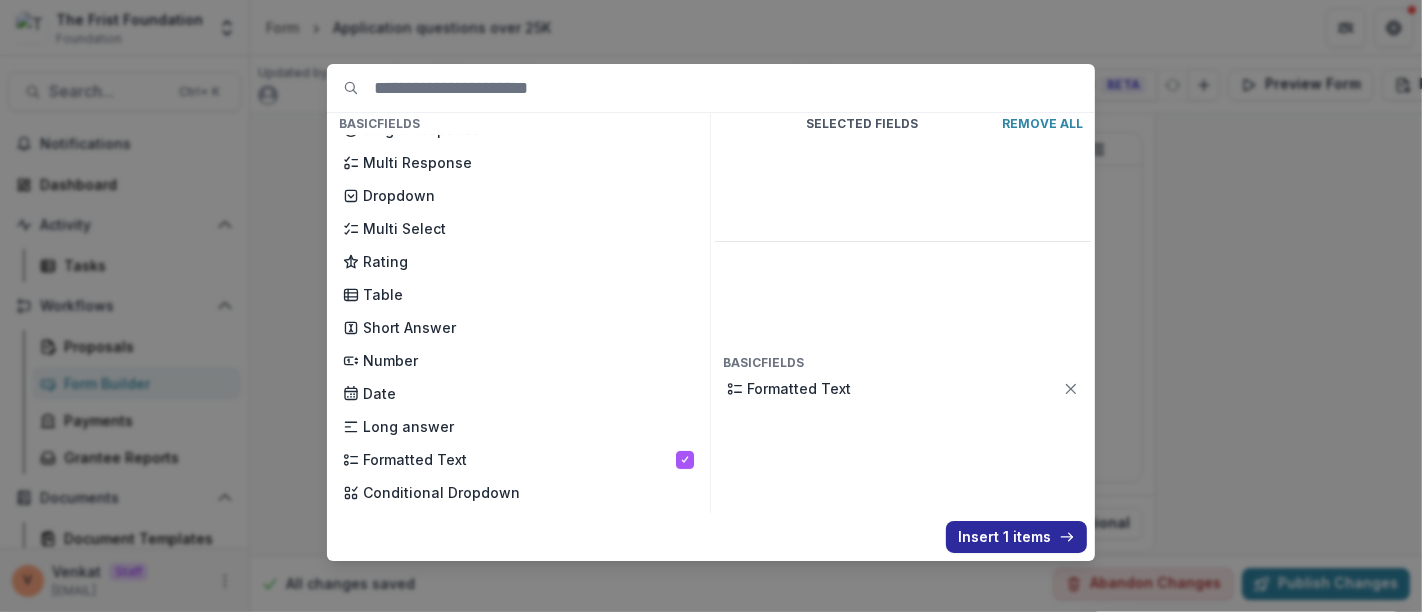 click on "Insert 1 items" at bounding box center (1016, 537) 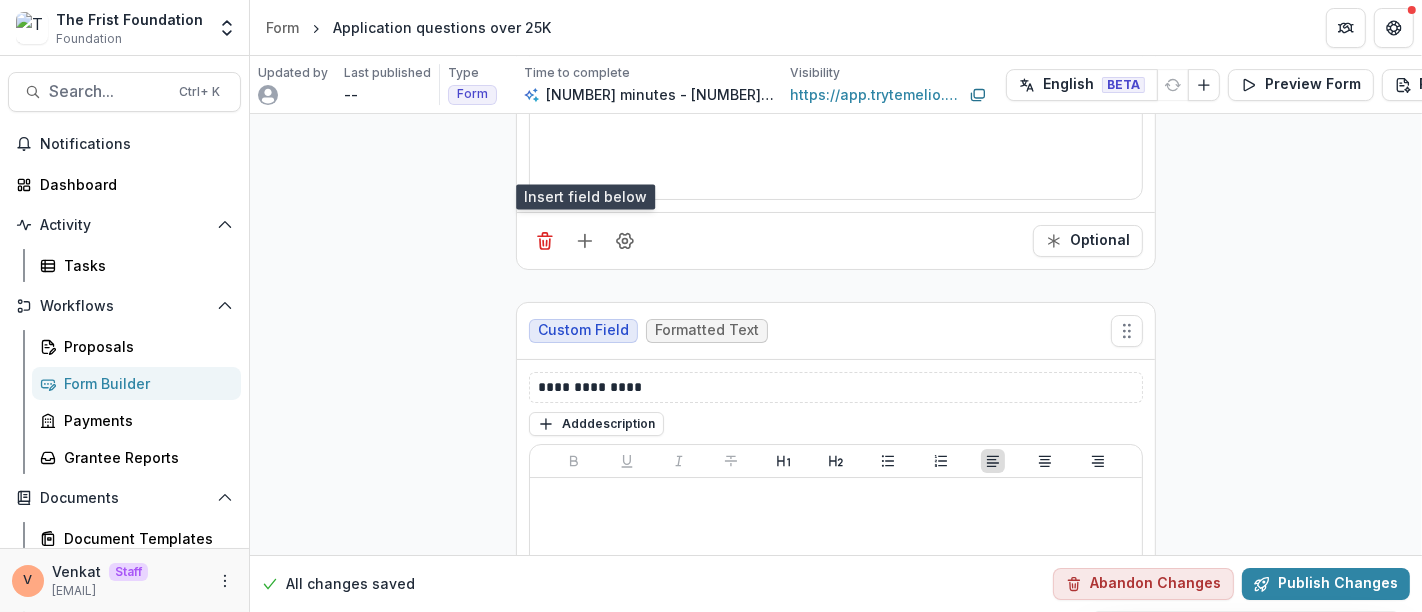 scroll, scrollTop: 5821, scrollLeft: 0, axis: vertical 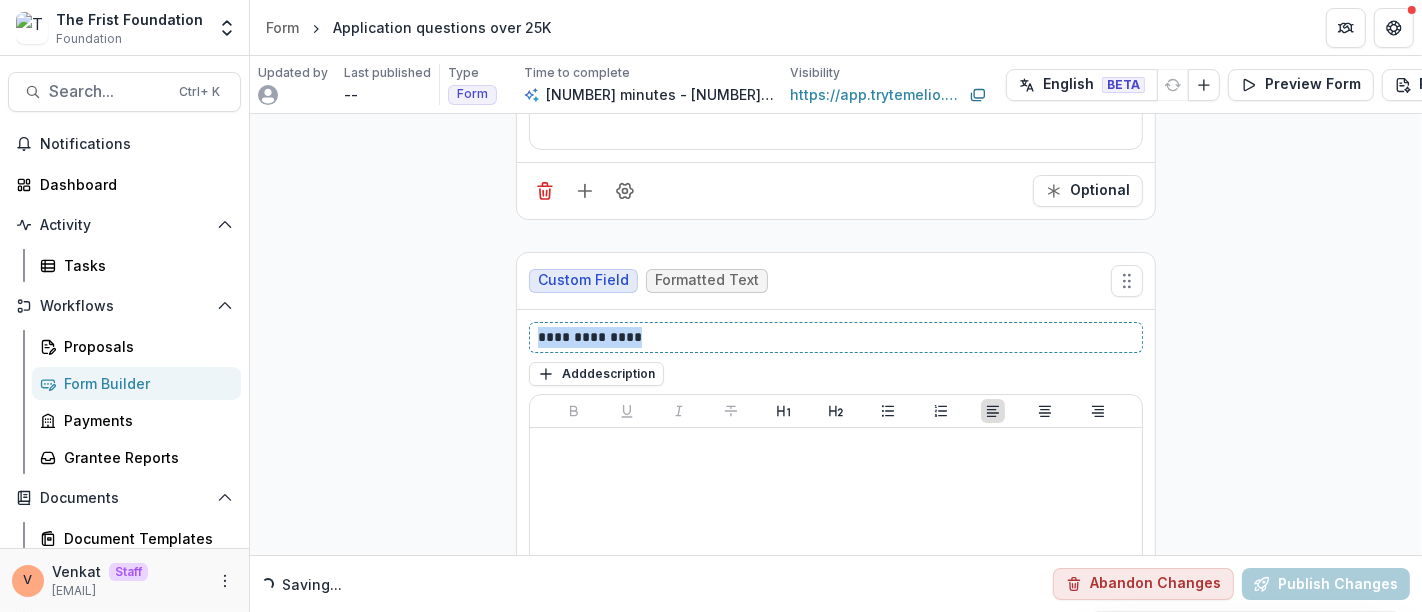 drag, startPoint x: 656, startPoint y: 306, endPoint x: 500, endPoint y: 311, distance: 156.08011 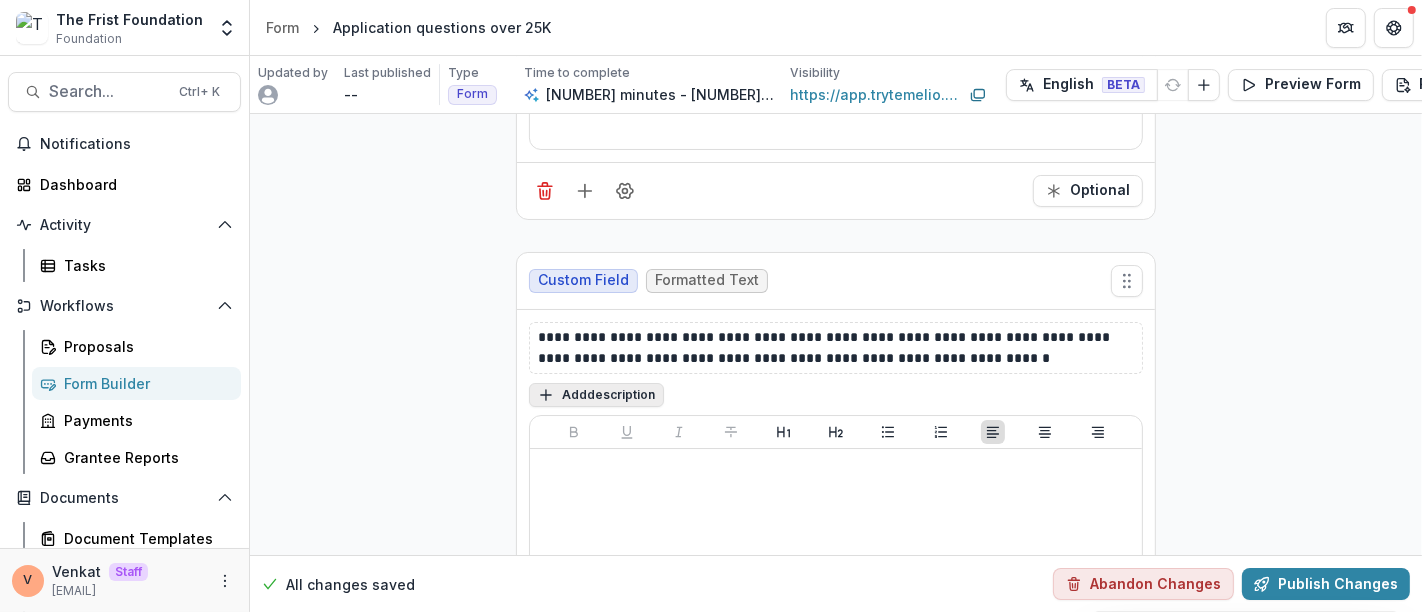 click on "Add  description" at bounding box center (596, 395) 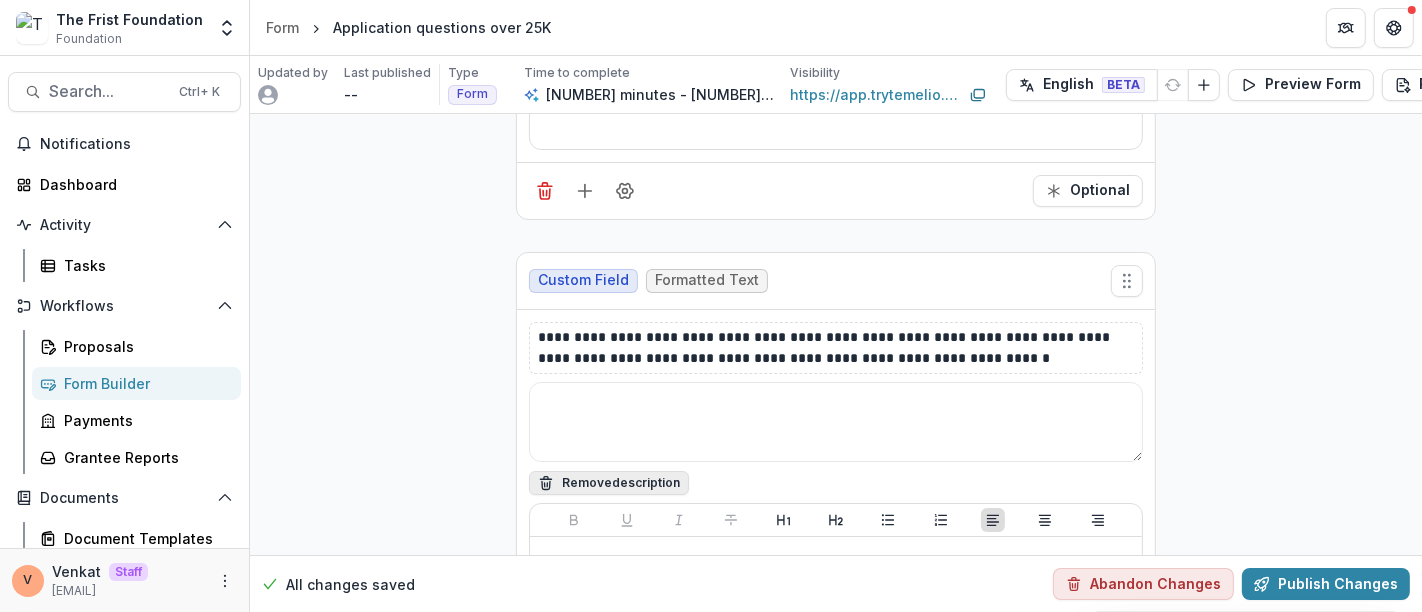click at bounding box center [836, 422] 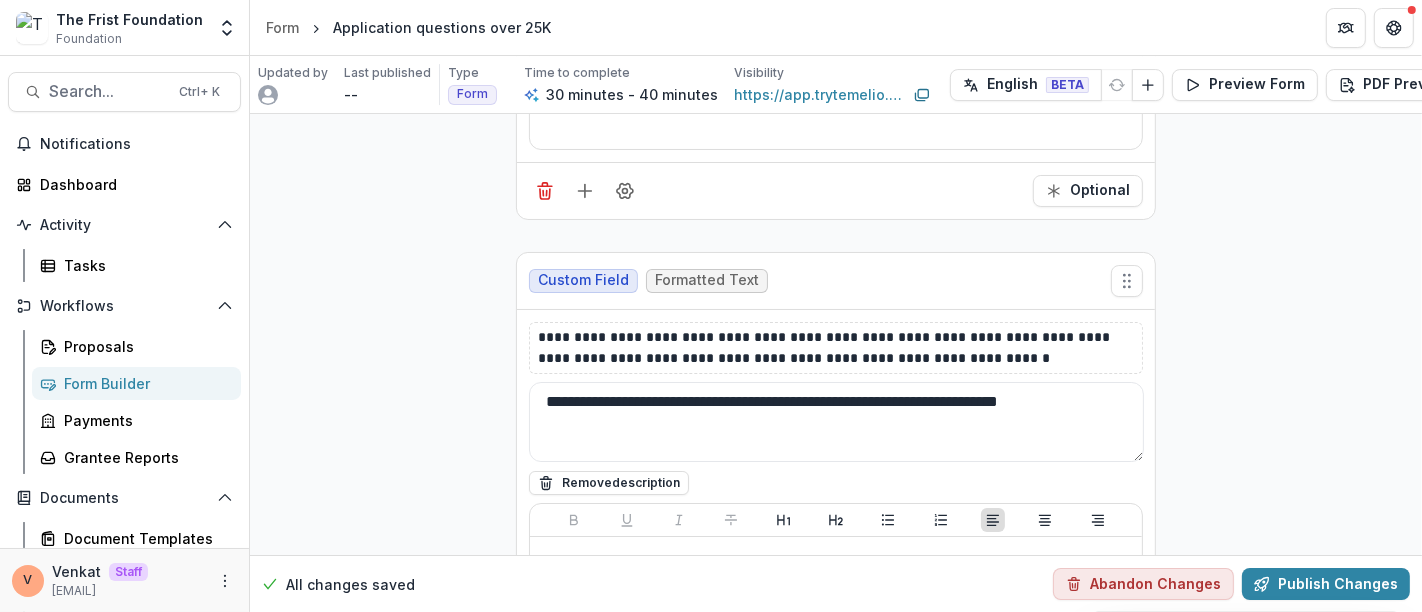 paste on "**********" 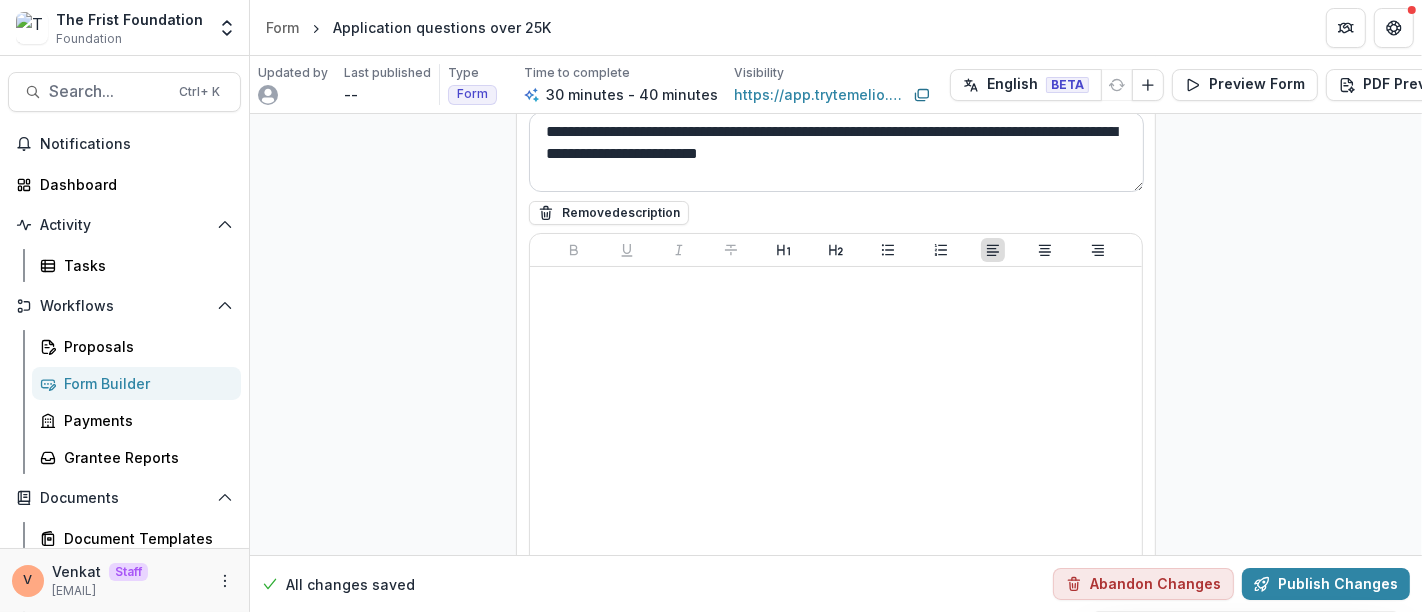 scroll, scrollTop: 6189, scrollLeft: 0, axis: vertical 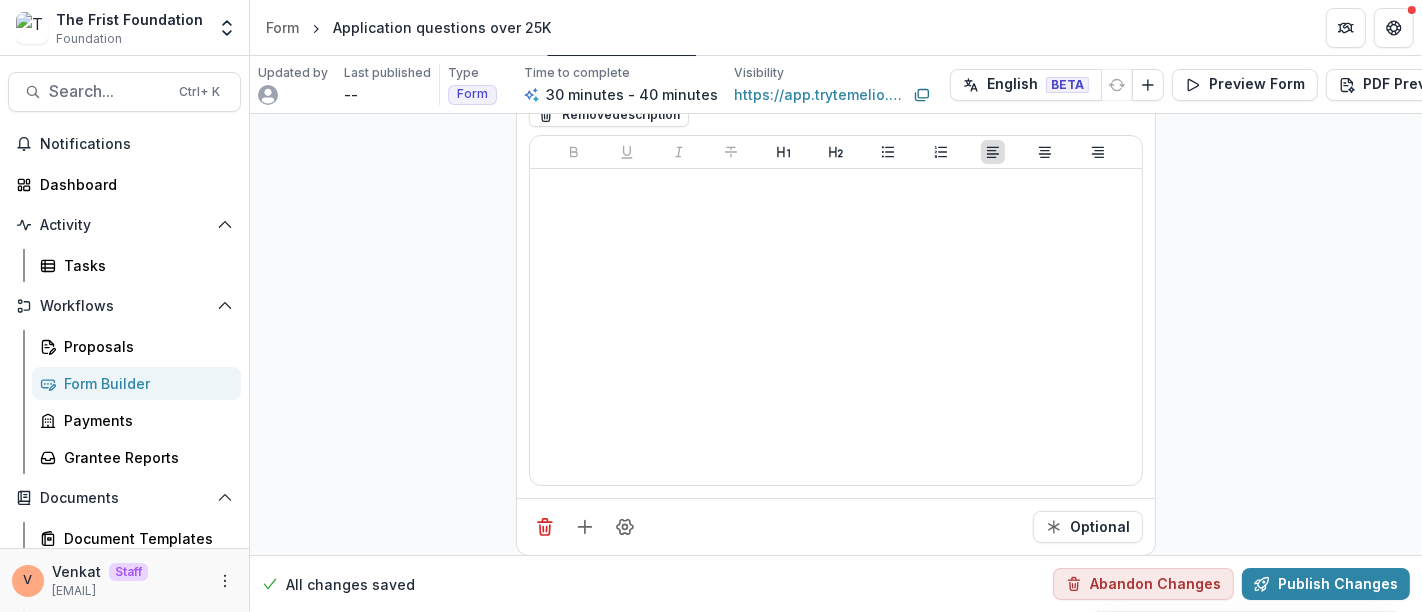 type on "**********" 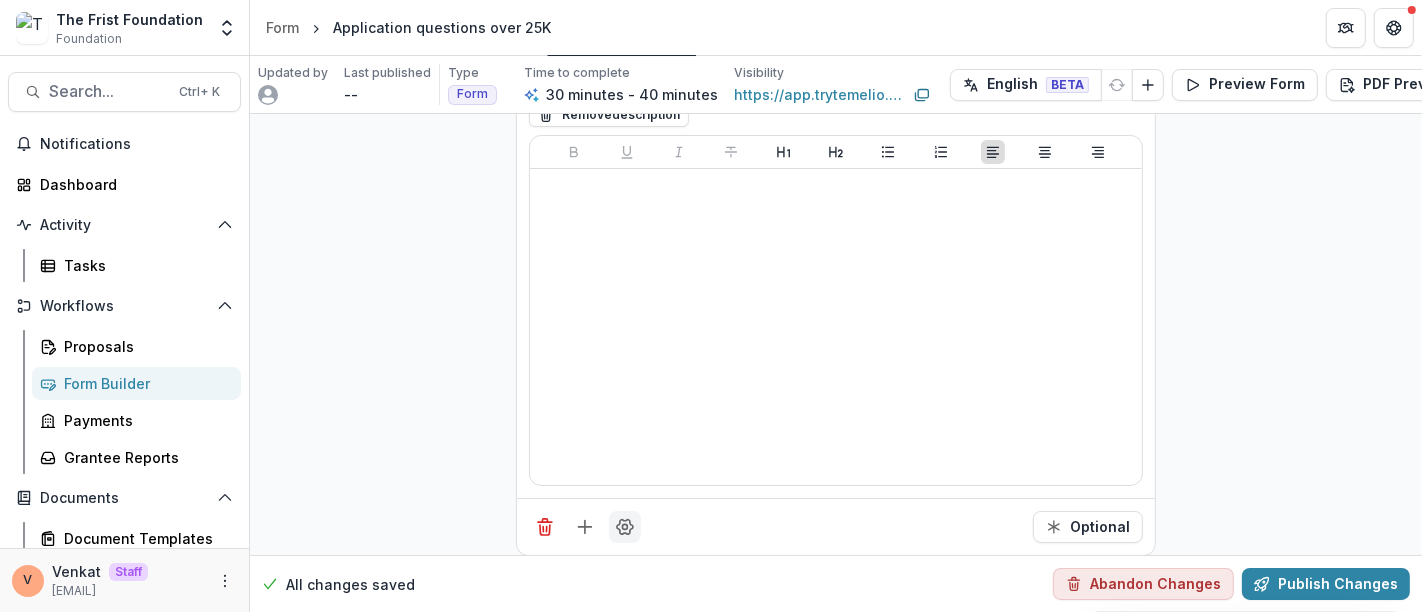 click 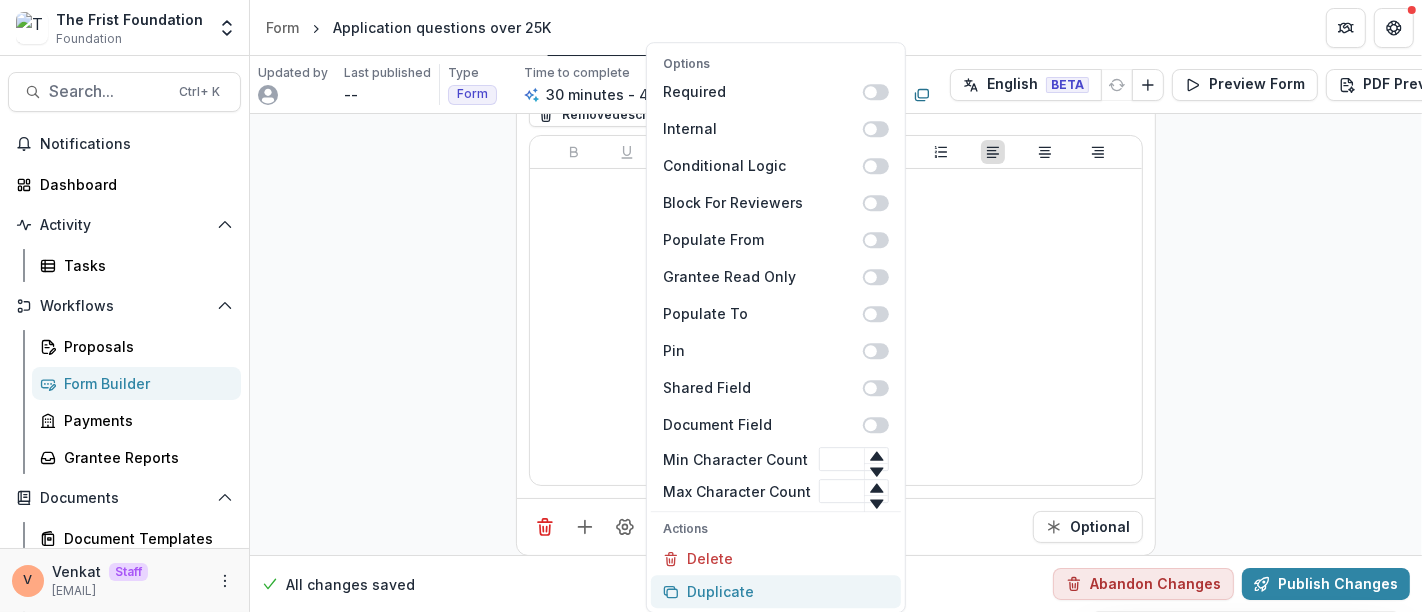 click on "Duplicate" at bounding box center (776, 591) 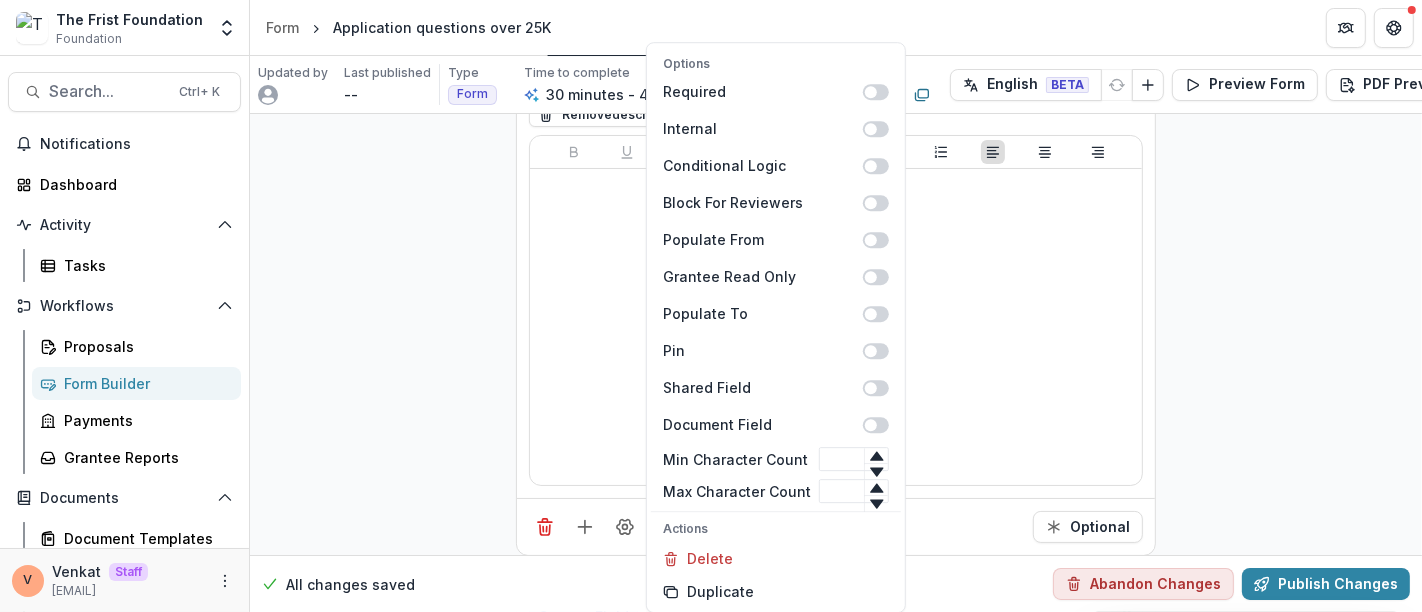 click on "**********" at bounding box center (836, -2399) 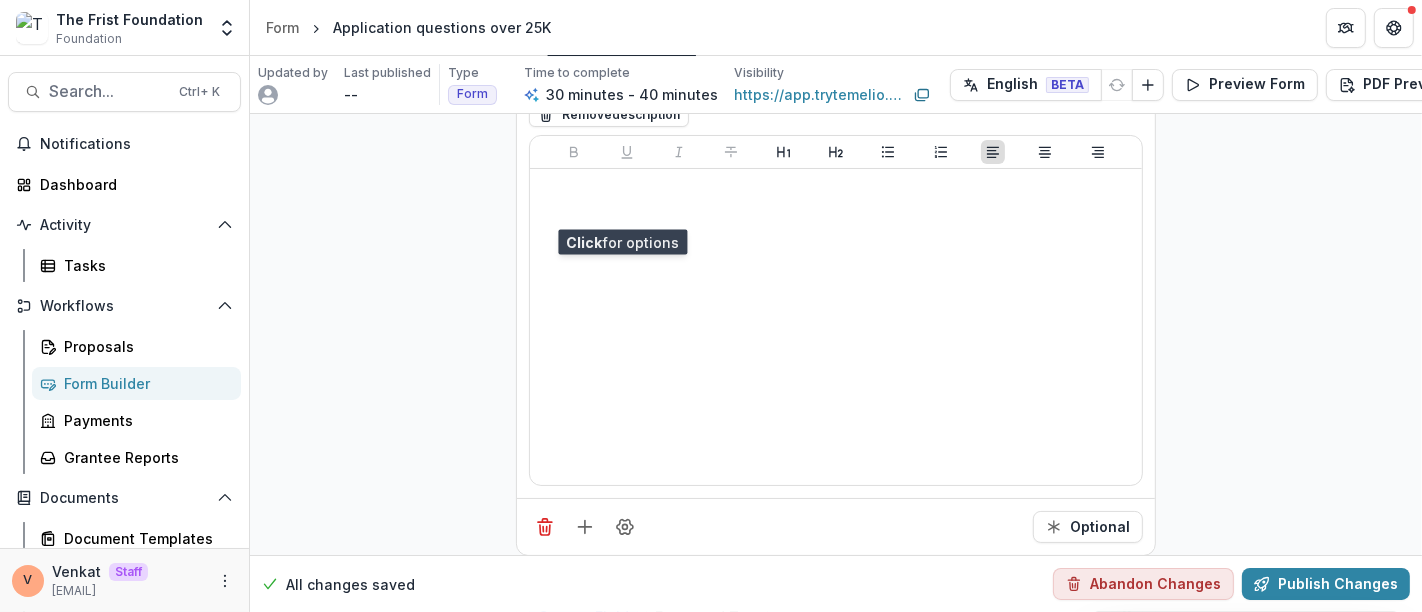 scroll, scrollTop: 6522, scrollLeft: 0, axis: vertical 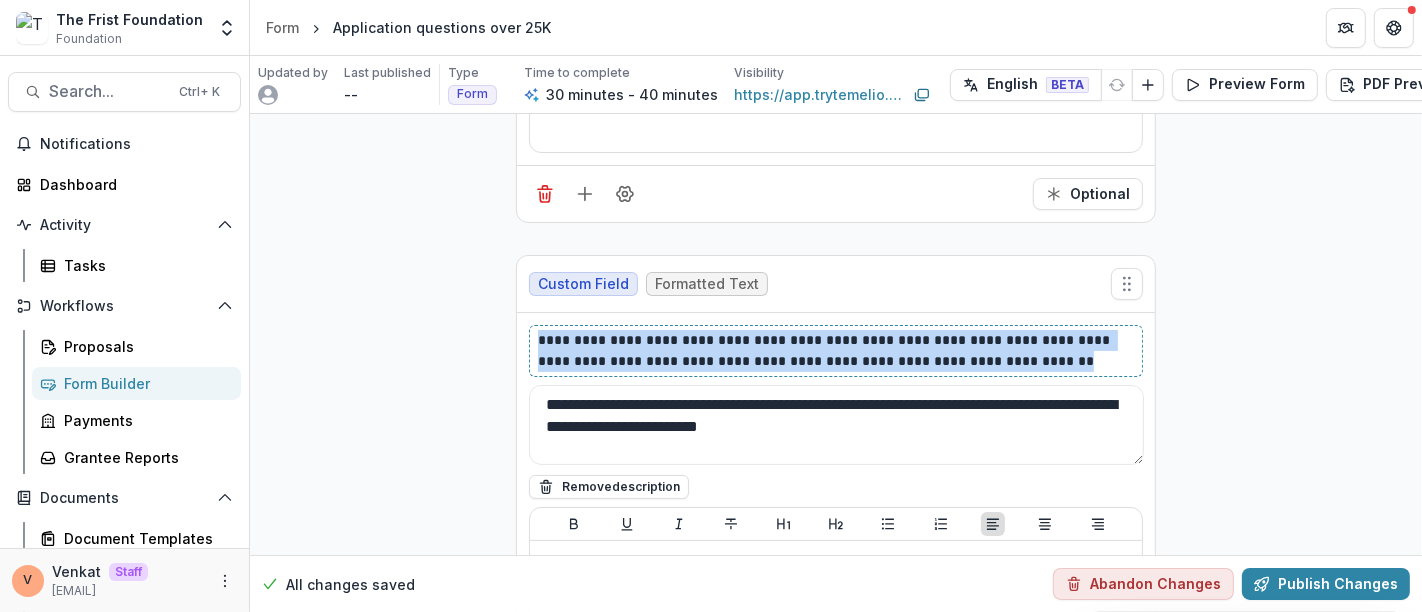 drag, startPoint x: 1051, startPoint y: 332, endPoint x: 434, endPoint y: 293, distance: 618.2313 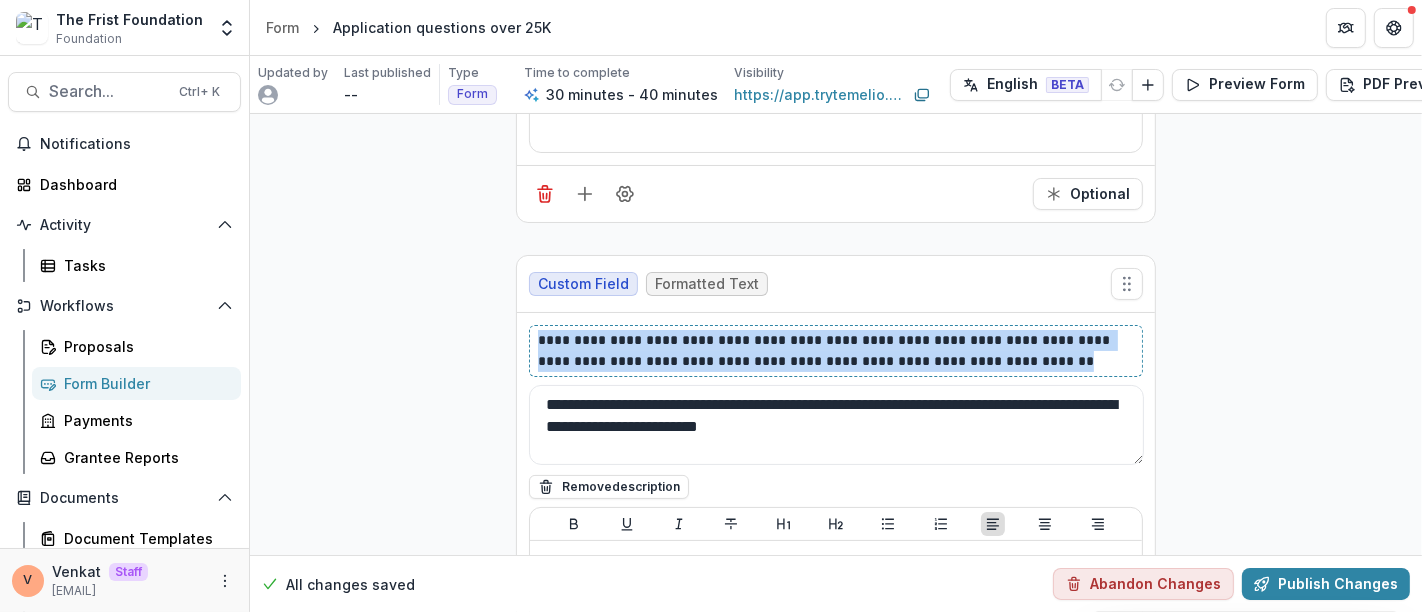 click on "**********" at bounding box center [836, -2732] 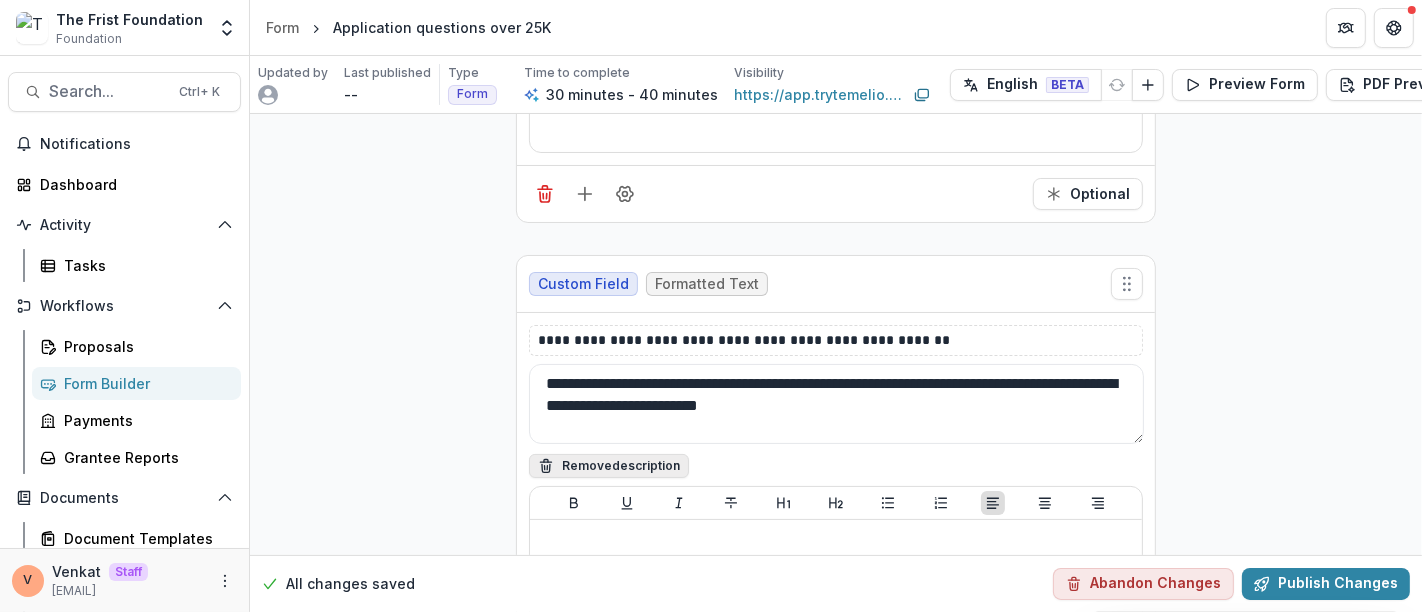 click on "Remove  description" at bounding box center [609, 466] 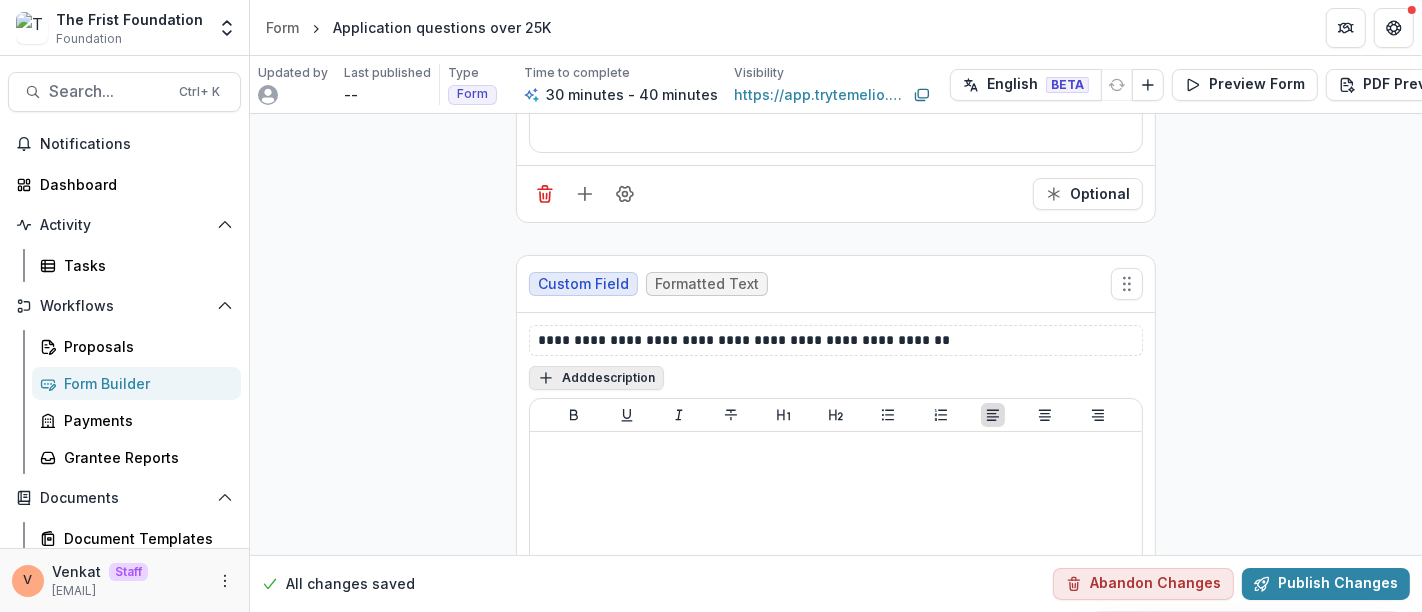 click on "Add  description" at bounding box center [596, 378] 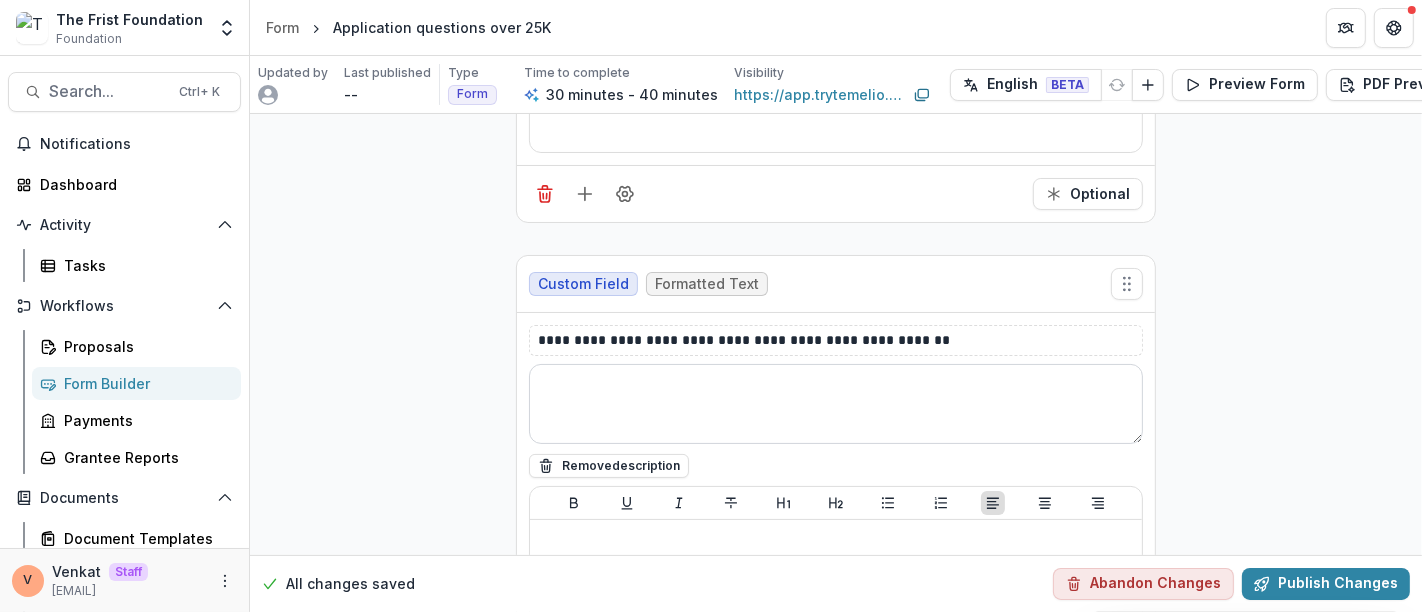 click at bounding box center (836, 404) 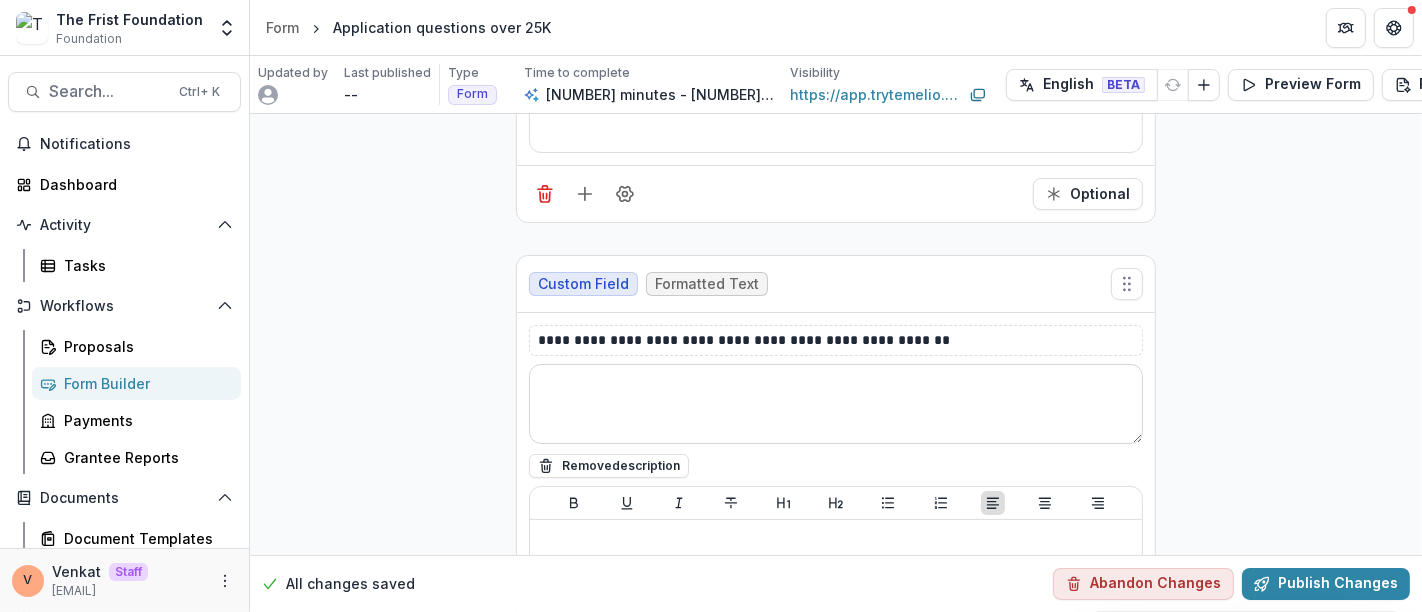 paste on "**********" 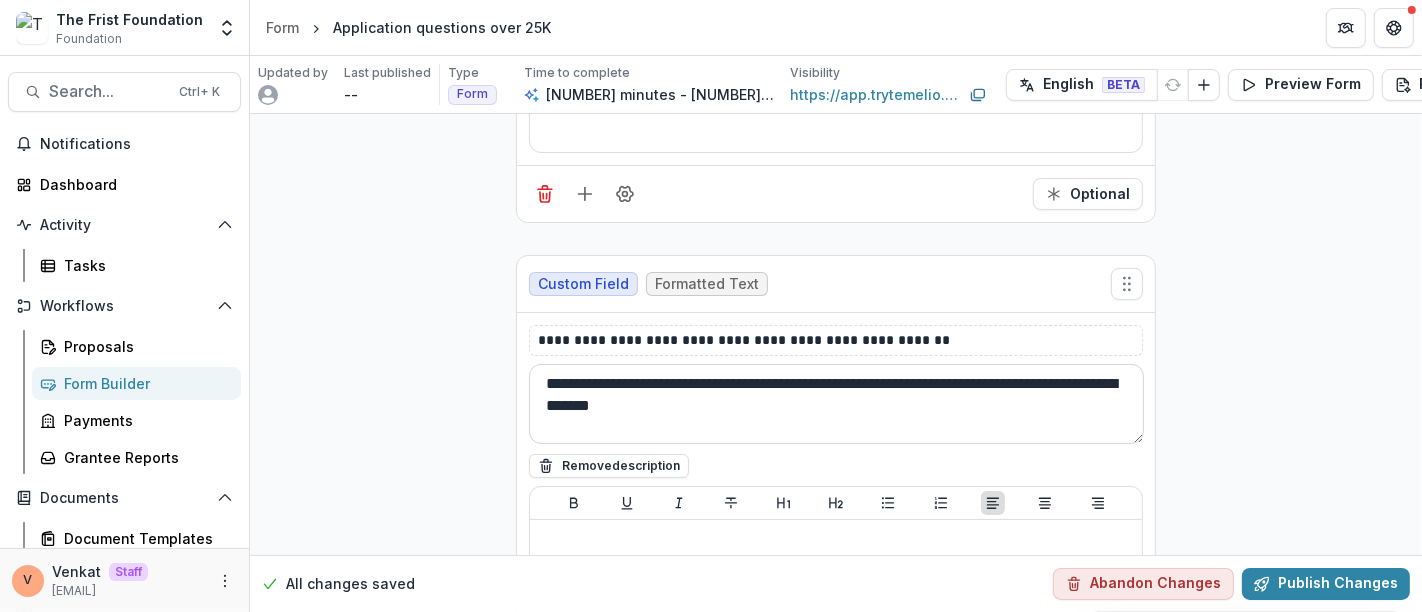click on "**********" at bounding box center [836, 404] 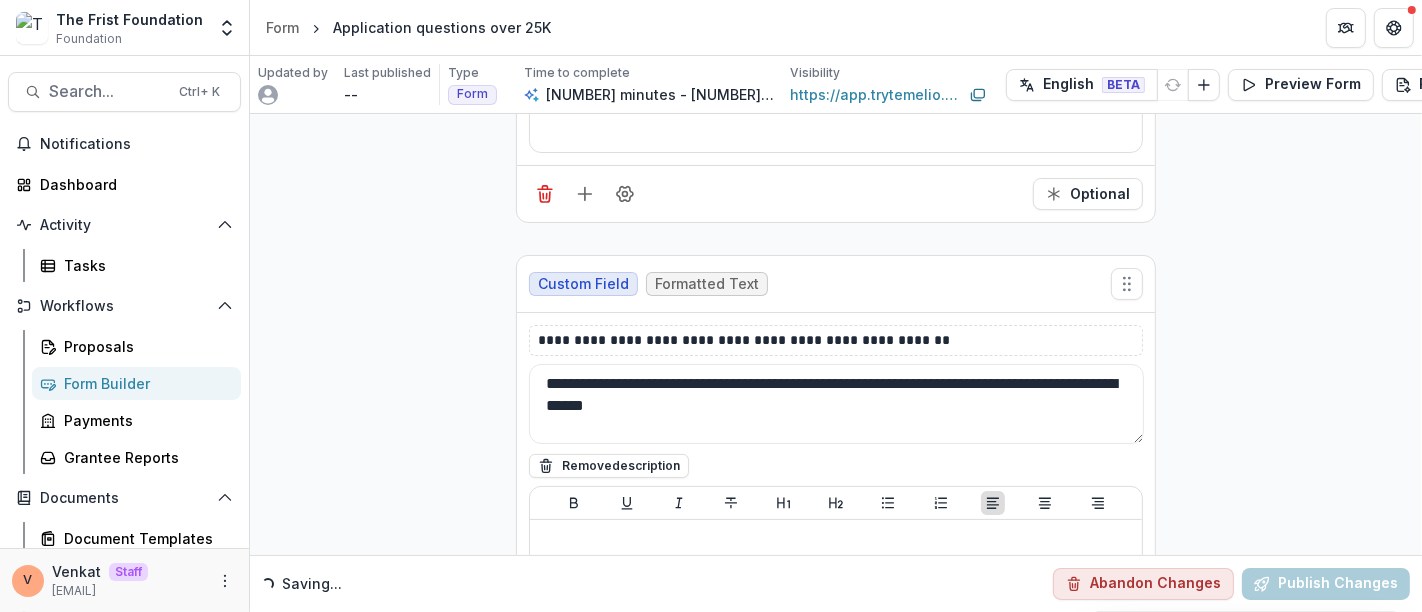 type on "**********" 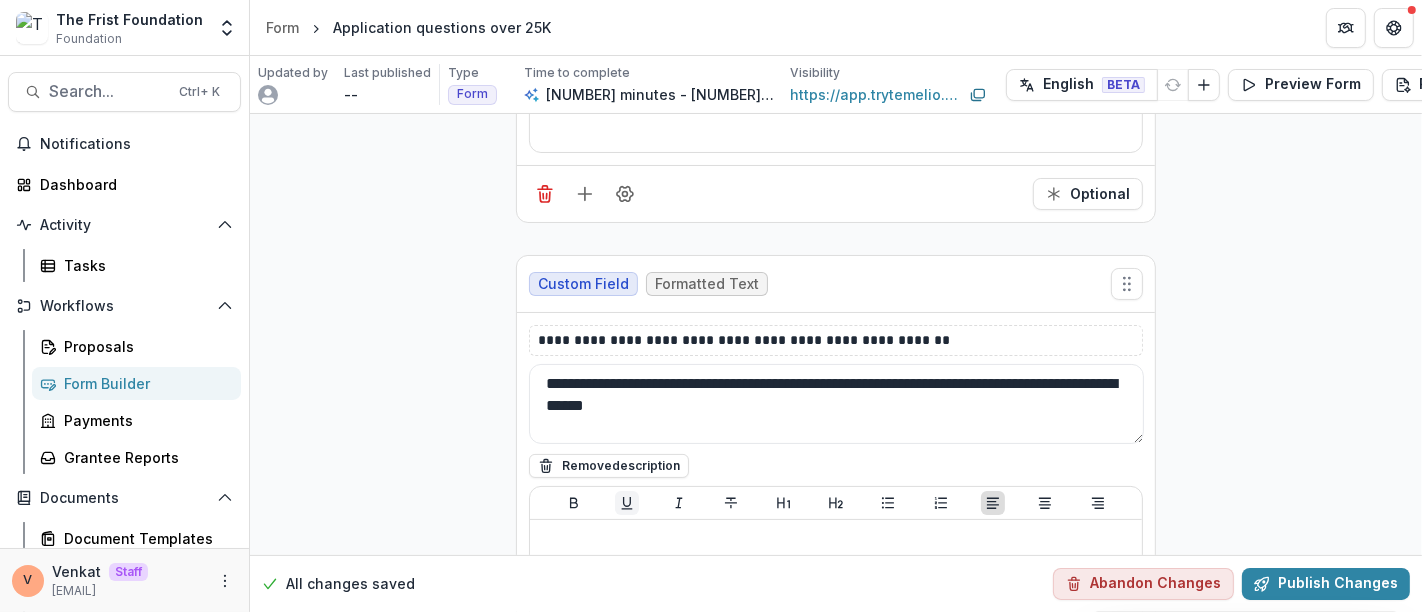 scroll, scrollTop: 6870, scrollLeft: 0, axis: vertical 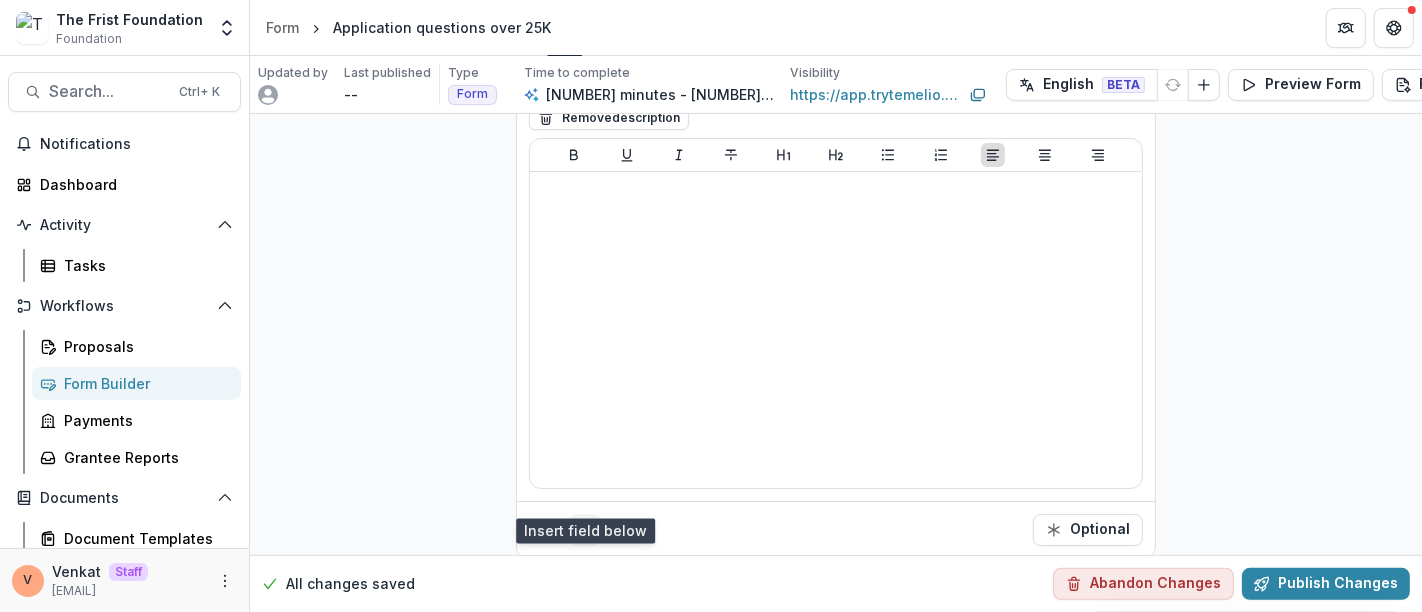 click 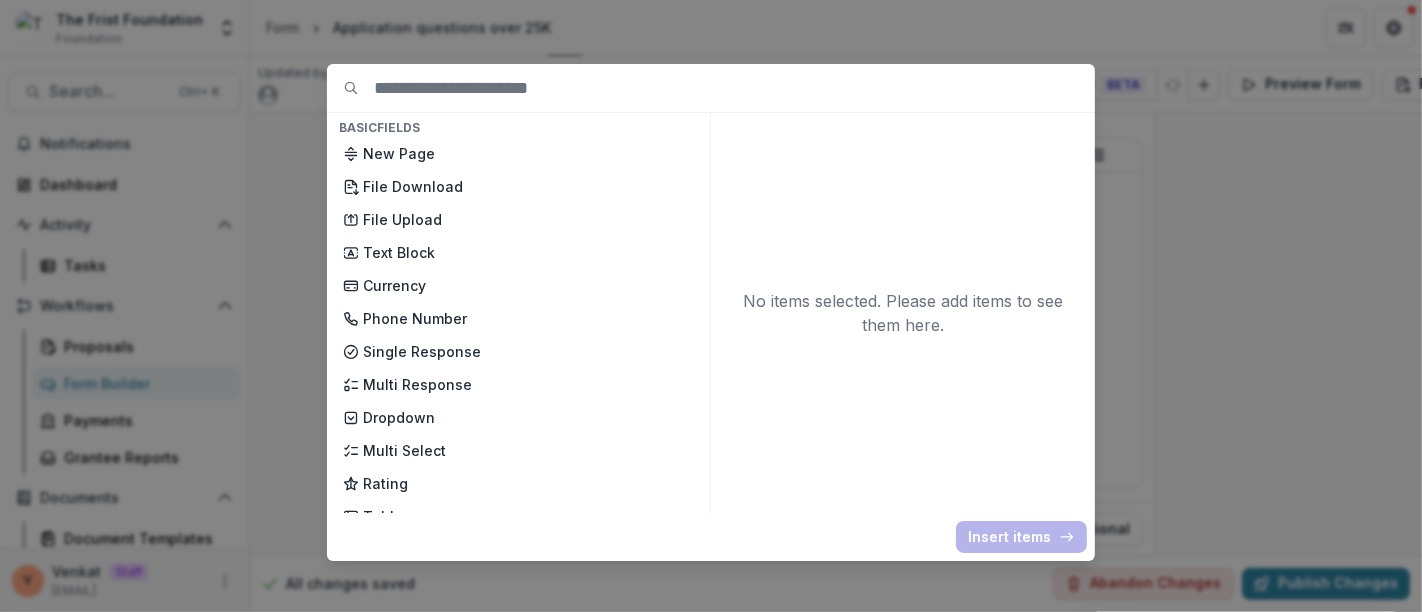 scroll, scrollTop: 111, scrollLeft: 0, axis: vertical 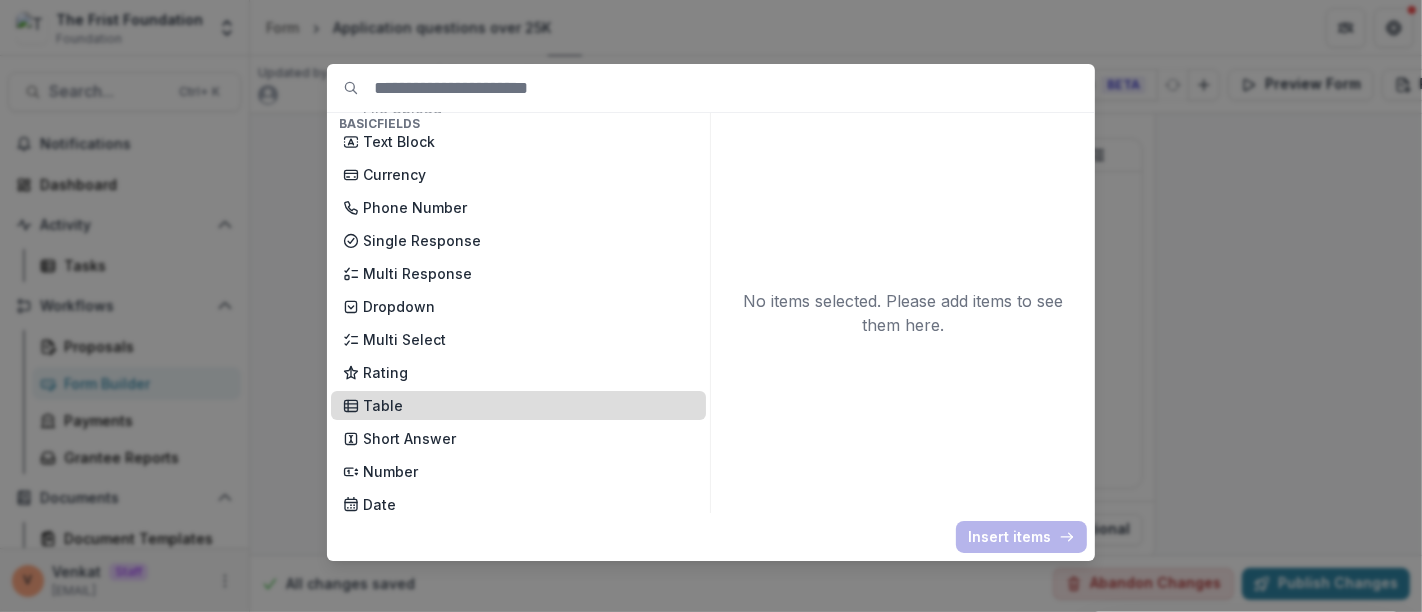 click on "Table" at bounding box center (528, 405) 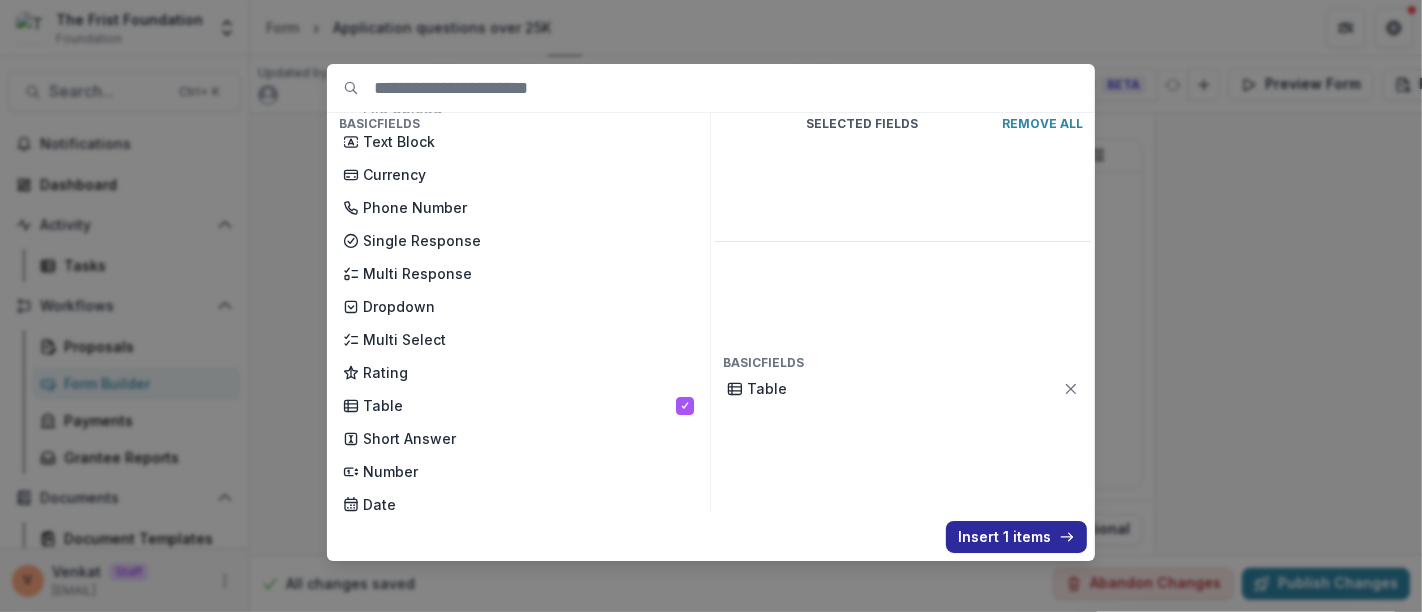 click on "Insert 1 items" at bounding box center [1016, 537] 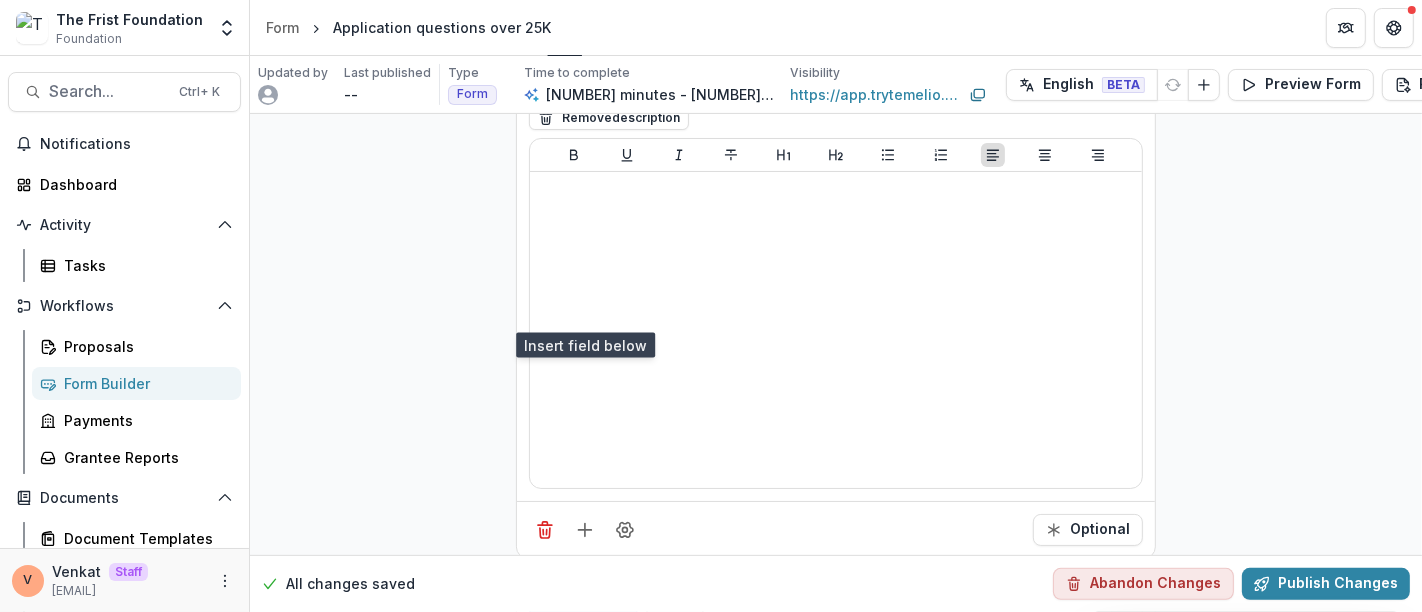 scroll, scrollTop: 7153, scrollLeft: 0, axis: vertical 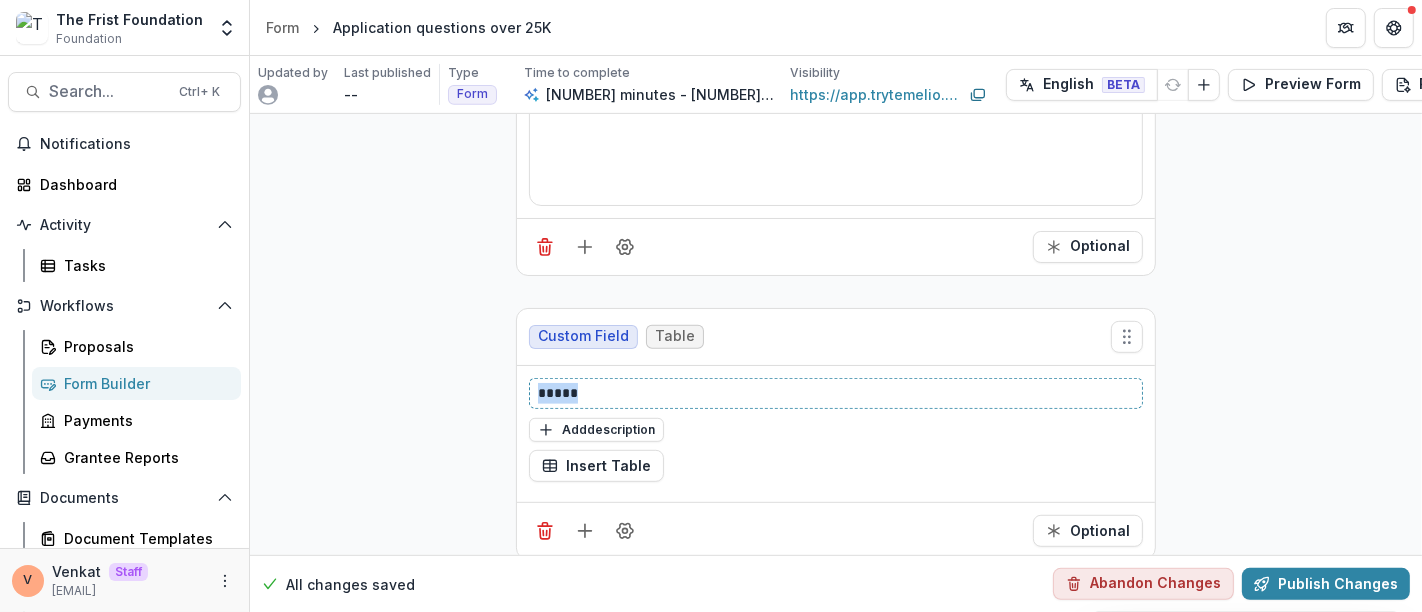 drag, startPoint x: 593, startPoint y: 358, endPoint x: 482, endPoint y: 361, distance: 111.040535 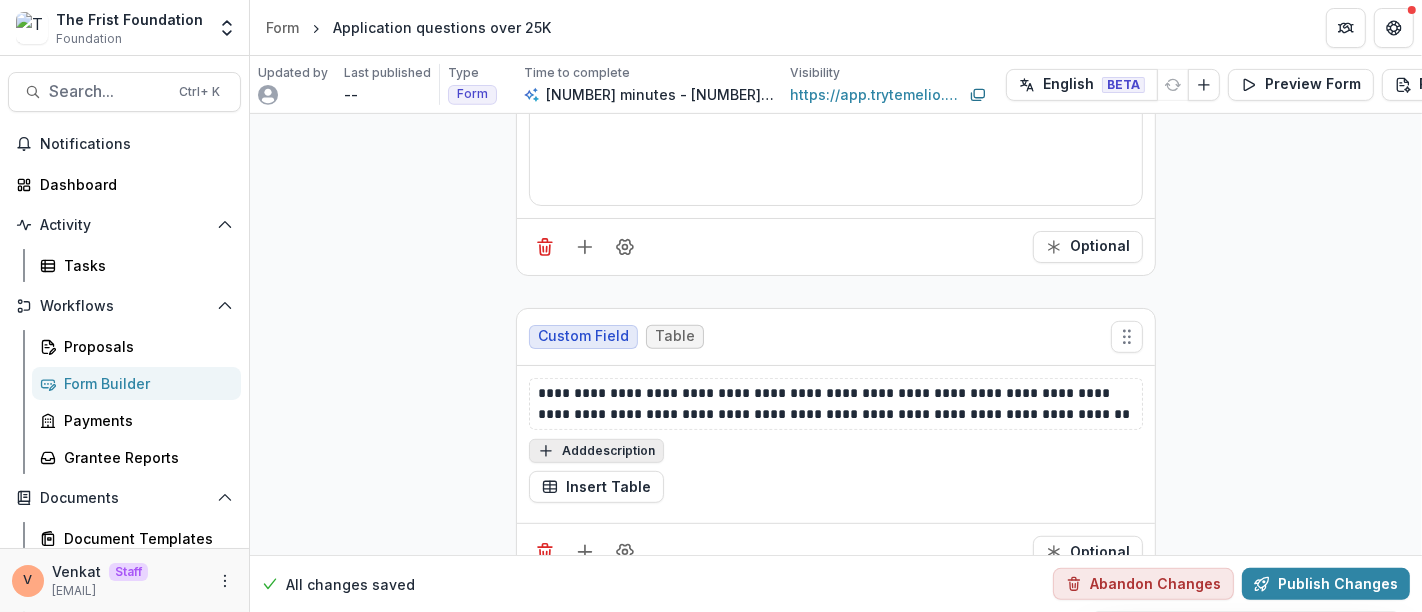 click on "Add  description" at bounding box center (596, 451) 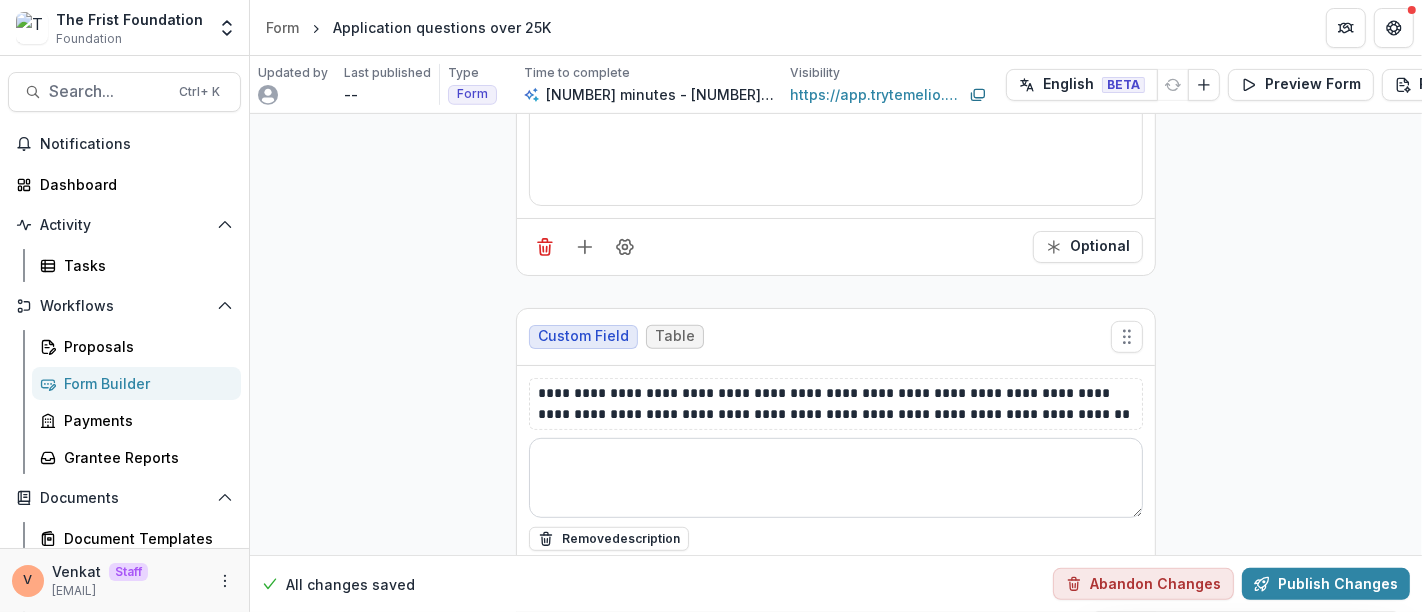 click at bounding box center (836, 478) 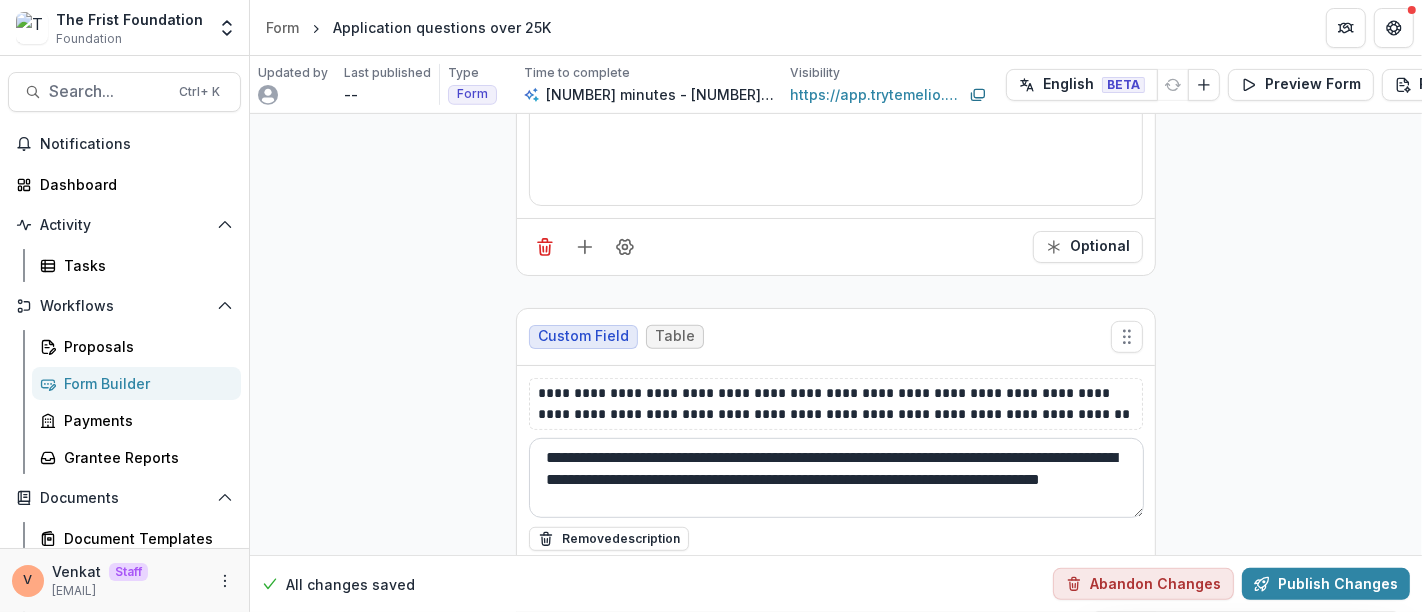scroll, scrollTop: 2, scrollLeft: 0, axis: vertical 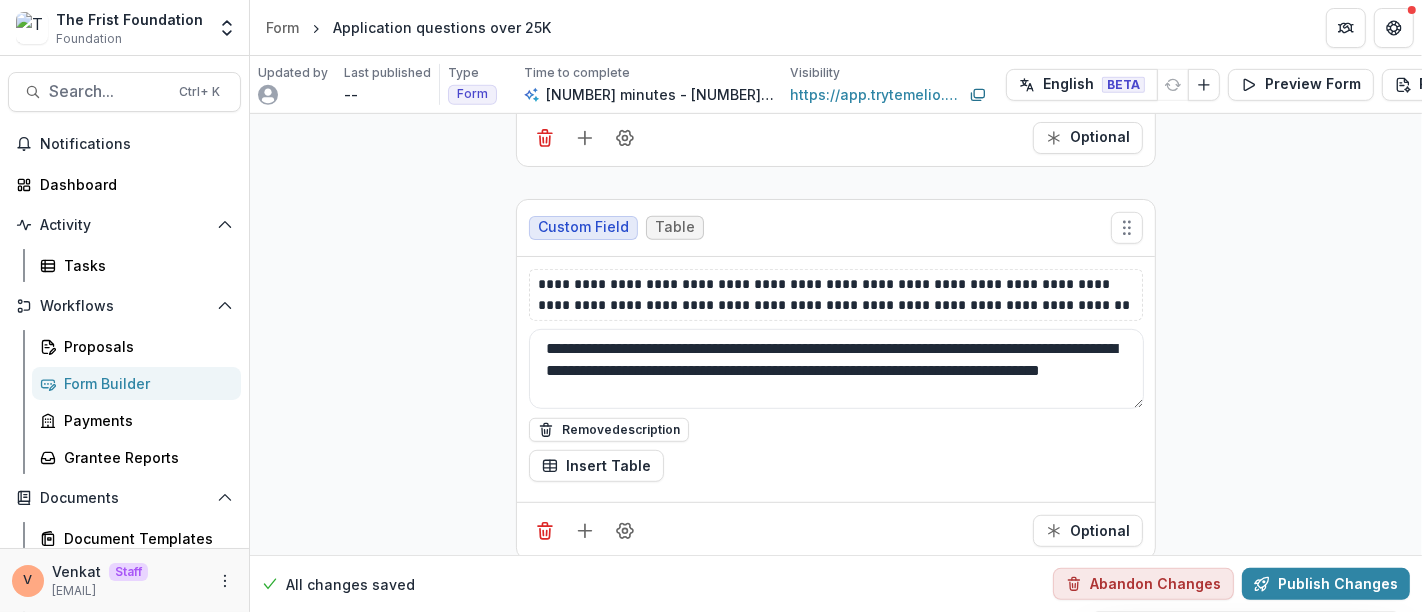 type on "**********" 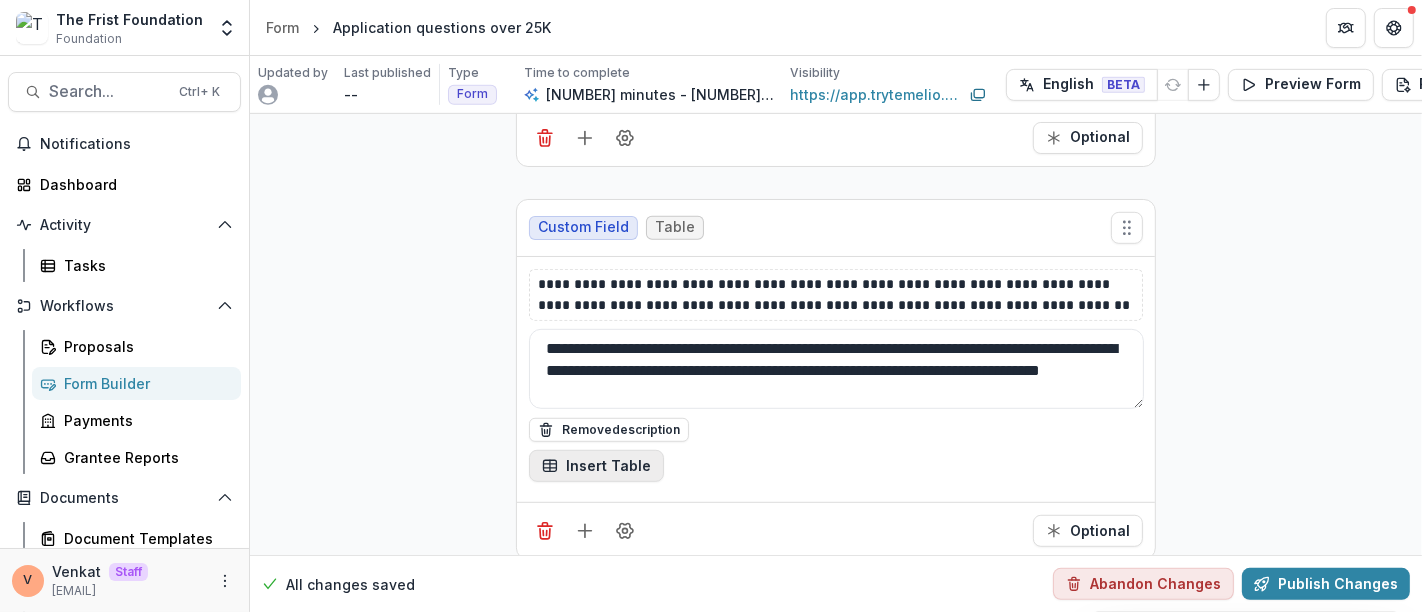 click on "Insert Table" at bounding box center (596, 466) 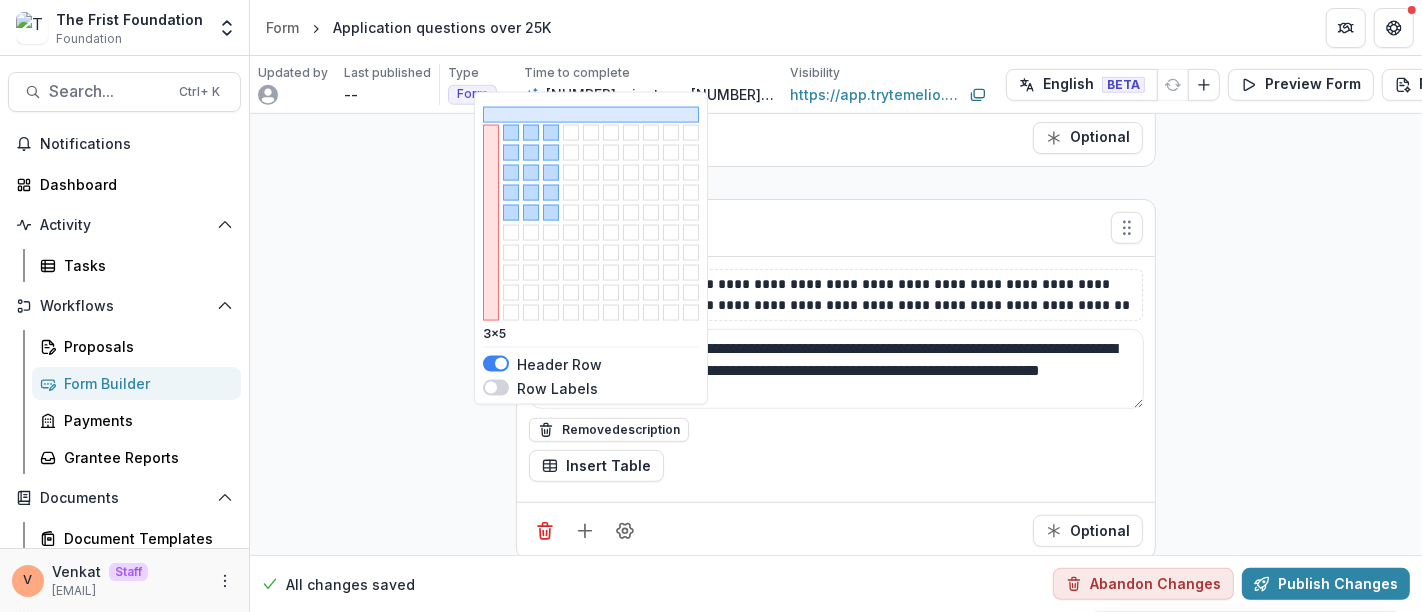 click at bounding box center (551, 213) 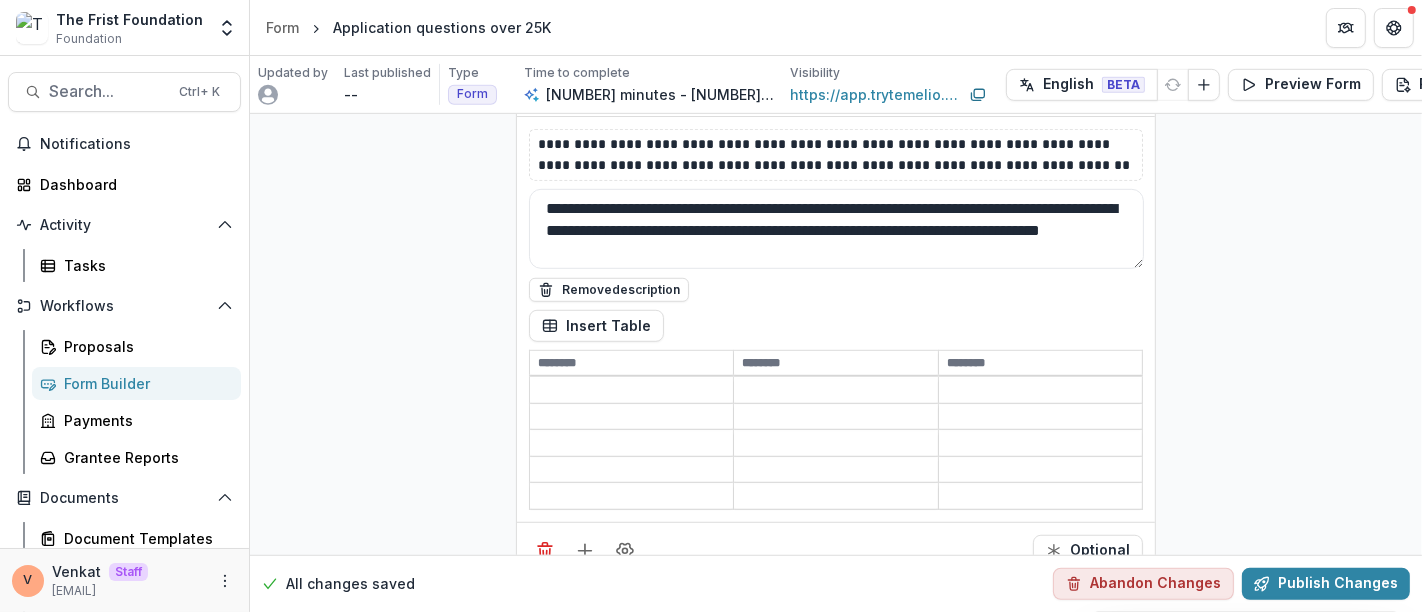 scroll, scrollTop: 7412, scrollLeft: 0, axis: vertical 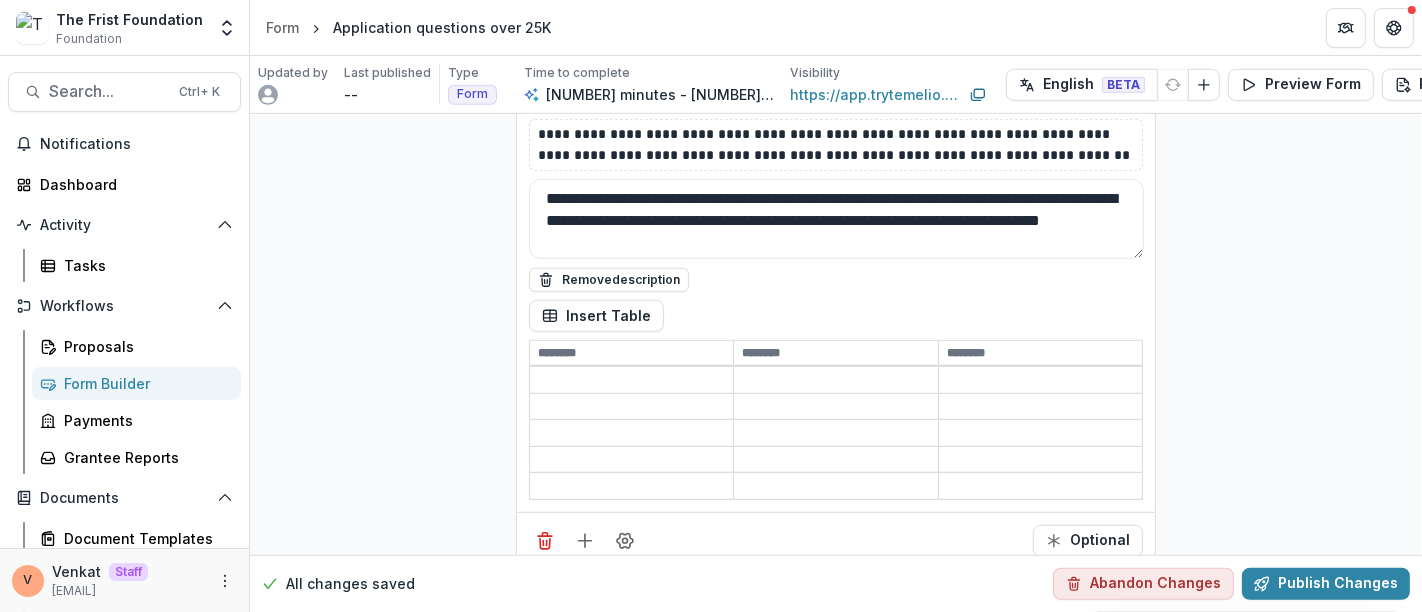 click at bounding box center [631, 353] 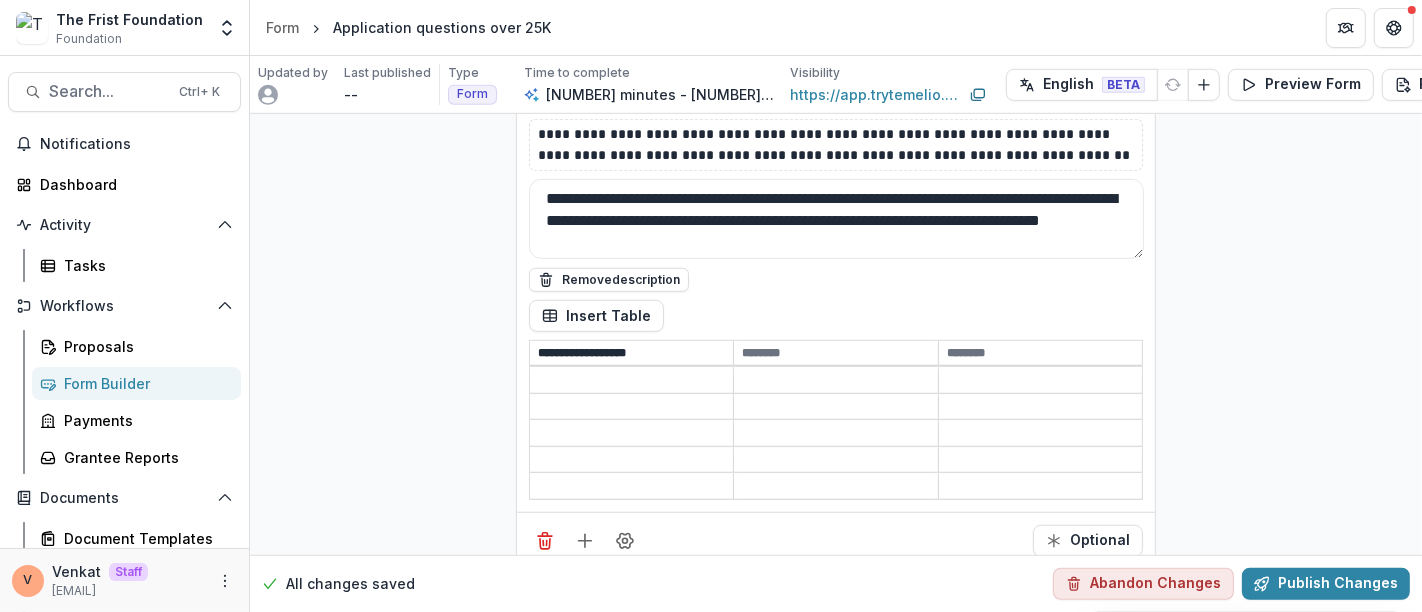 type on "**********" 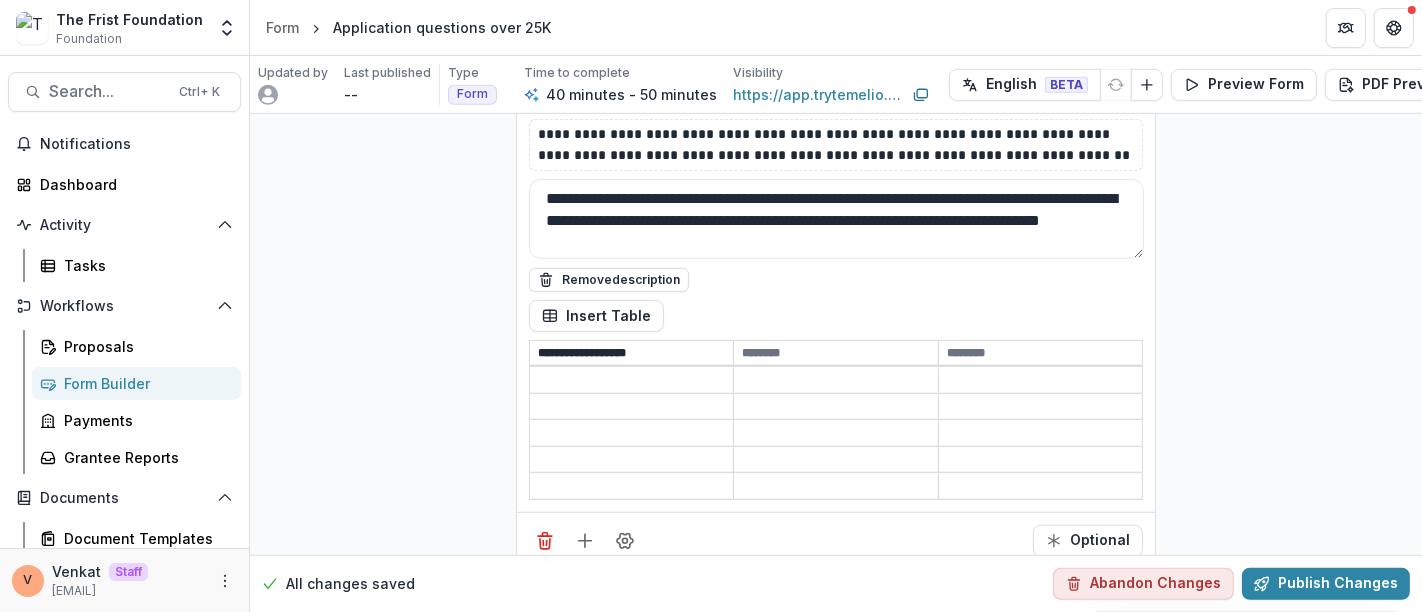 click at bounding box center (835, 353) 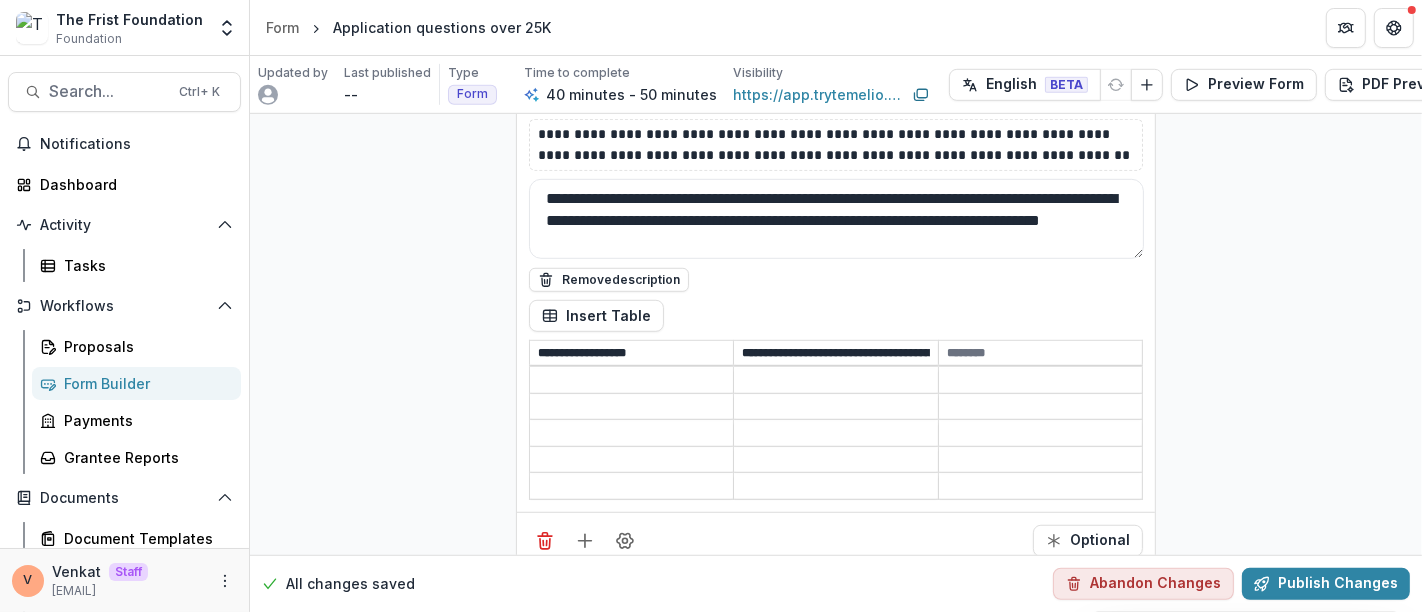 scroll, scrollTop: 0, scrollLeft: 174, axis: horizontal 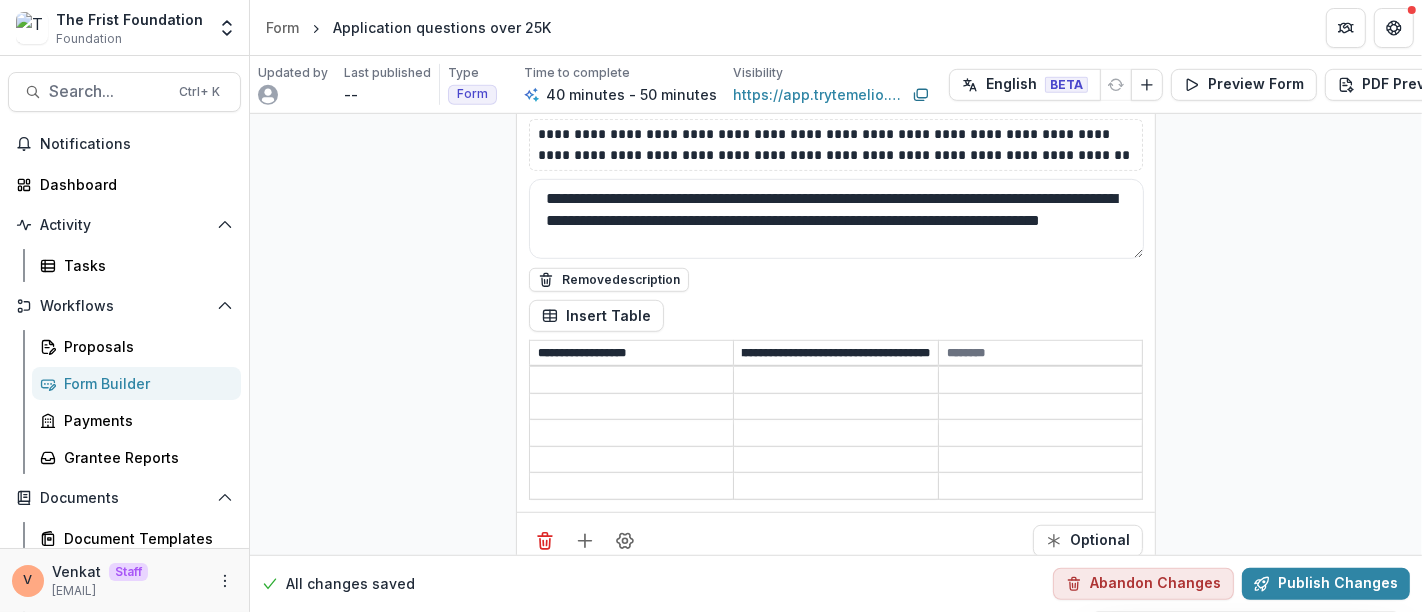 type on "**********" 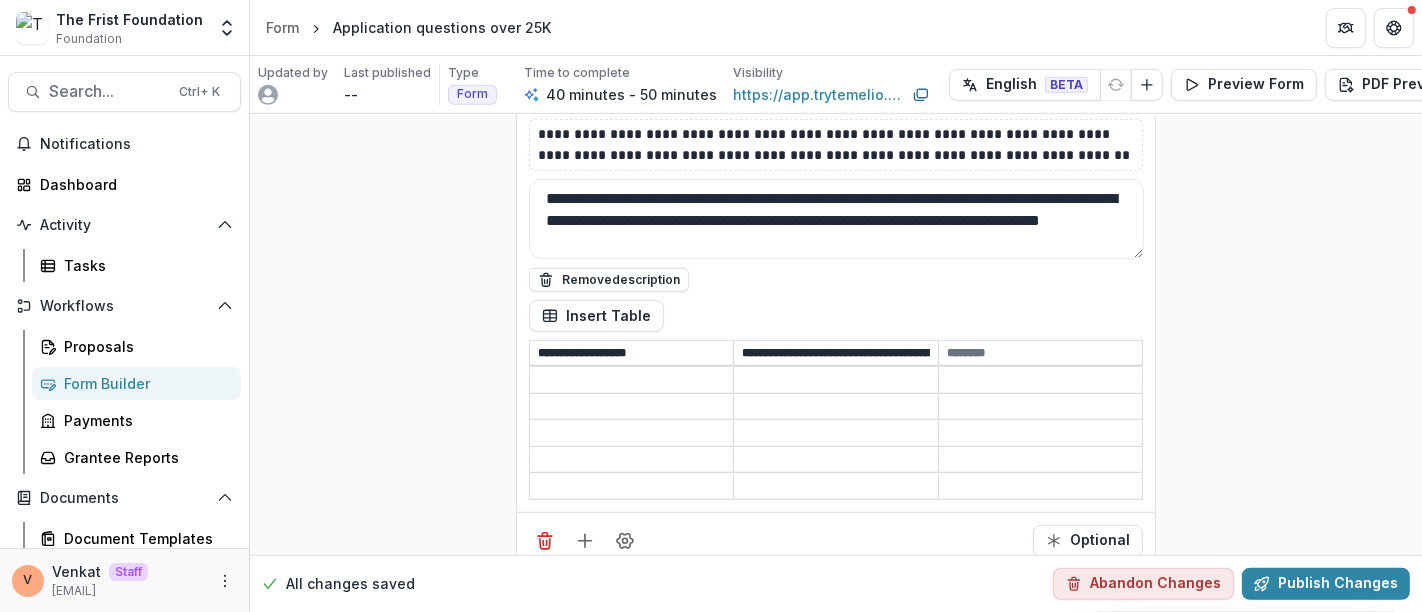 click at bounding box center [1040, 353] 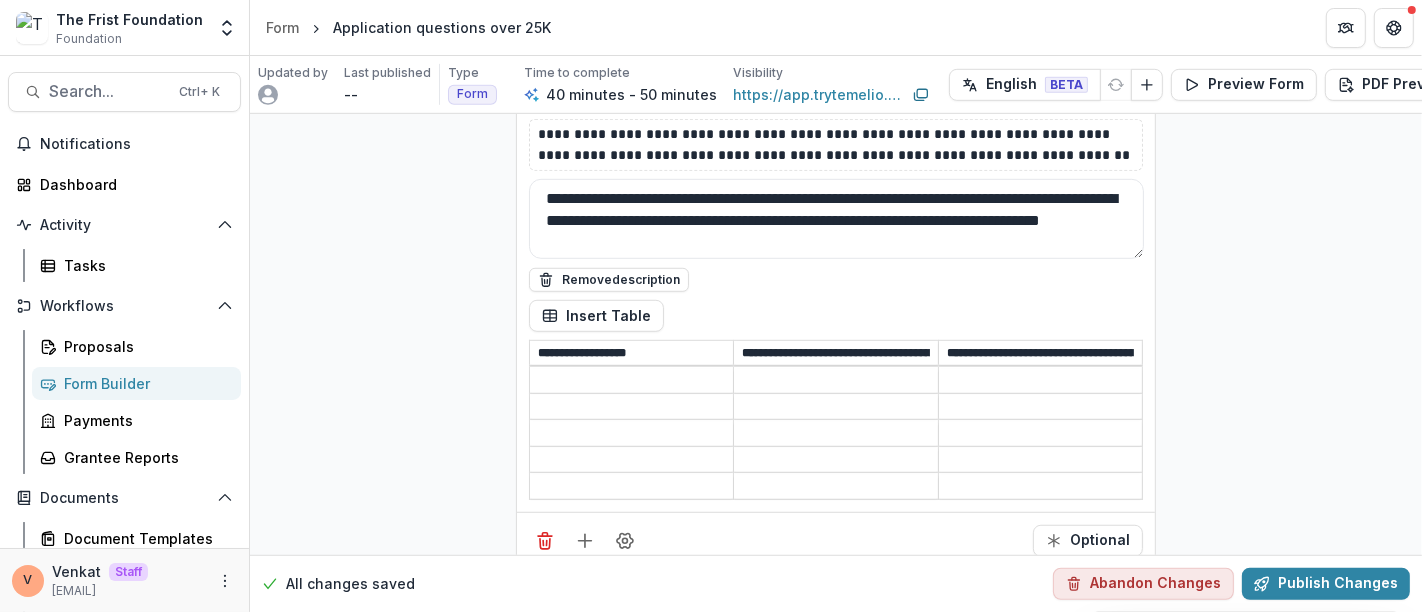 scroll, scrollTop: 0, scrollLeft: 194, axis: horizontal 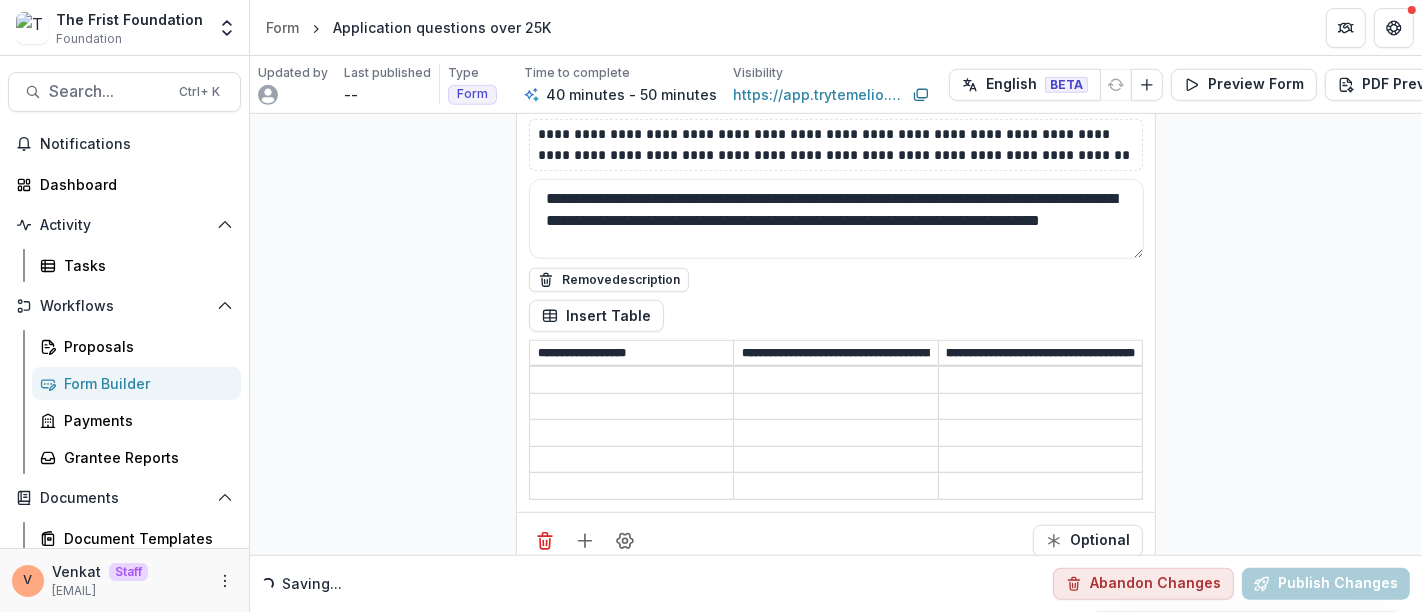 type on "**********" 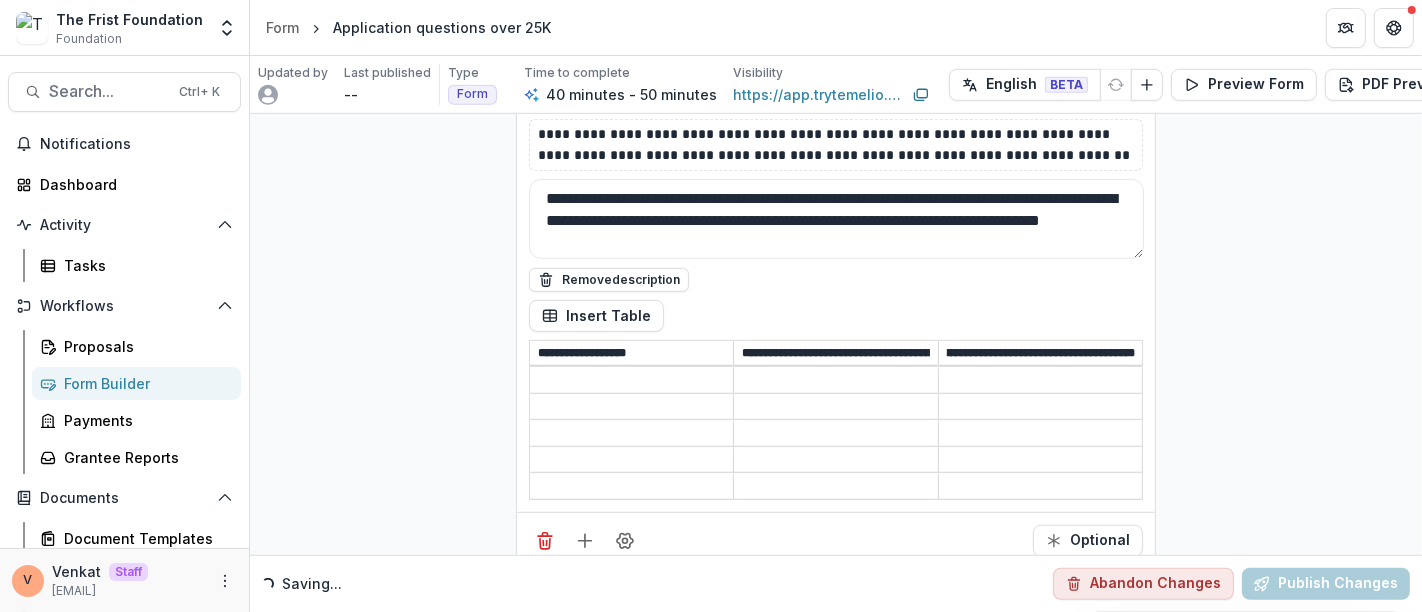 scroll, scrollTop: 0, scrollLeft: 0, axis: both 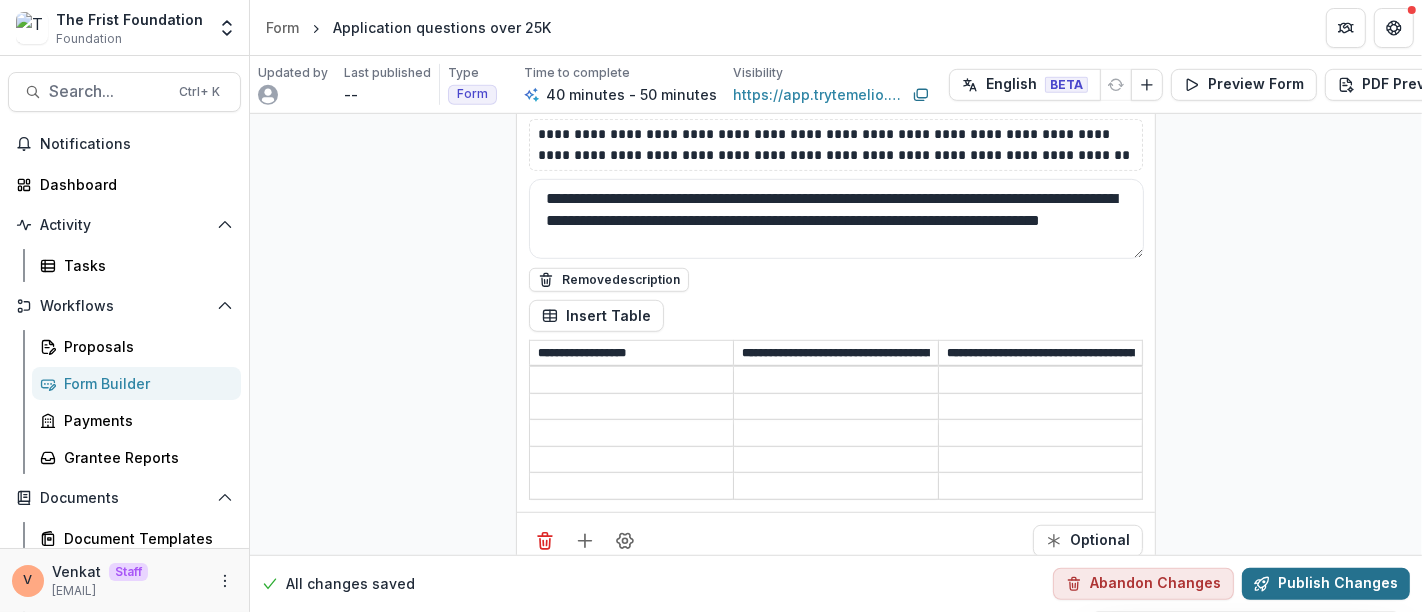 click on "Publish Changes" at bounding box center (1326, 584) 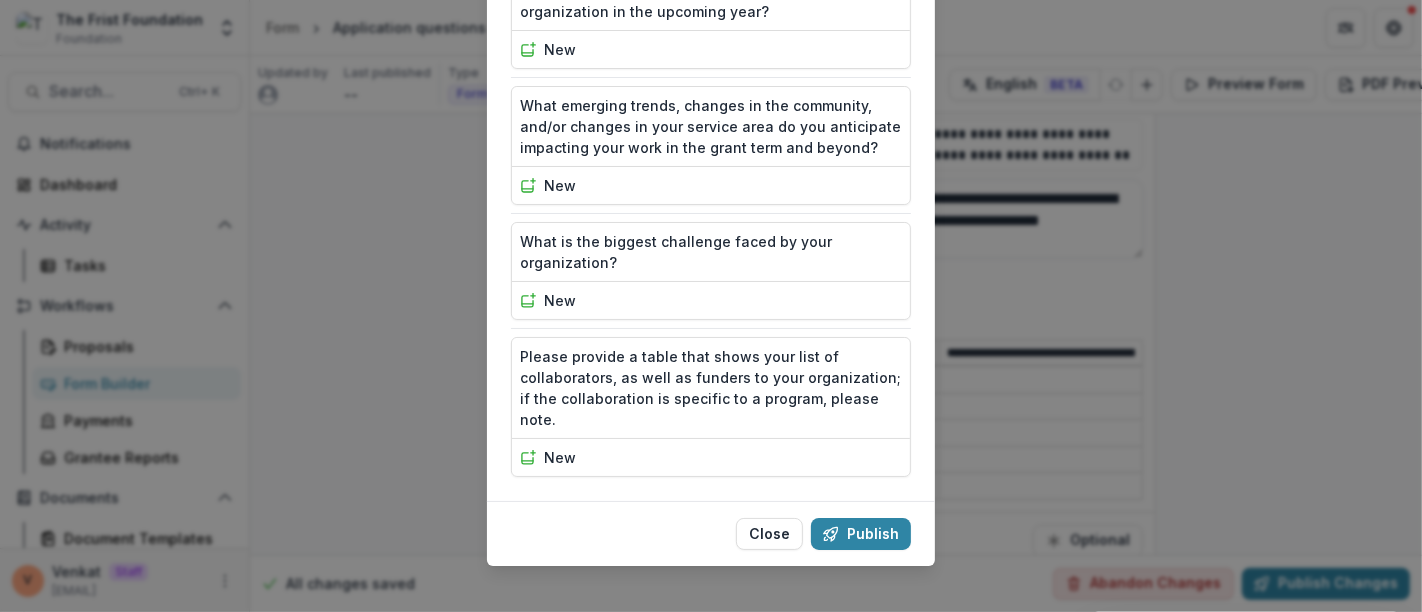 scroll, scrollTop: 1224, scrollLeft: 0, axis: vertical 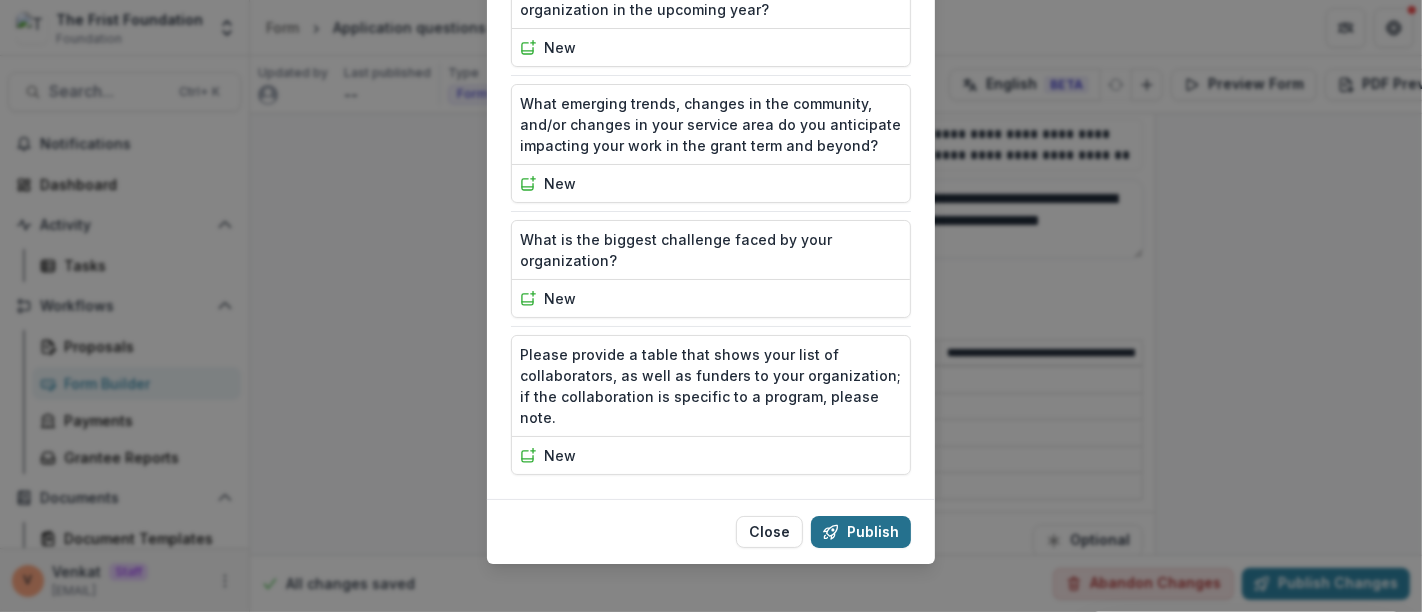 click on "Publish" at bounding box center (861, 532) 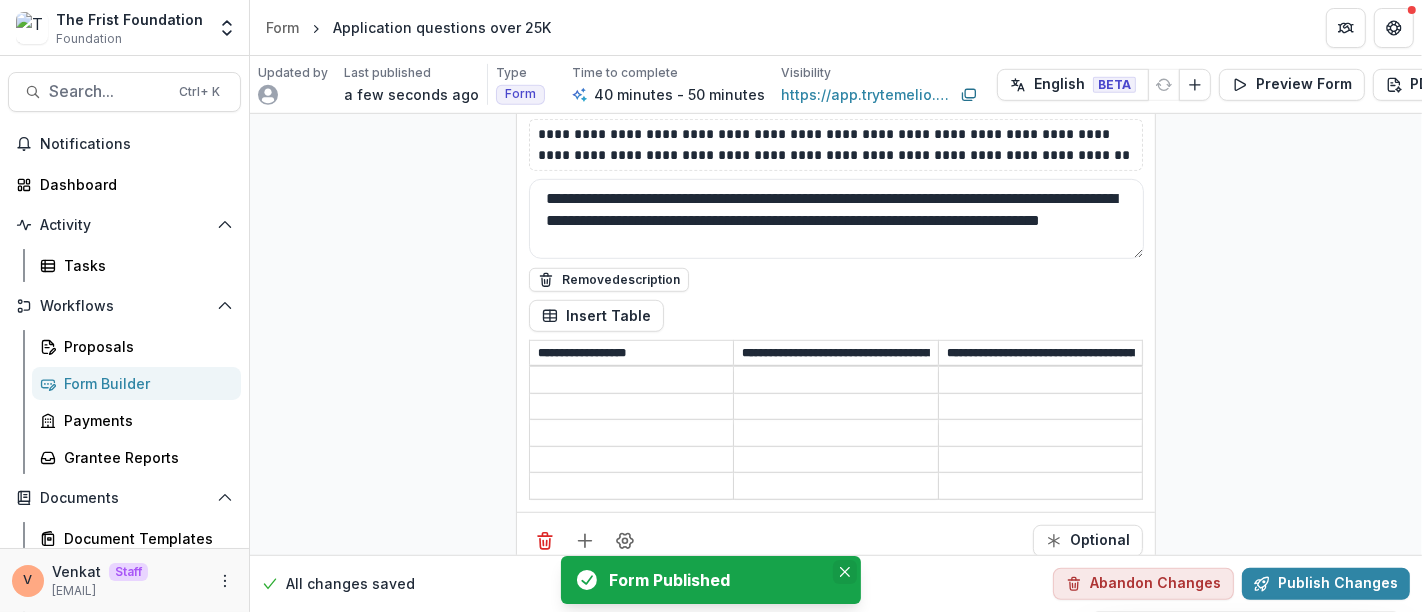 click 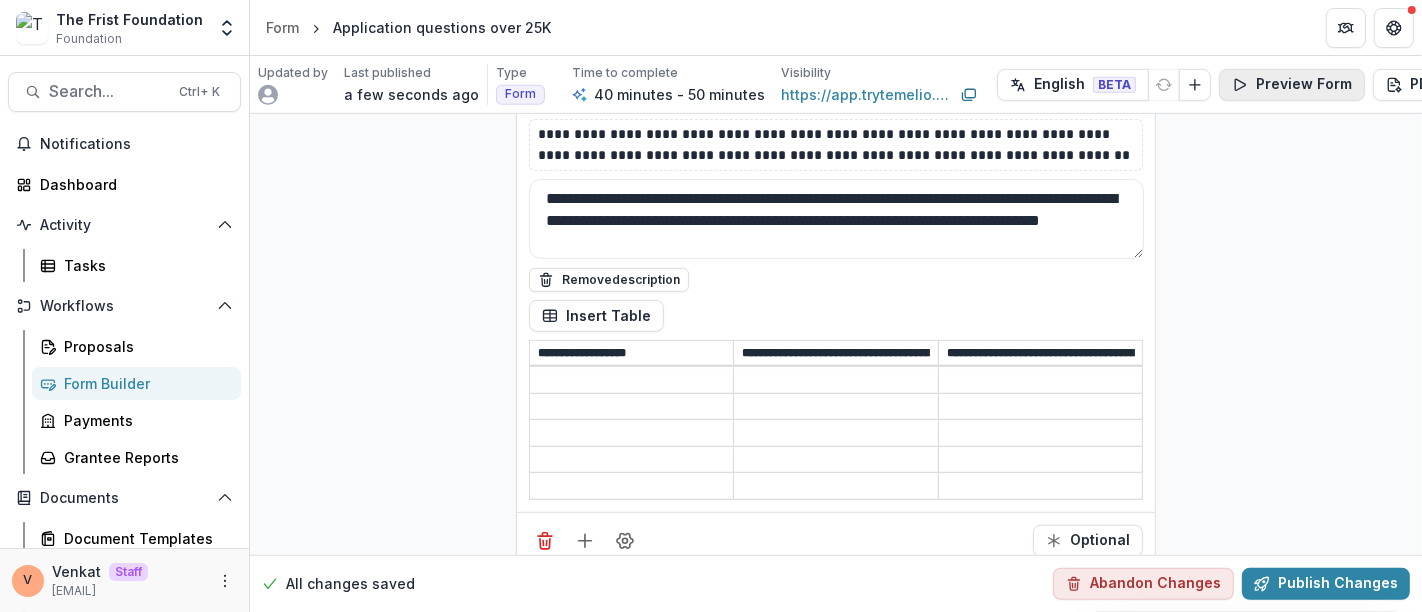 click on "Preview Form" at bounding box center [1292, 85] 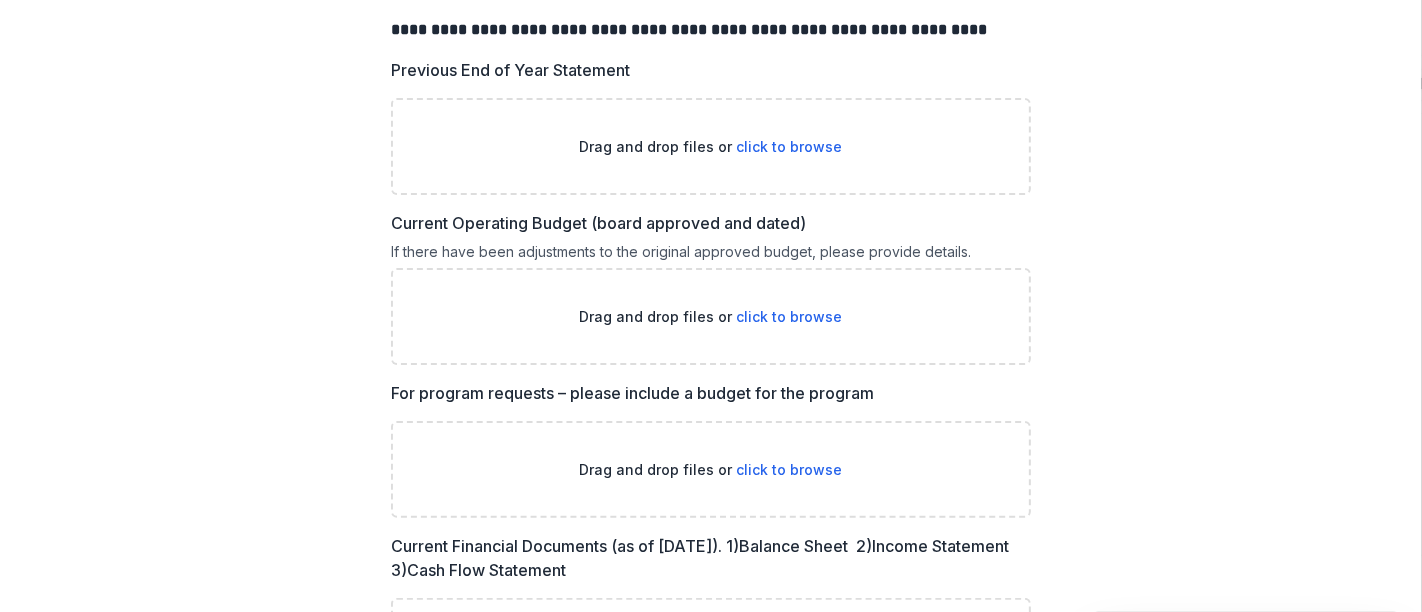 scroll, scrollTop: 0, scrollLeft: 0, axis: both 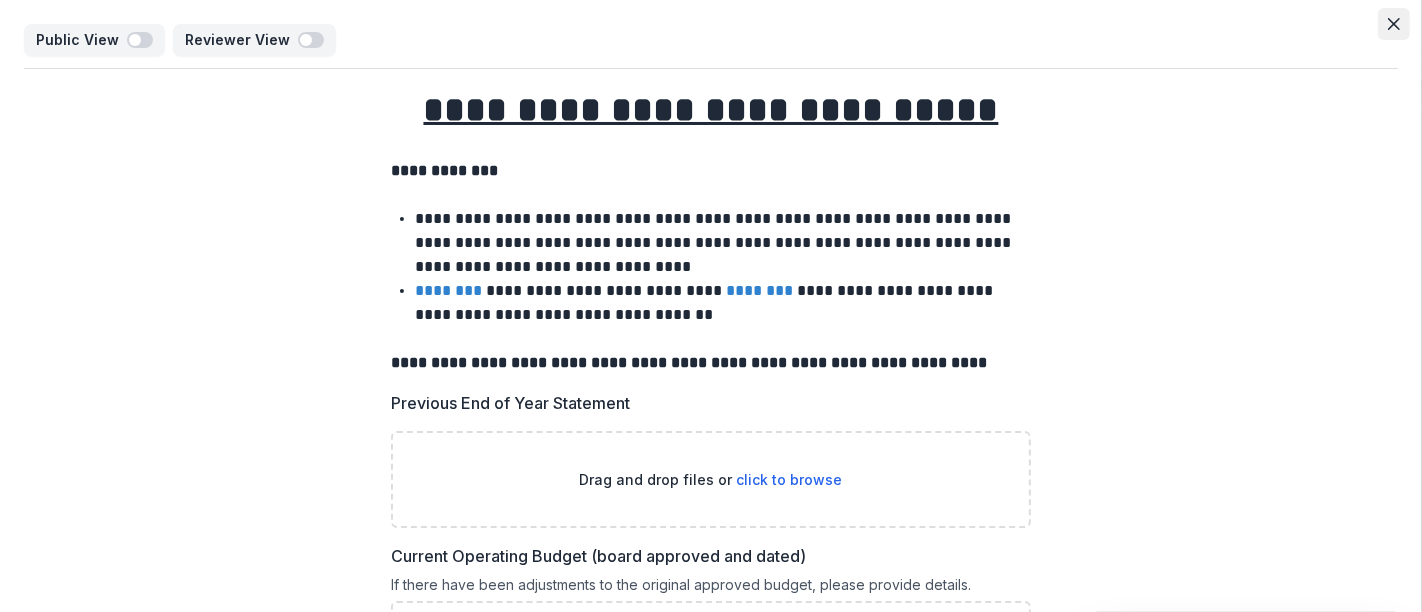 click 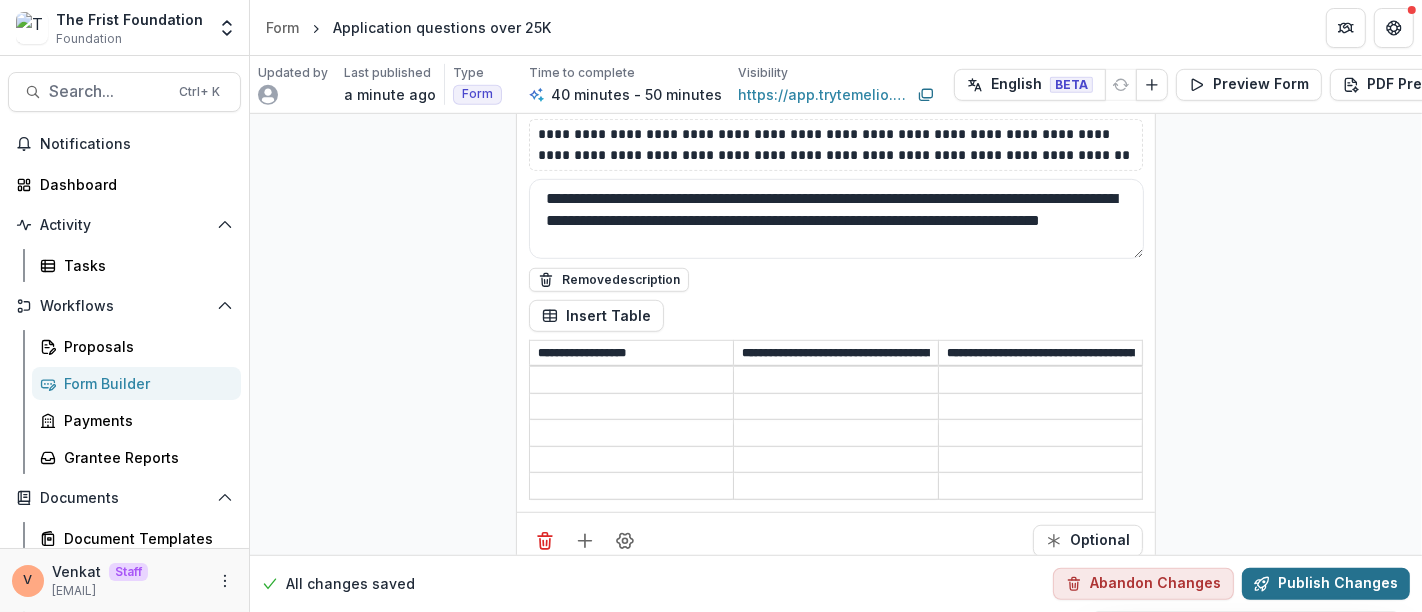 click on "Publish Changes" at bounding box center [1326, 584] 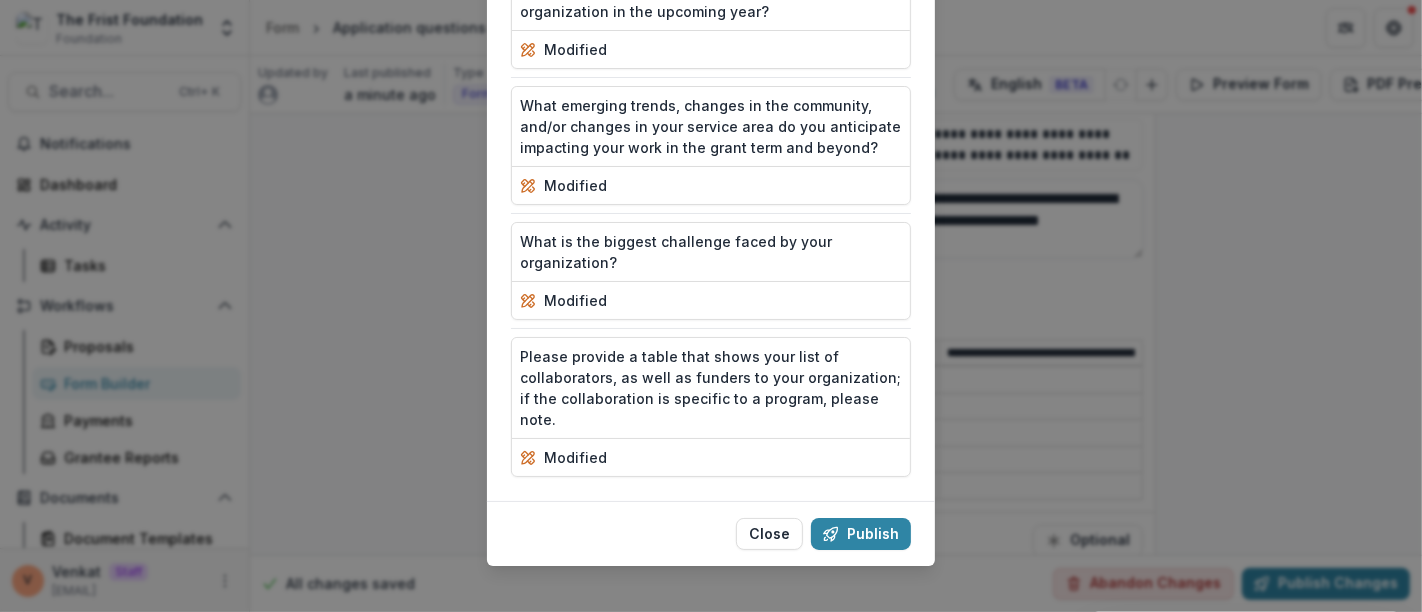 scroll, scrollTop: 1224, scrollLeft: 0, axis: vertical 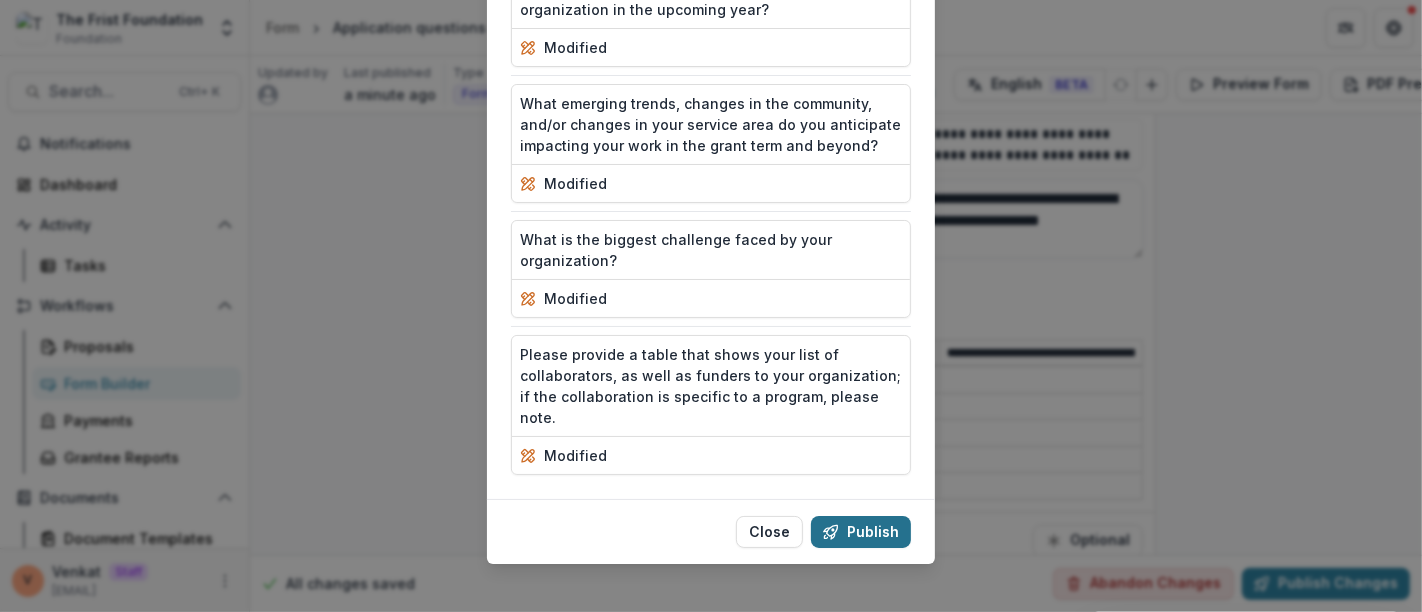 click on "Publish" at bounding box center [861, 532] 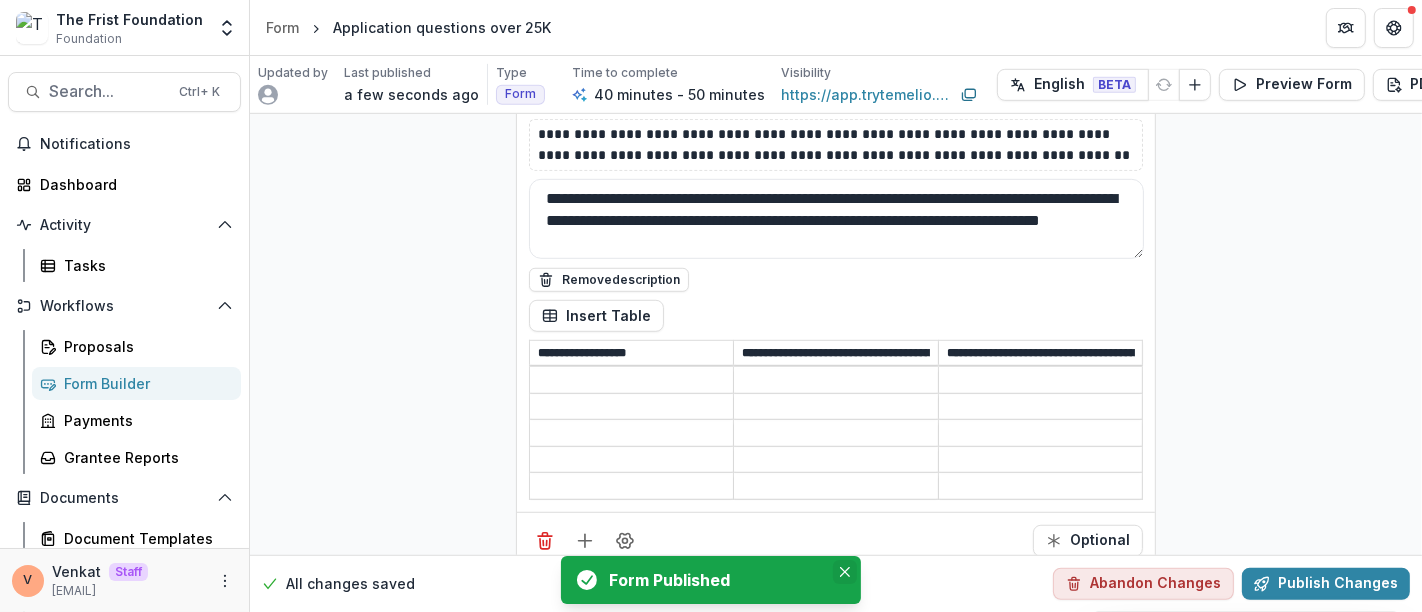 click 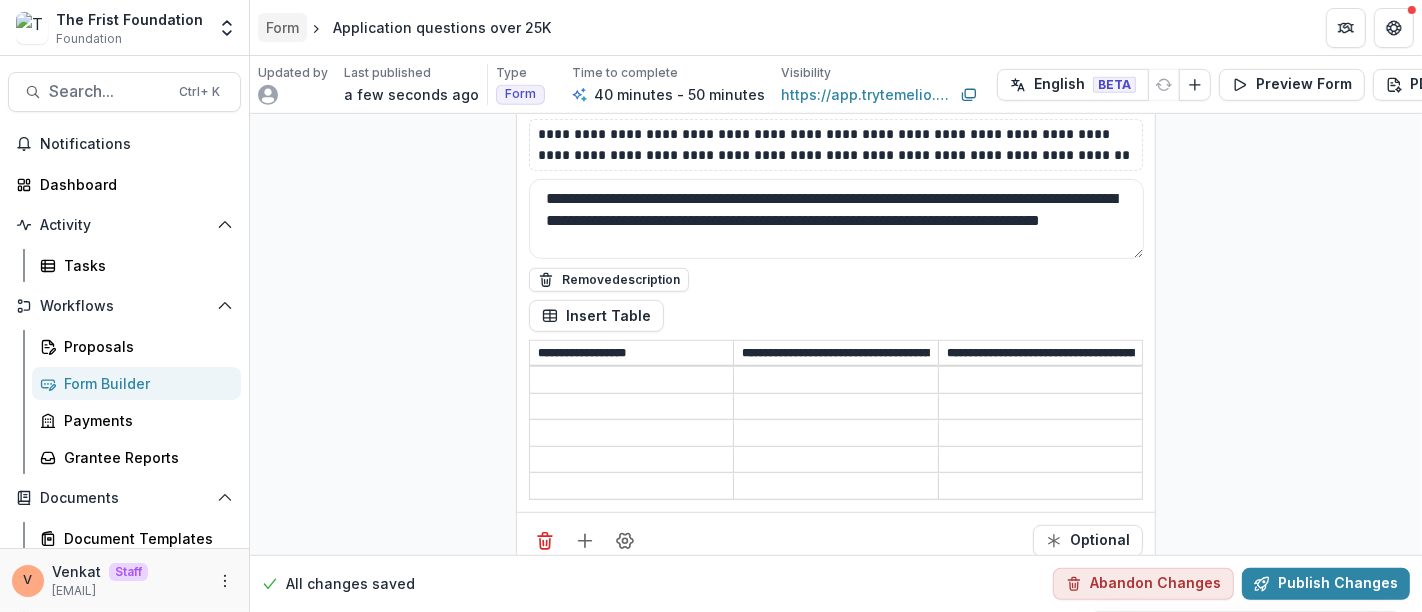 click on "Form" at bounding box center (282, 27) 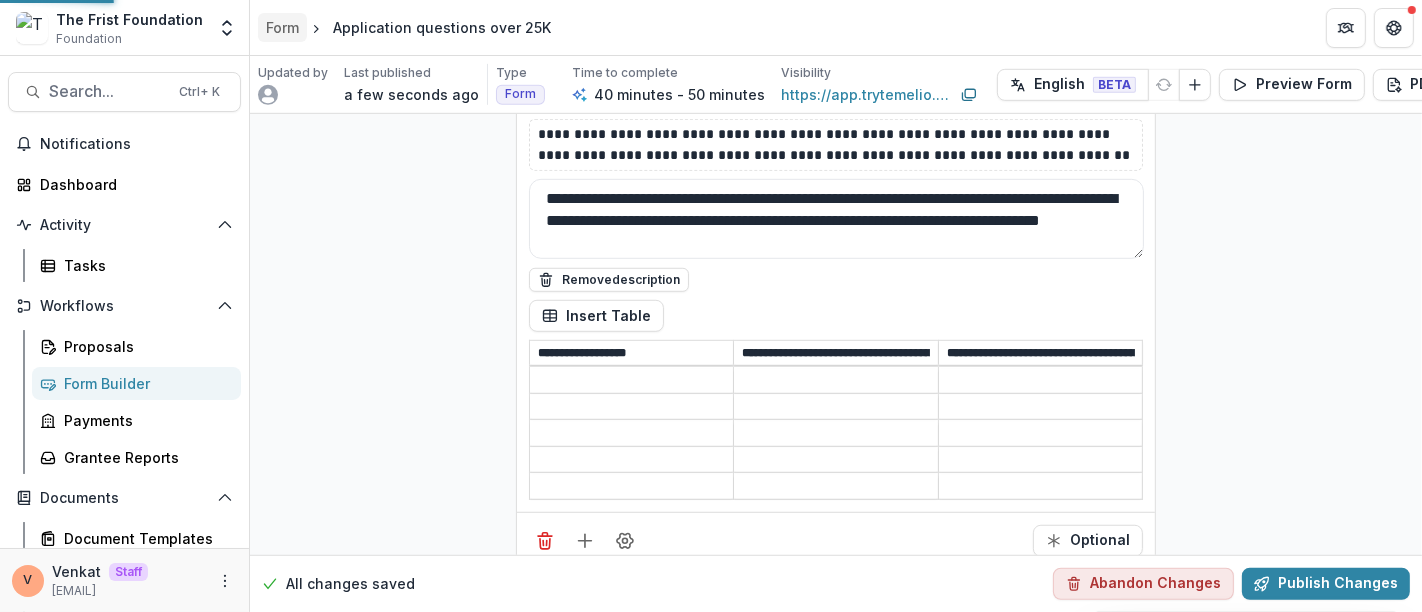 scroll, scrollTop: 0, scrollLeft: 0, axis: both 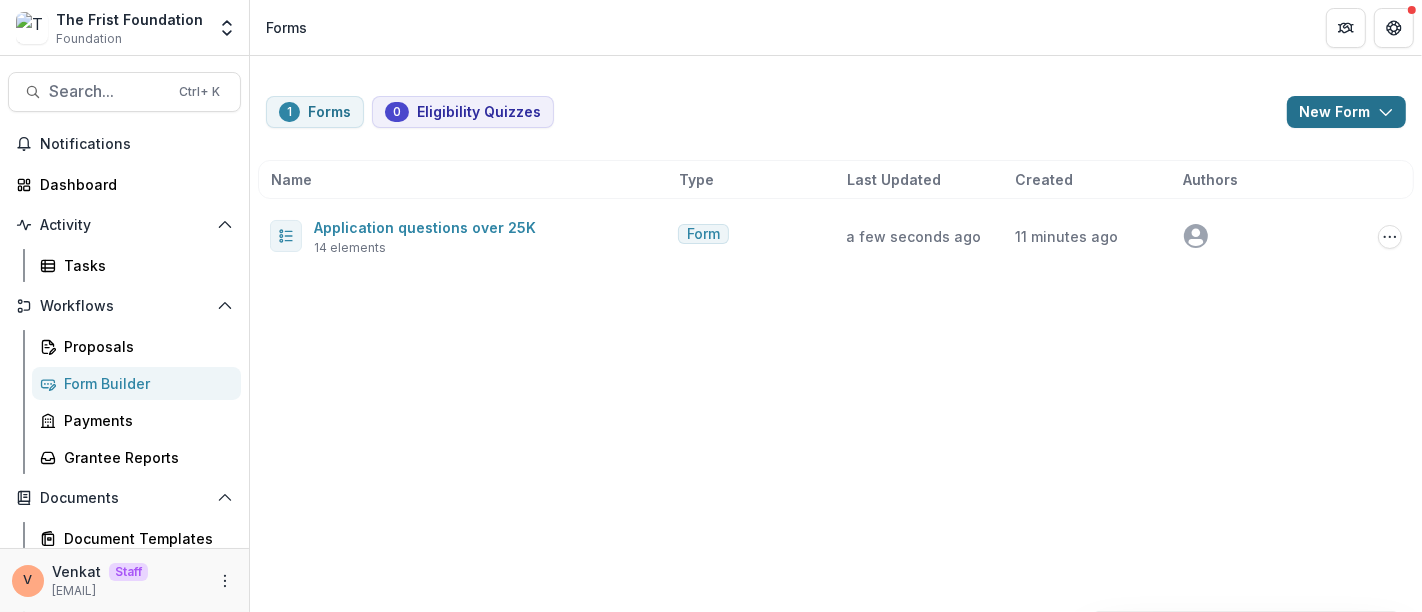 click on "New Form" at bounding box center (1346, 112) 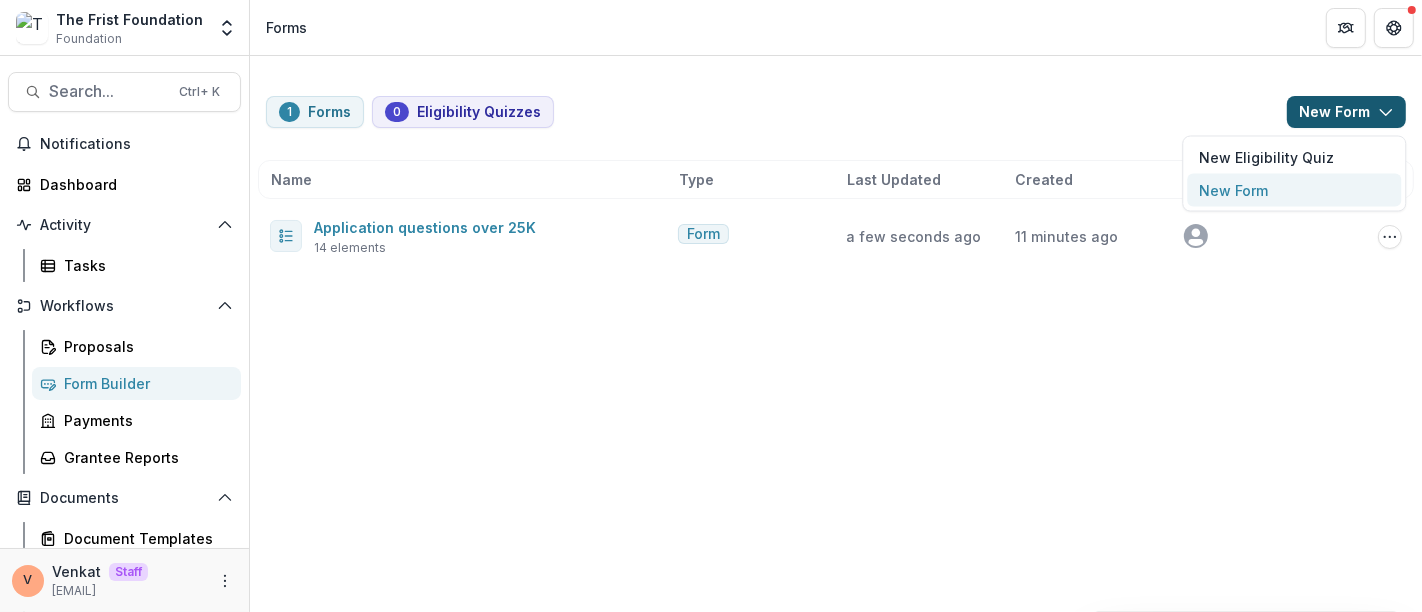 click on "New Form" at bounding box center [1294, 190] 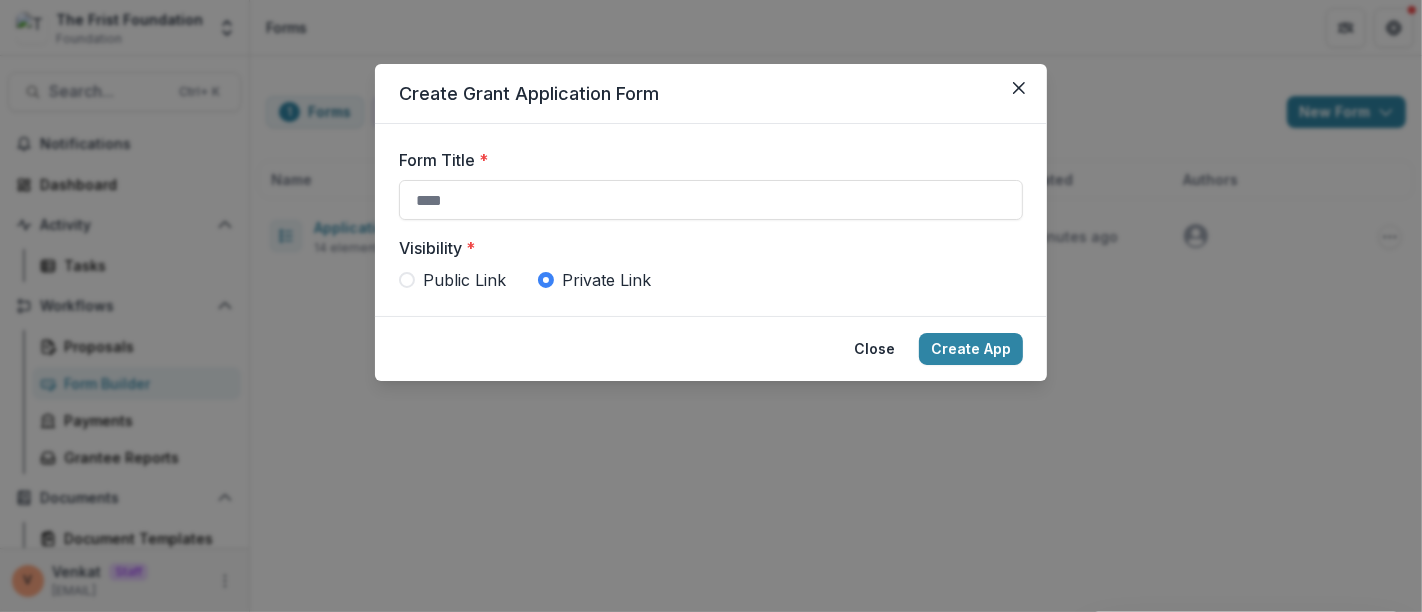 click on "Public Link" at bounding box center (464, 280) 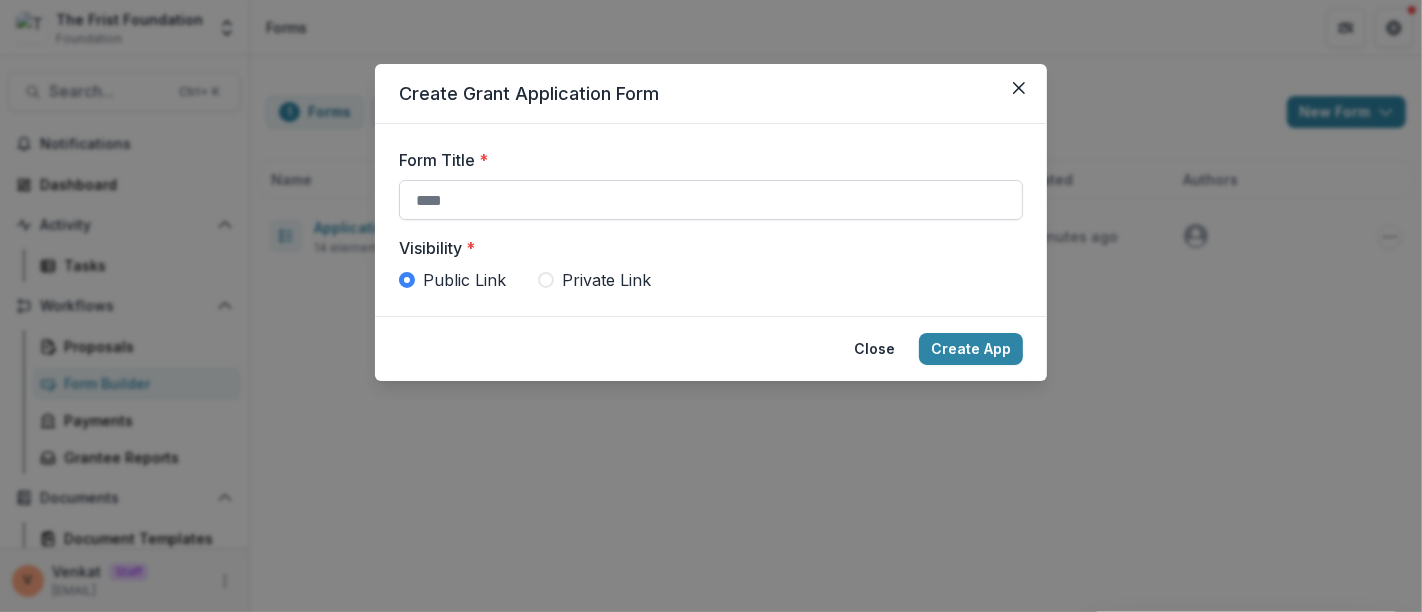 click on "Form Title *" at bounding box center [711, 200] 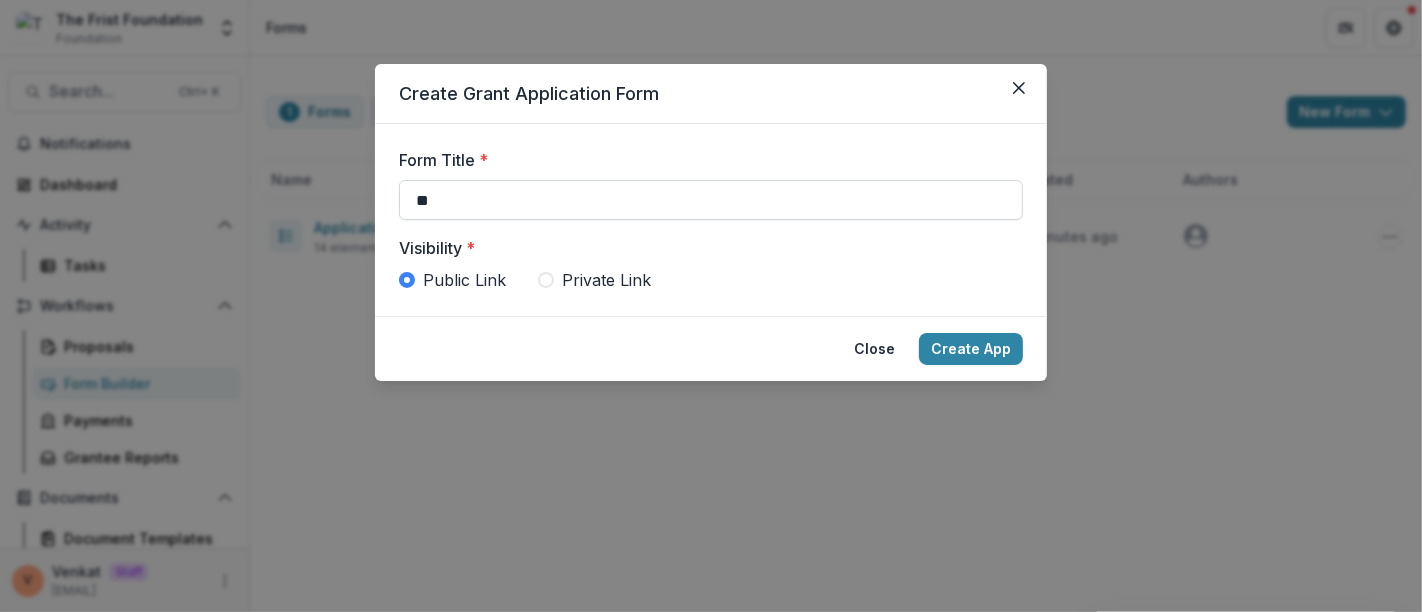 type on "*" 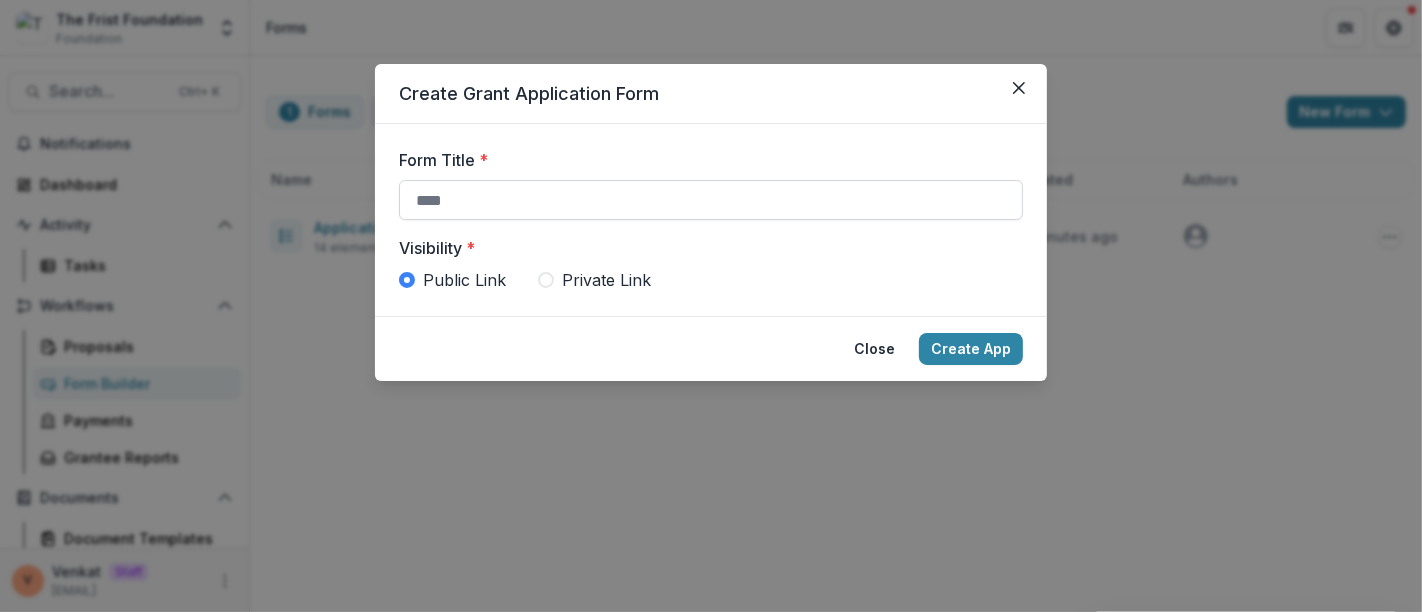 paste on "**********" 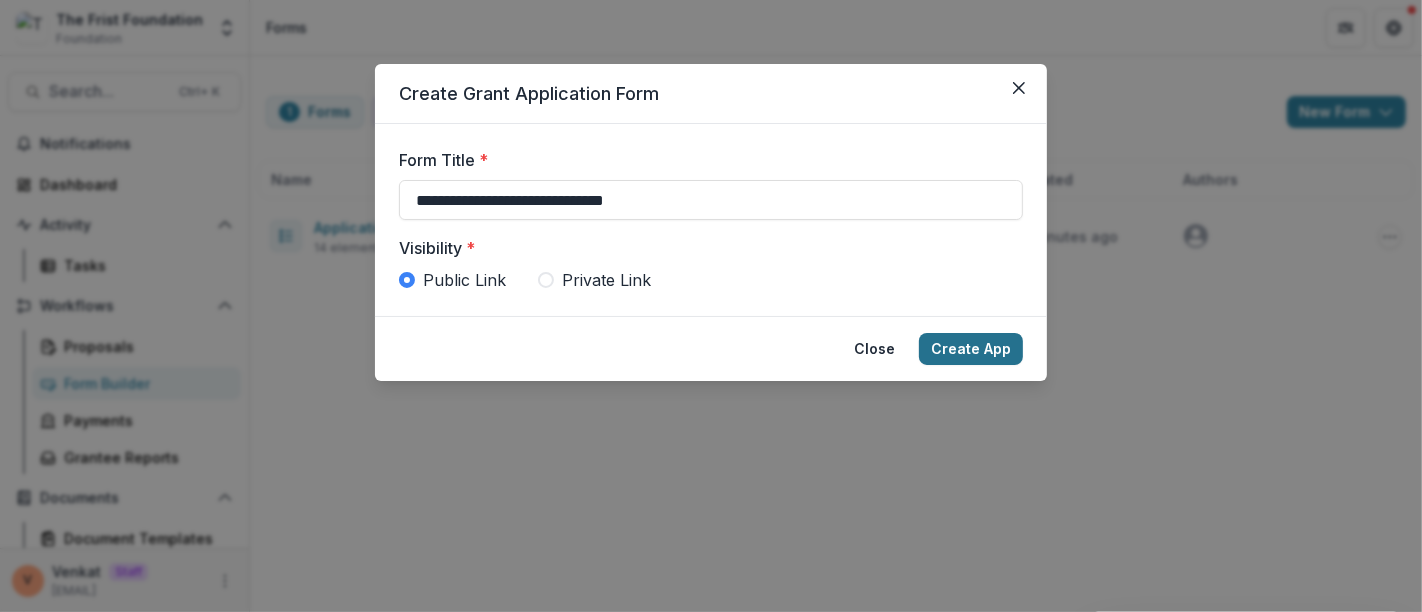 type on "**********" 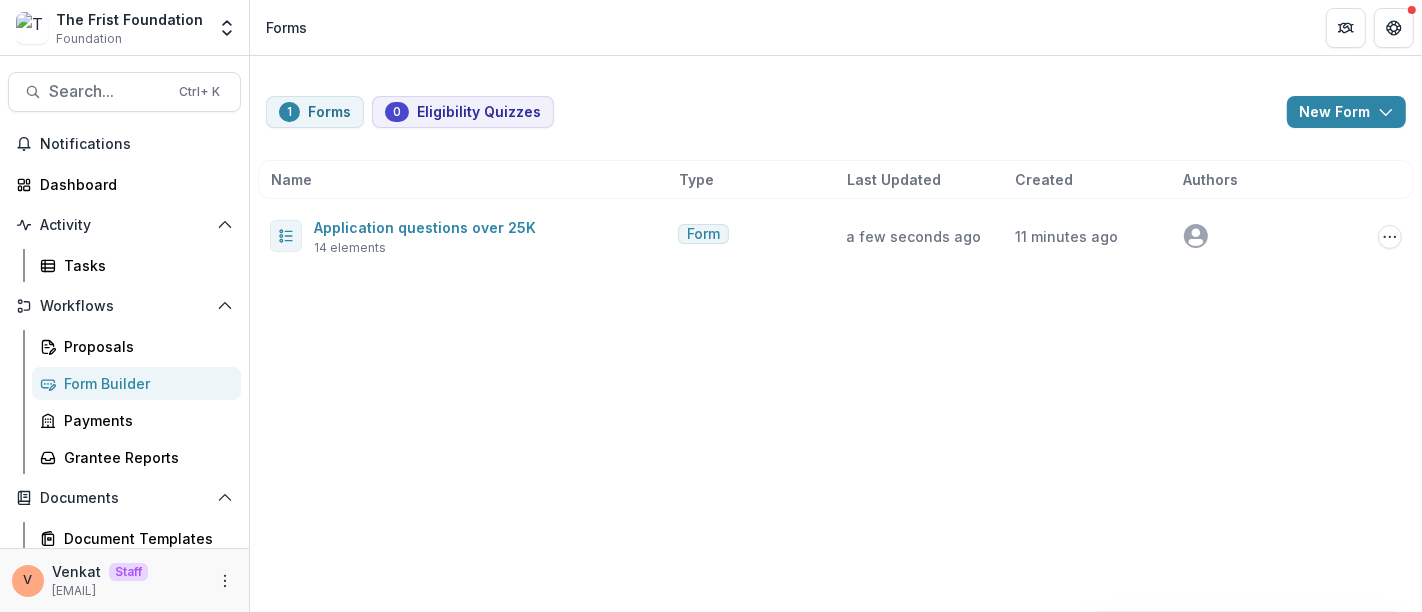 type 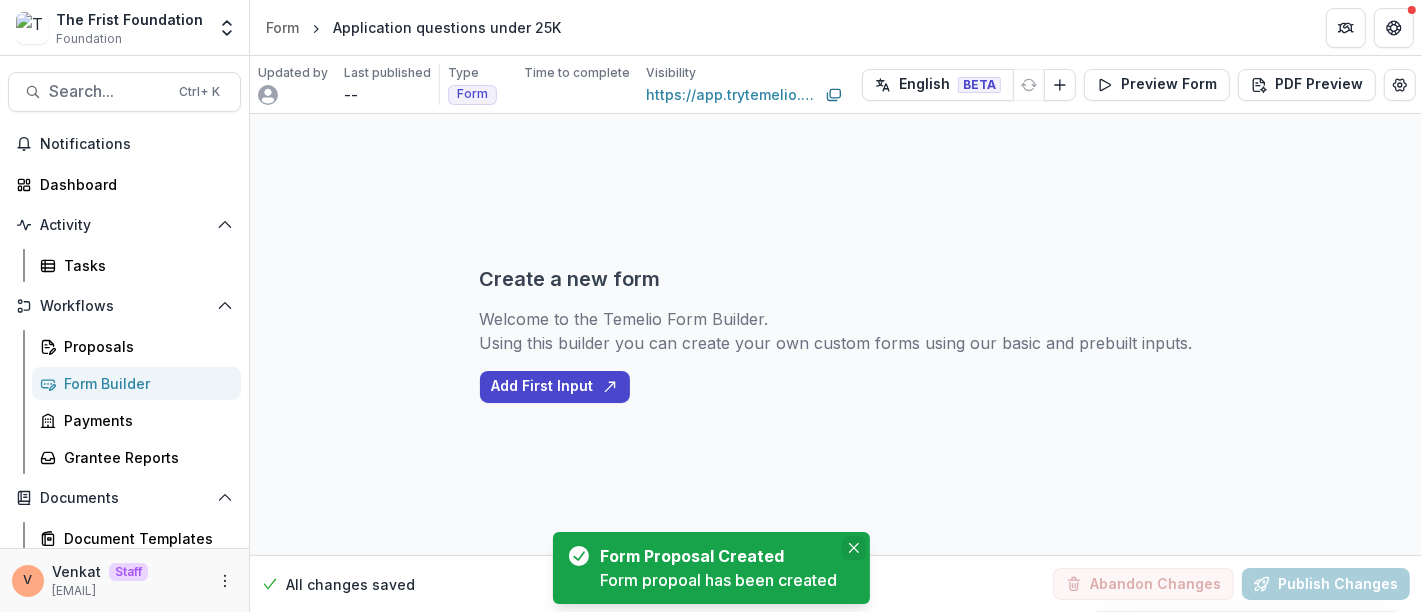click 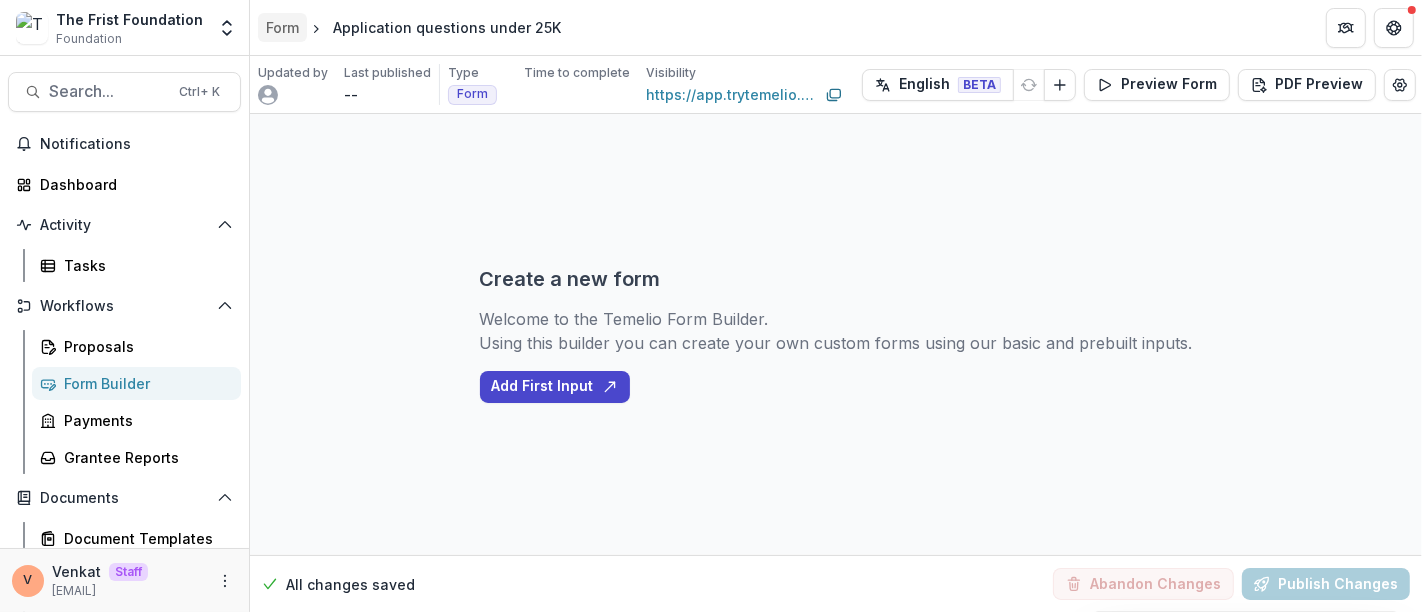 click on "Form" at bounding box center [282, 27] 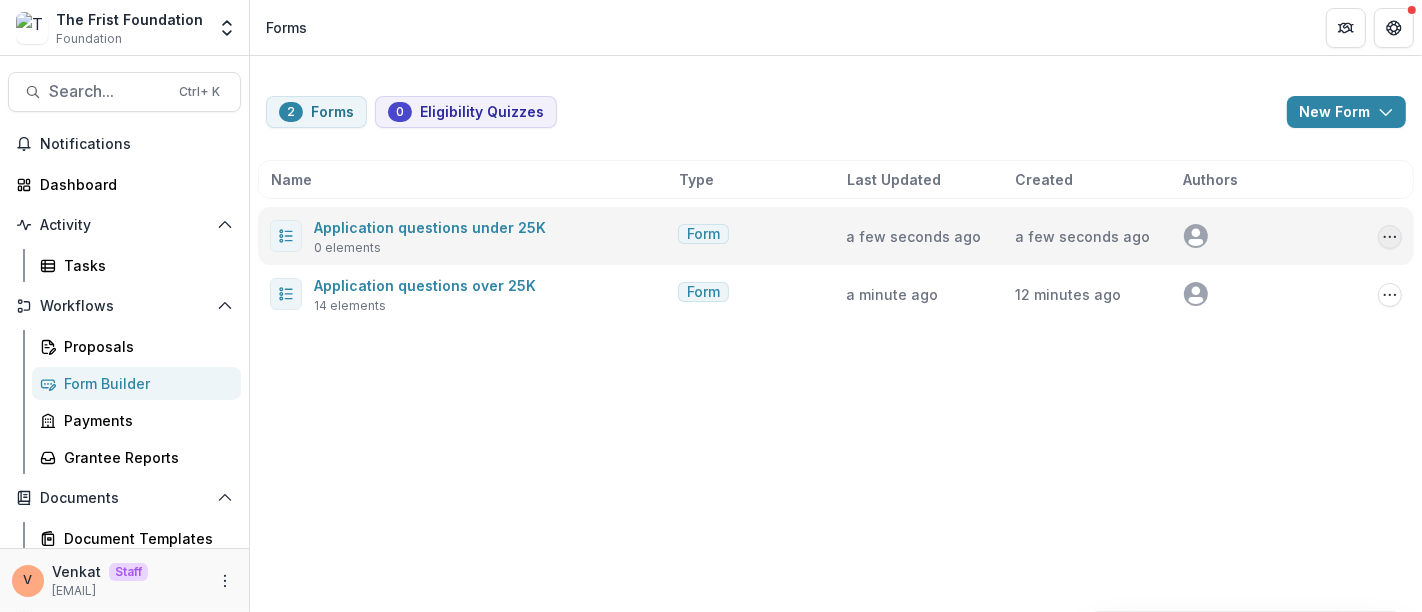 click 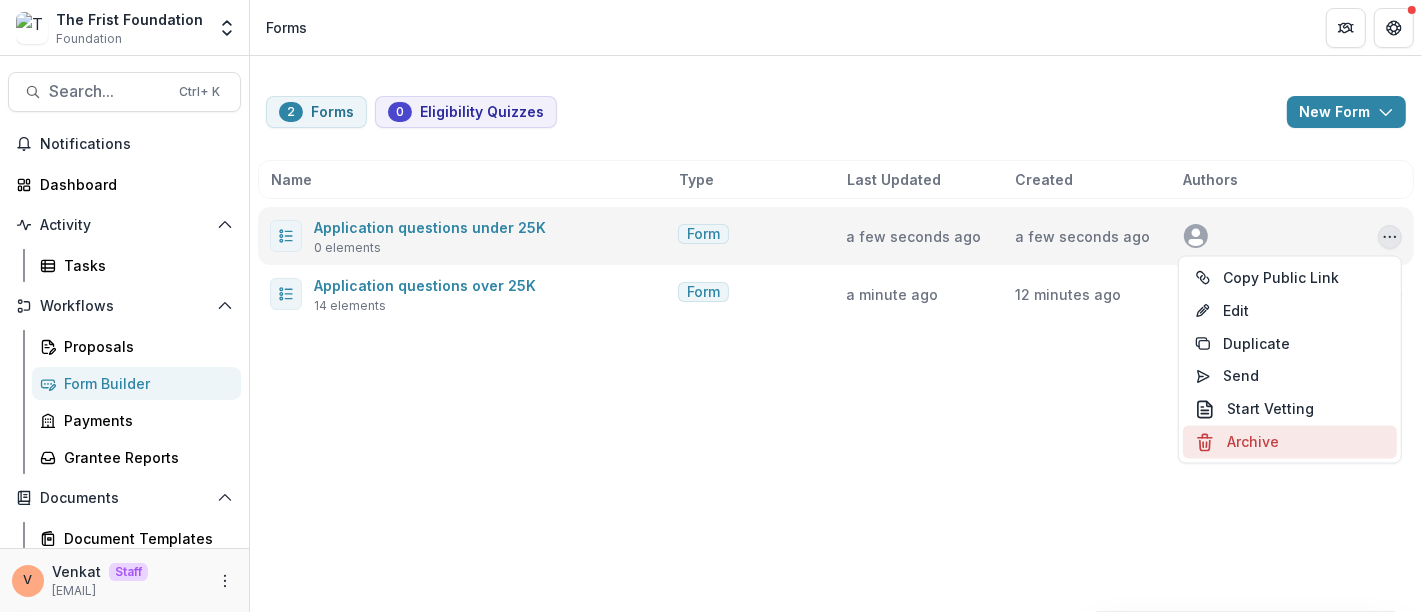 click on "Archive" at bounding box center [1290, 442] 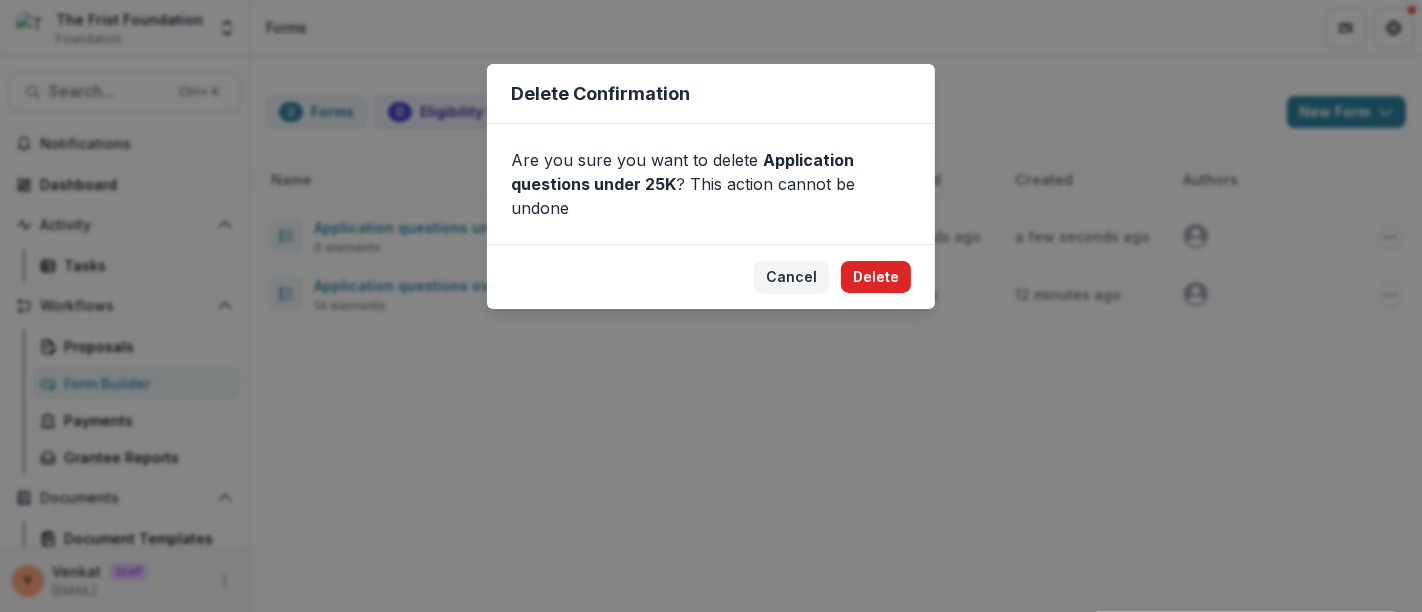click on "Delete" at bounding box center [876, 277] 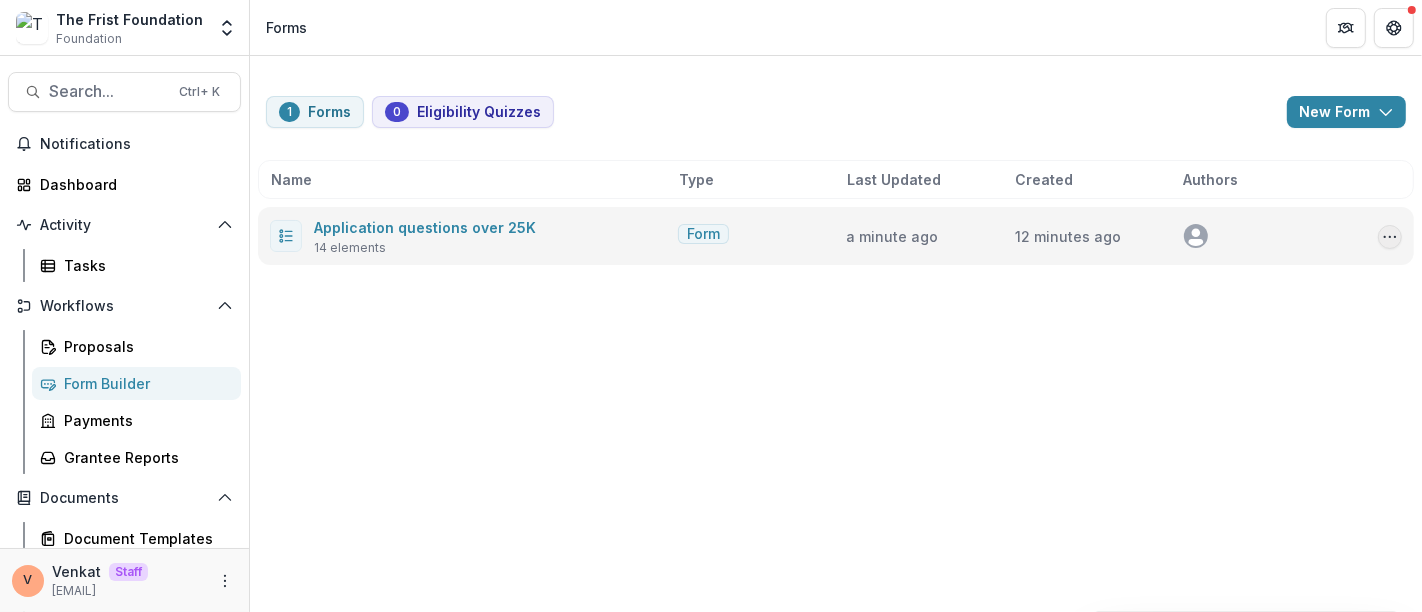 click 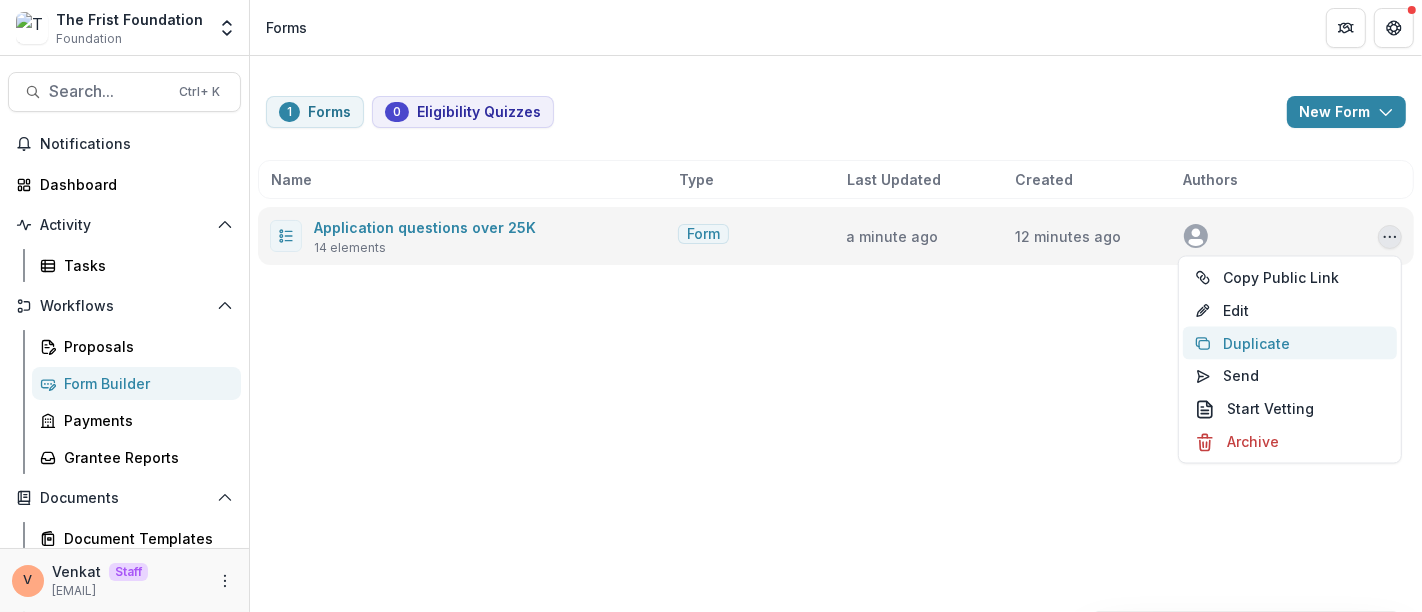 click on "Duplicate" at bounding box center (1290, 343) 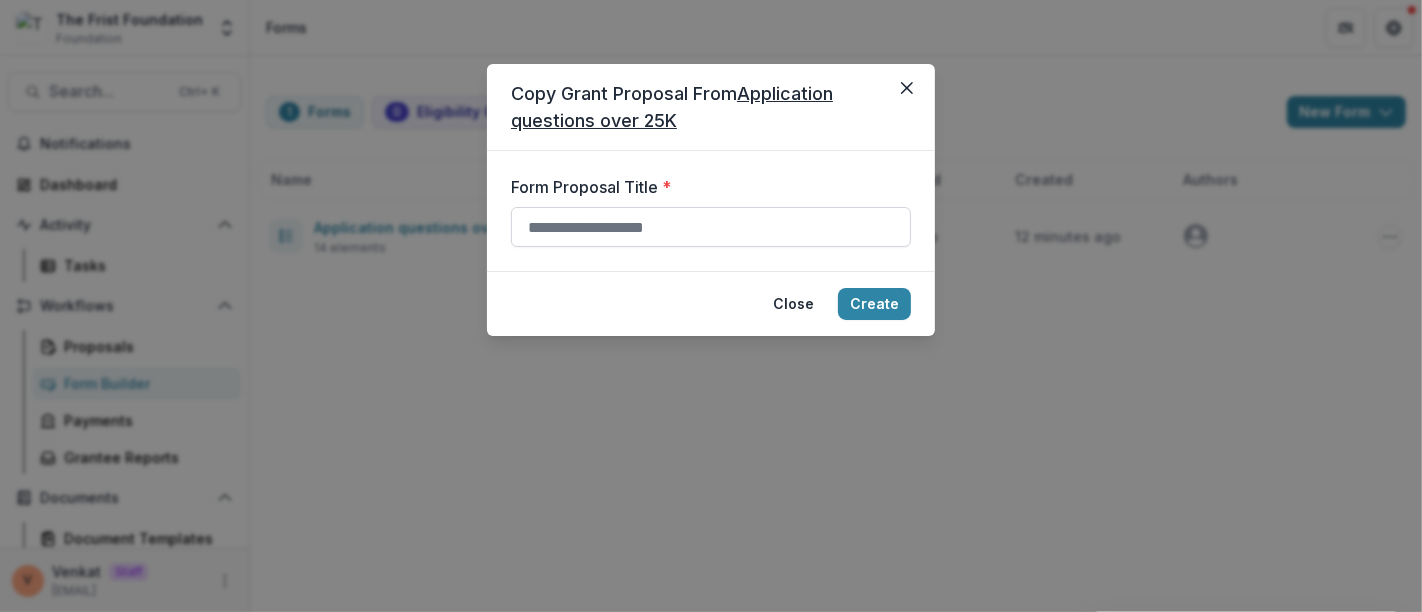 click on "Form Proposal Title *" at bounding box center [711, 227] 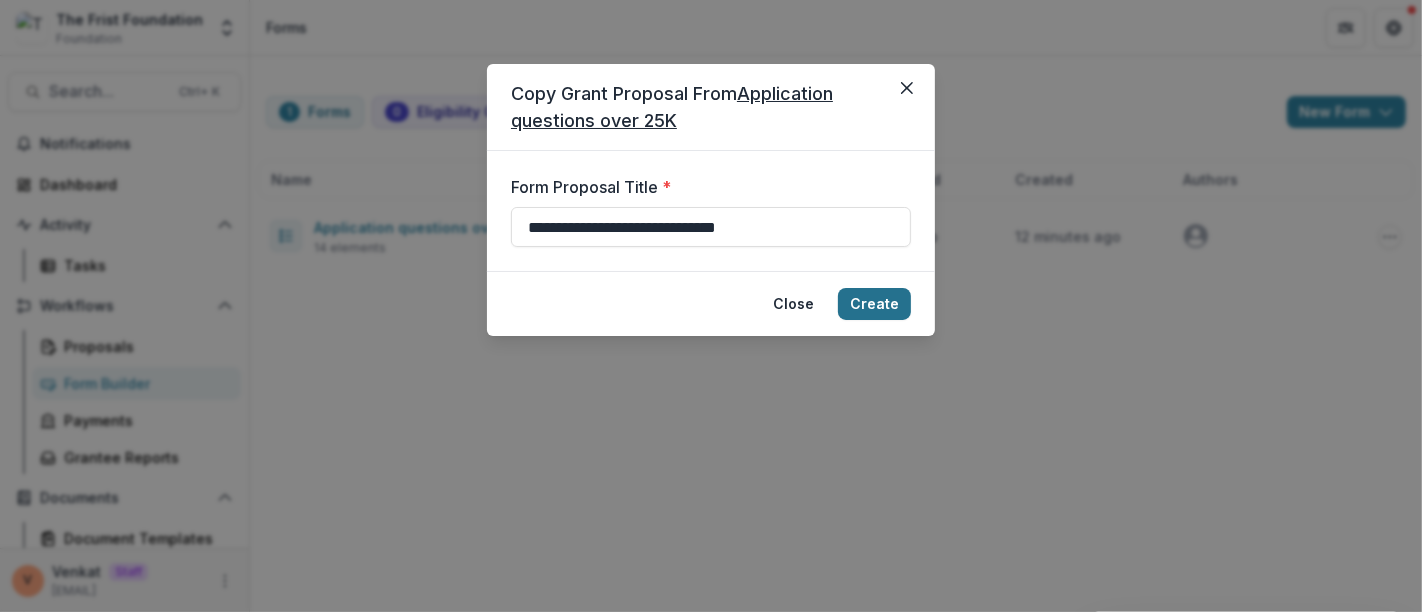 type on "**********" 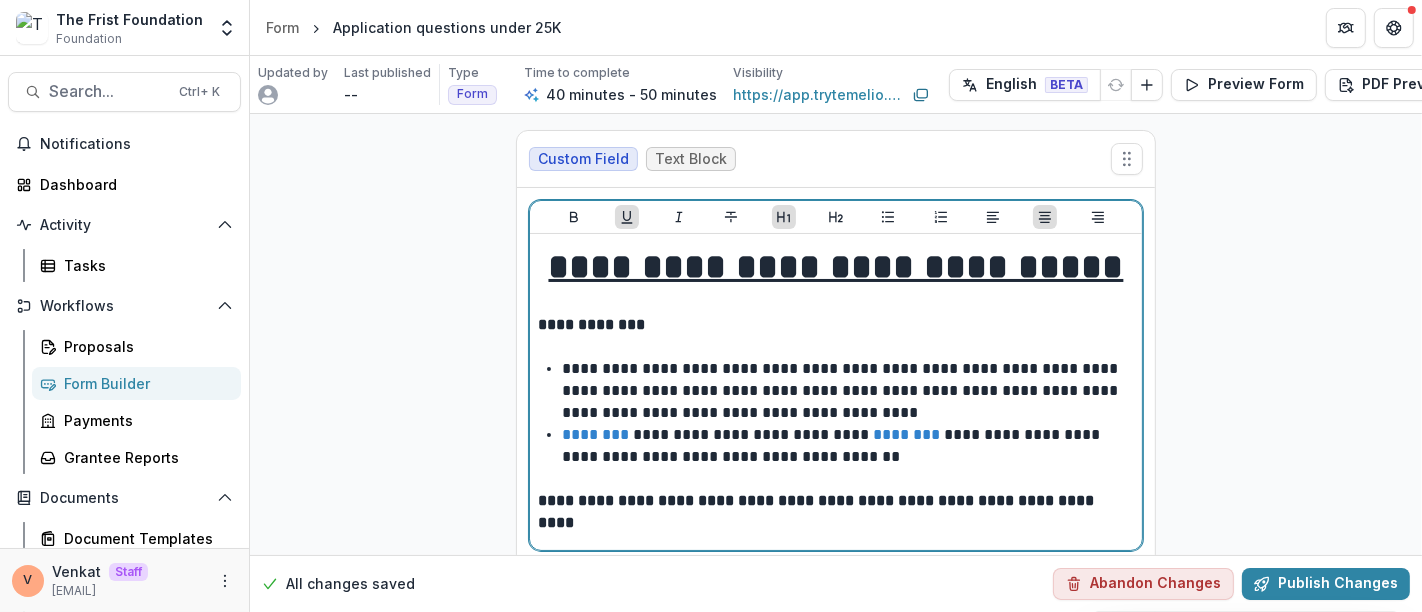 click on "**********" at bounding box center [836, 267] 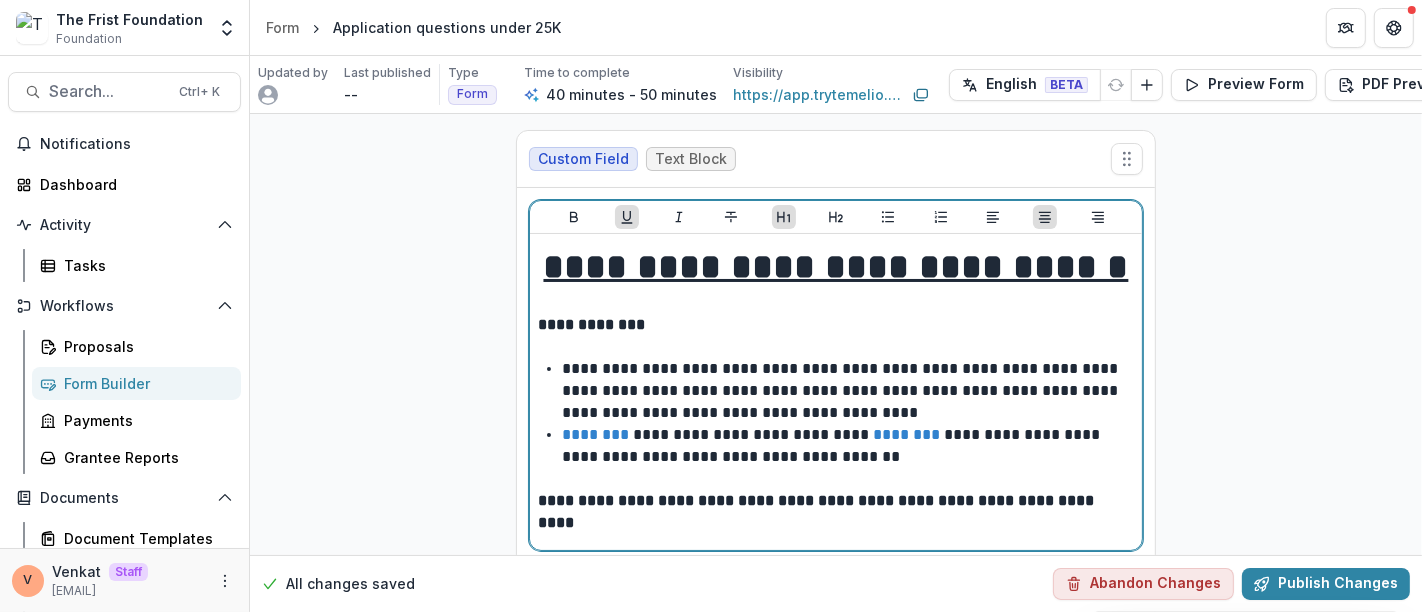 click on "**********" at bounding box center [848, 391] 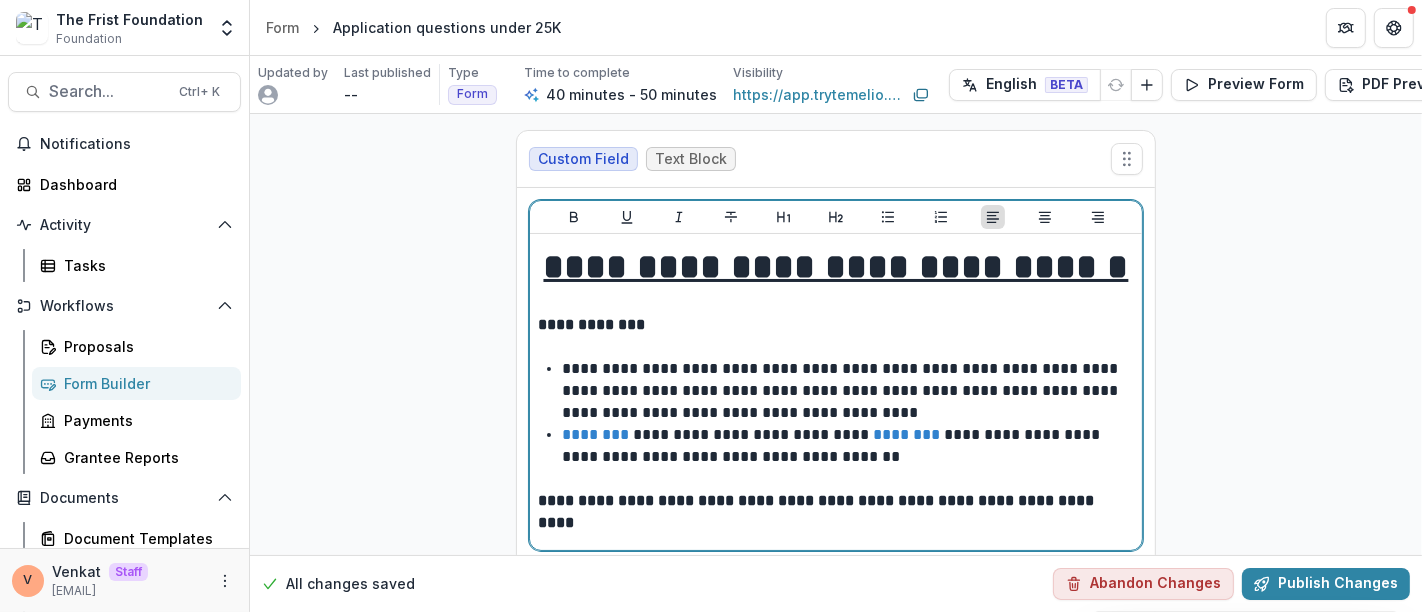 scroll, scrollTop: 111, scrollLeft: 0, axis: vertical 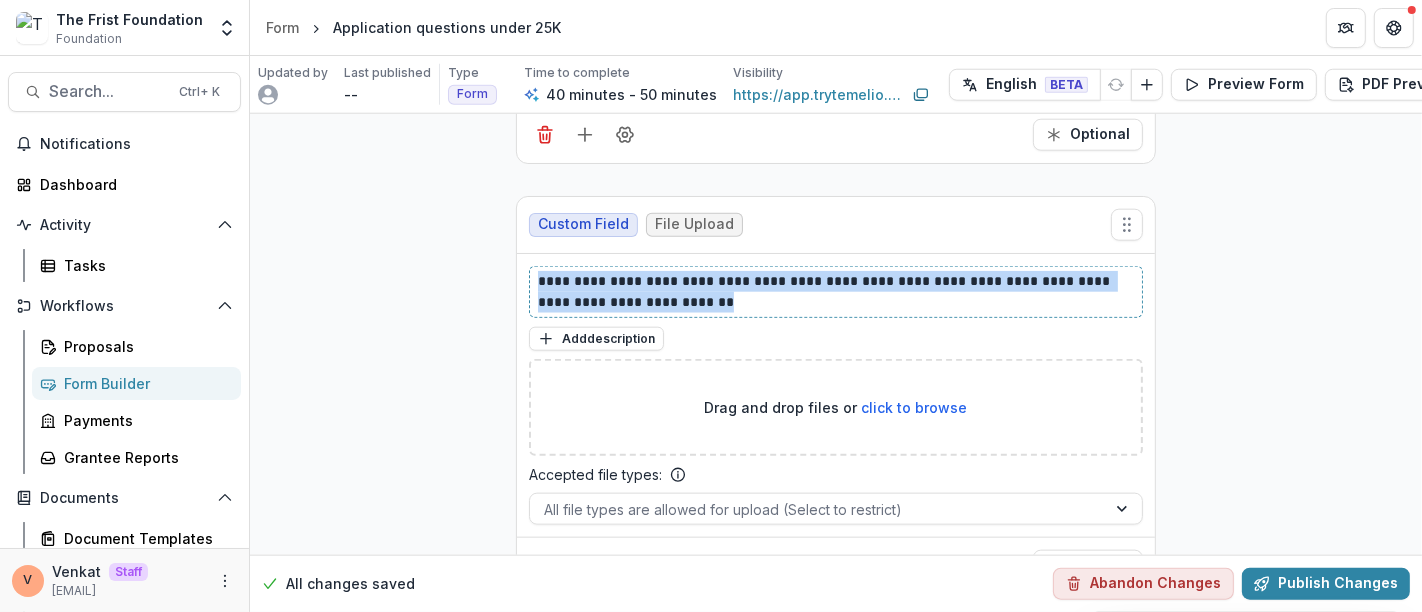 drag, startPoint x: 697, startPoint y: 295, endPoint x: 521, endPoint y: 268, distance: 178.05898 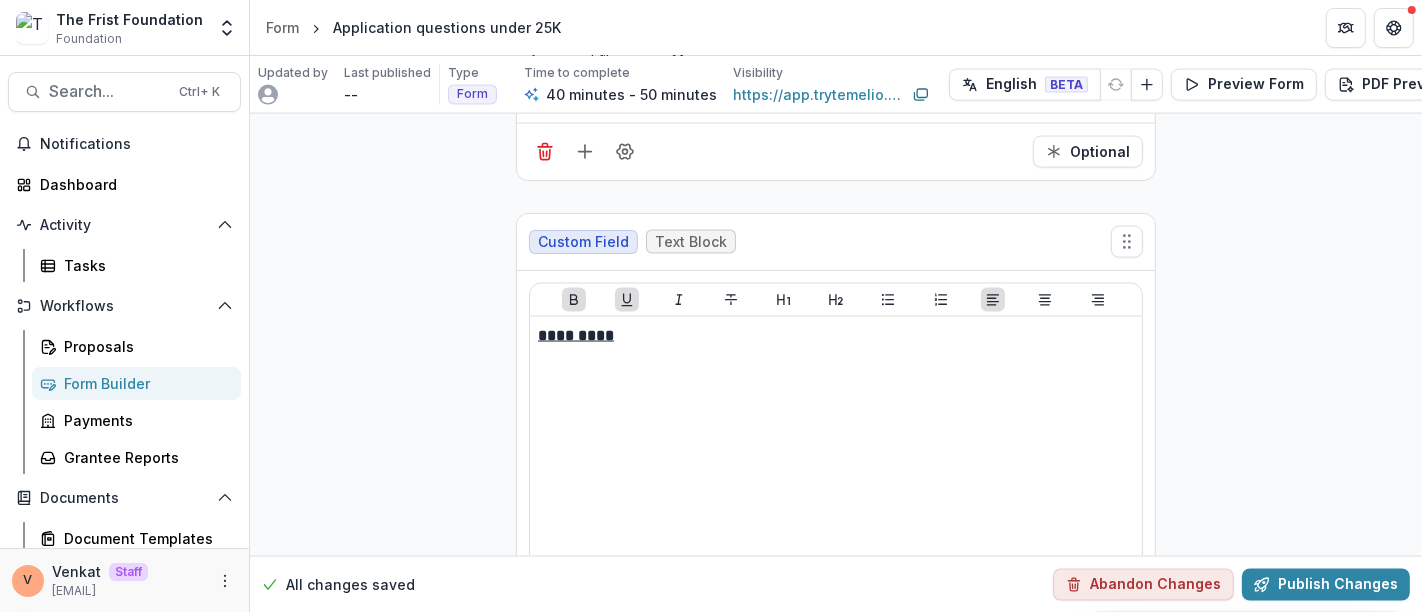 scroll, scrollTop: 2666, scrollLeft: 0, axis: vertical 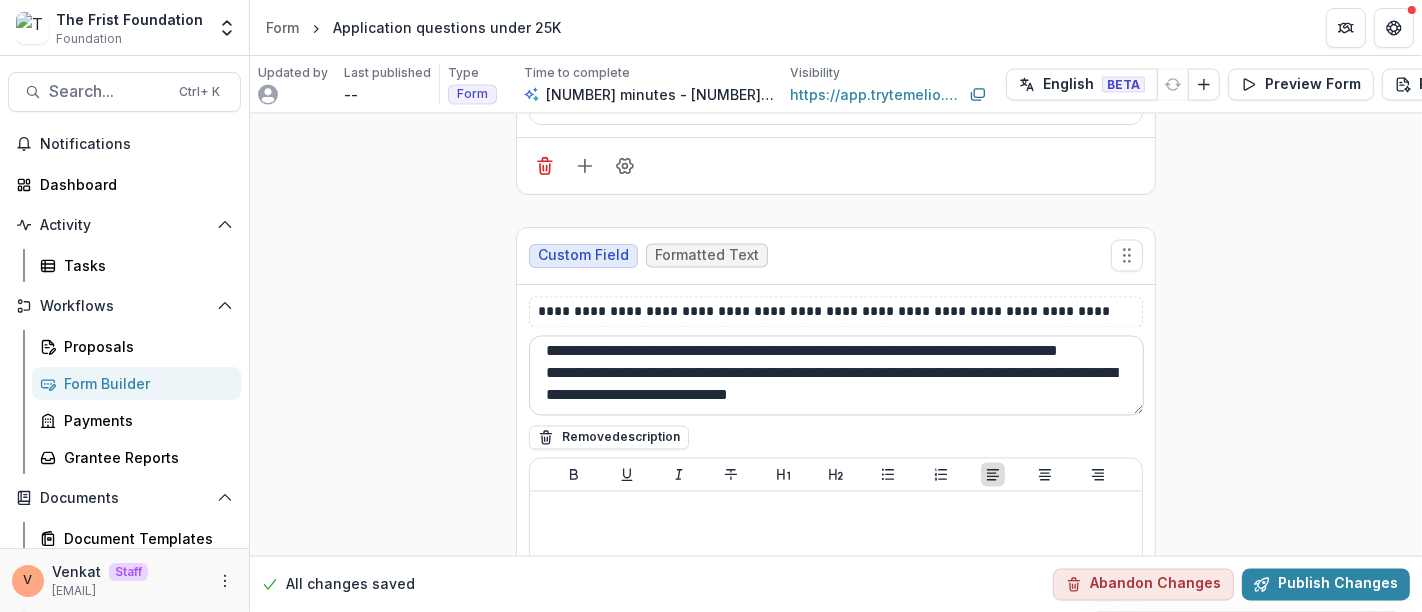 click on "**********" at bounding box center (836, 376) 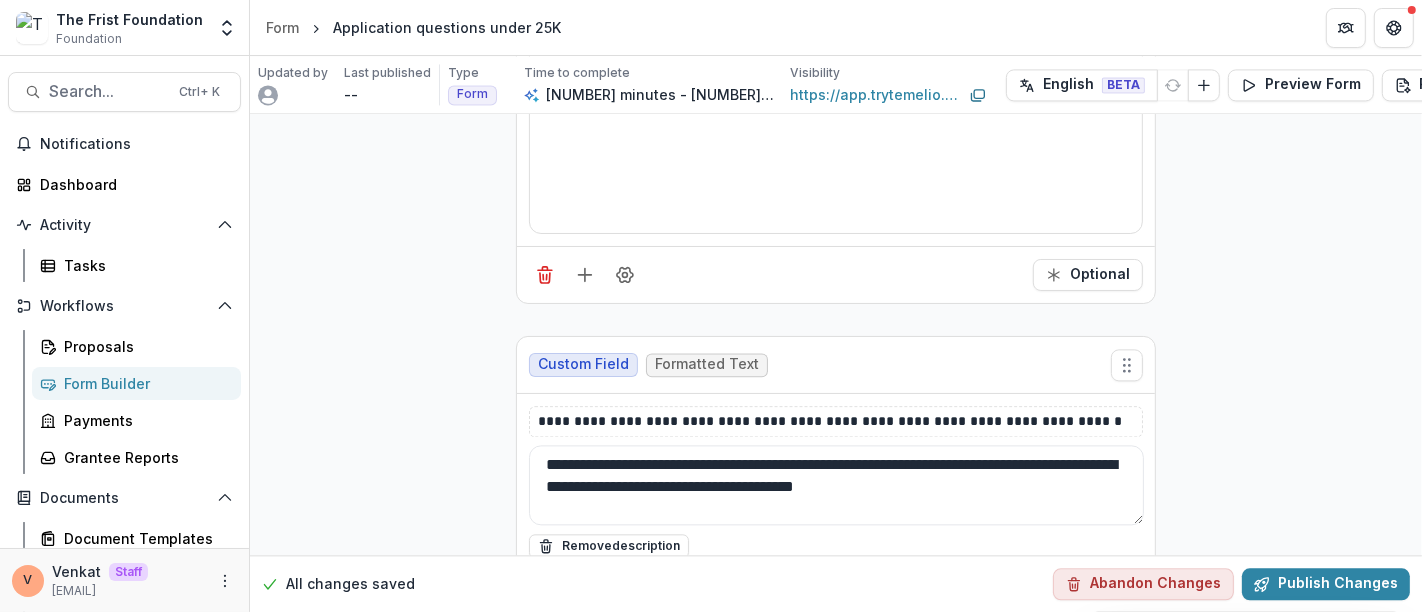scroll, scrollTop: 3777, scrollLeft: 0, axis: vertical 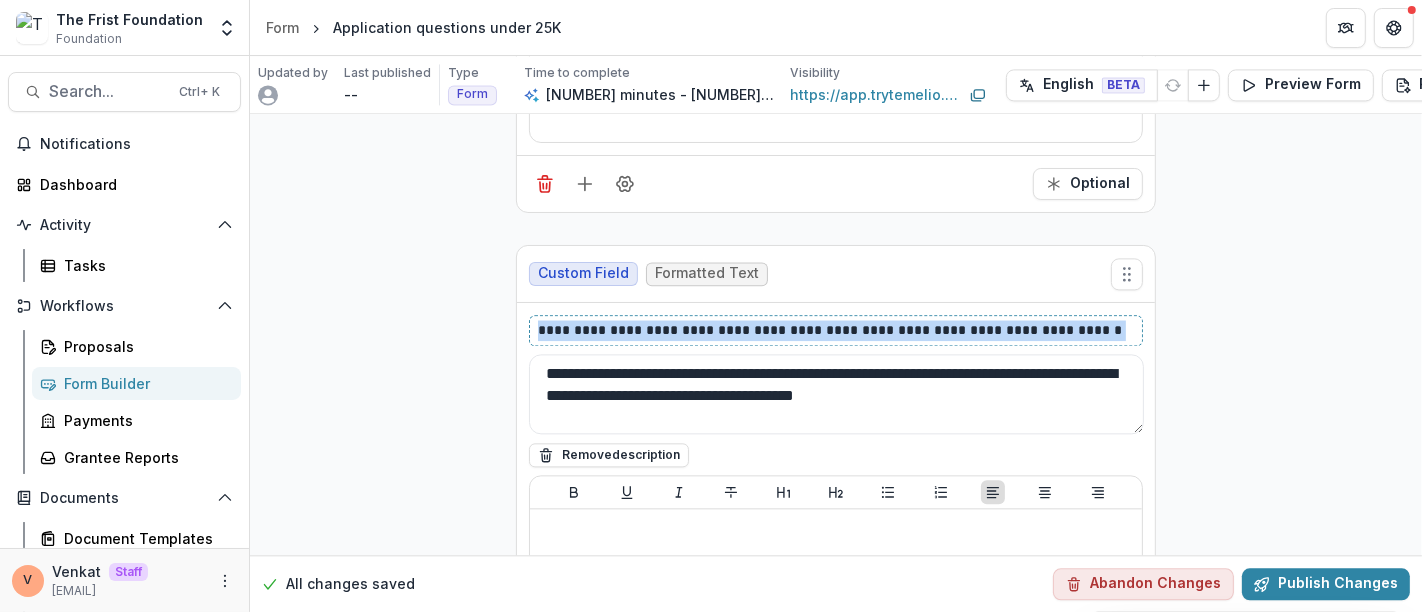 drag, startPoint x: 871, startPoint y: 300, endPoint x: 482, endPoint y: 312, distance: 389.18506 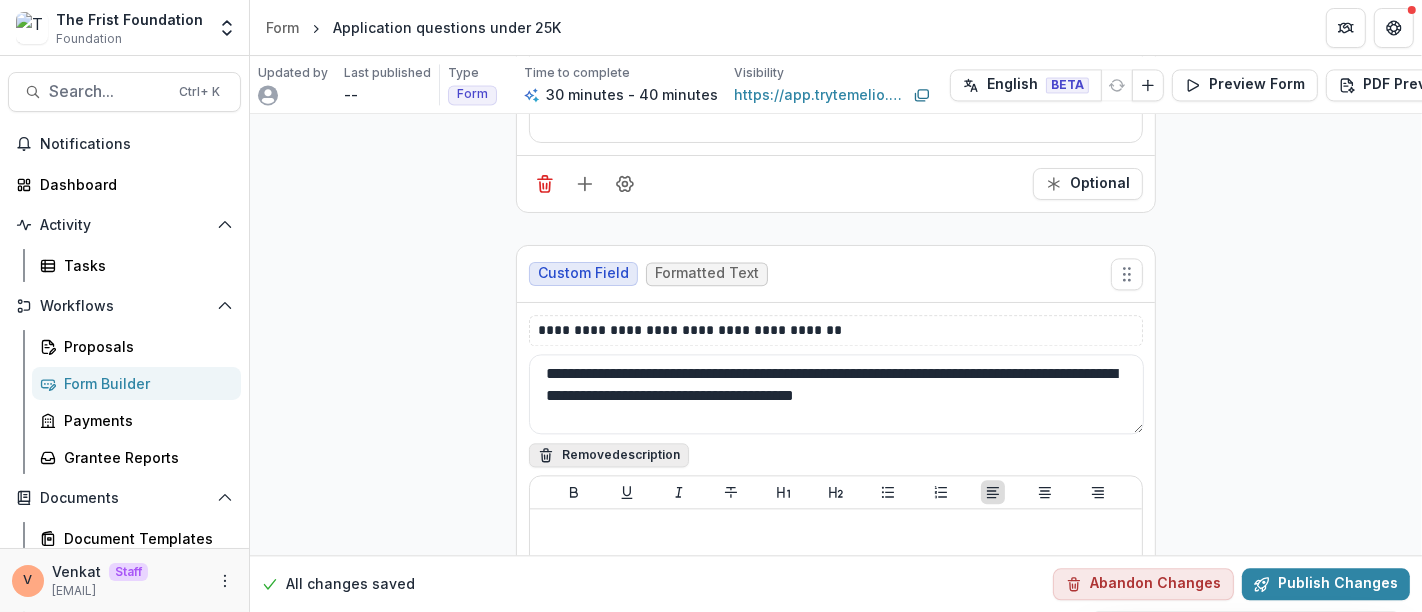 click on "Remove  description" at bounding box center [609, 455] 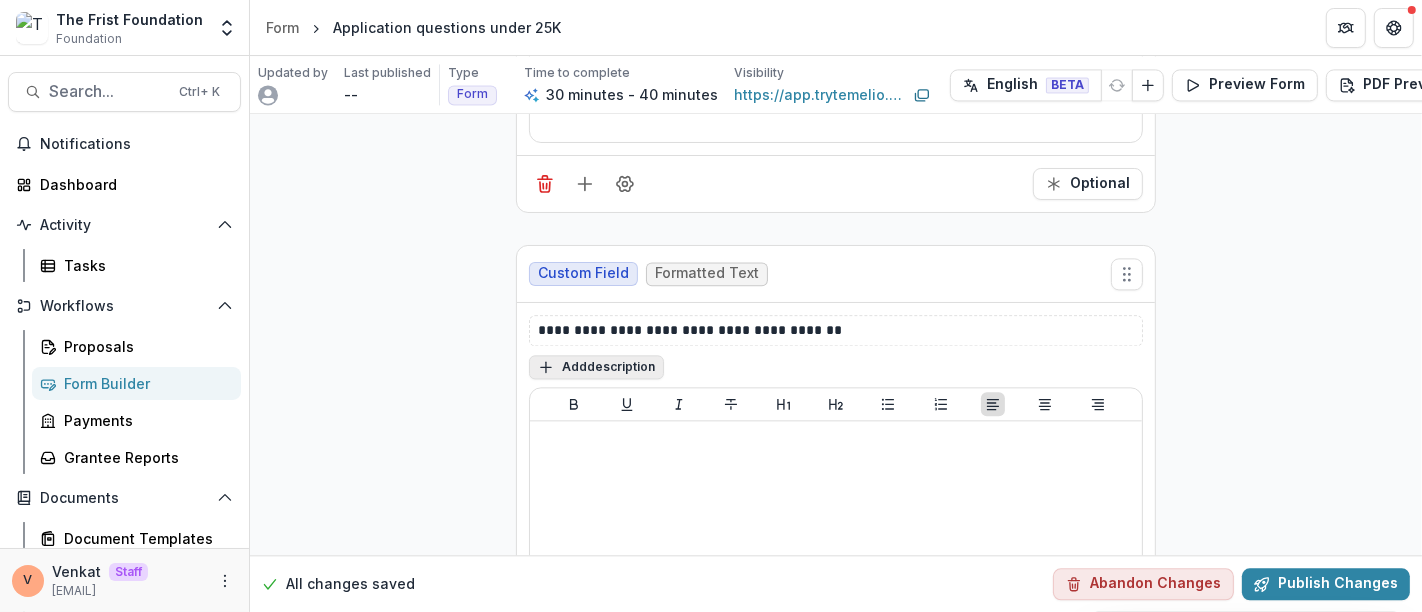 click on "Add  description" at bounding box center (596, 367) 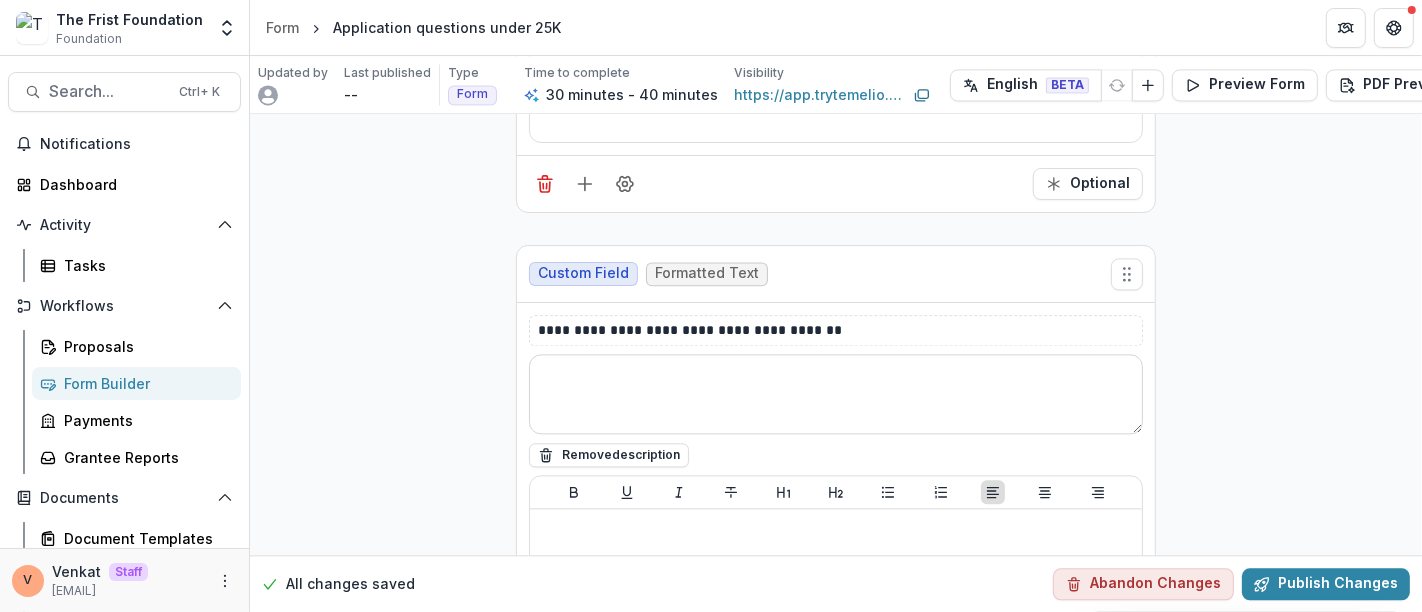 click at bounding box center [836, 394] 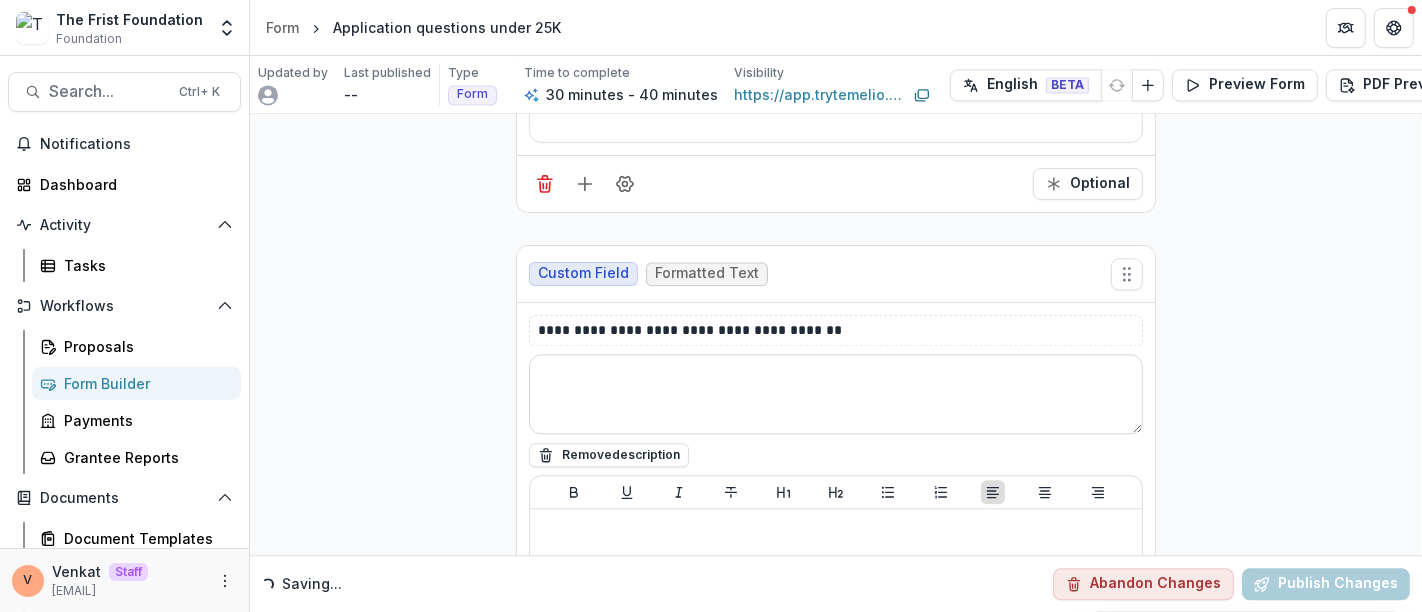 paste on "**********" 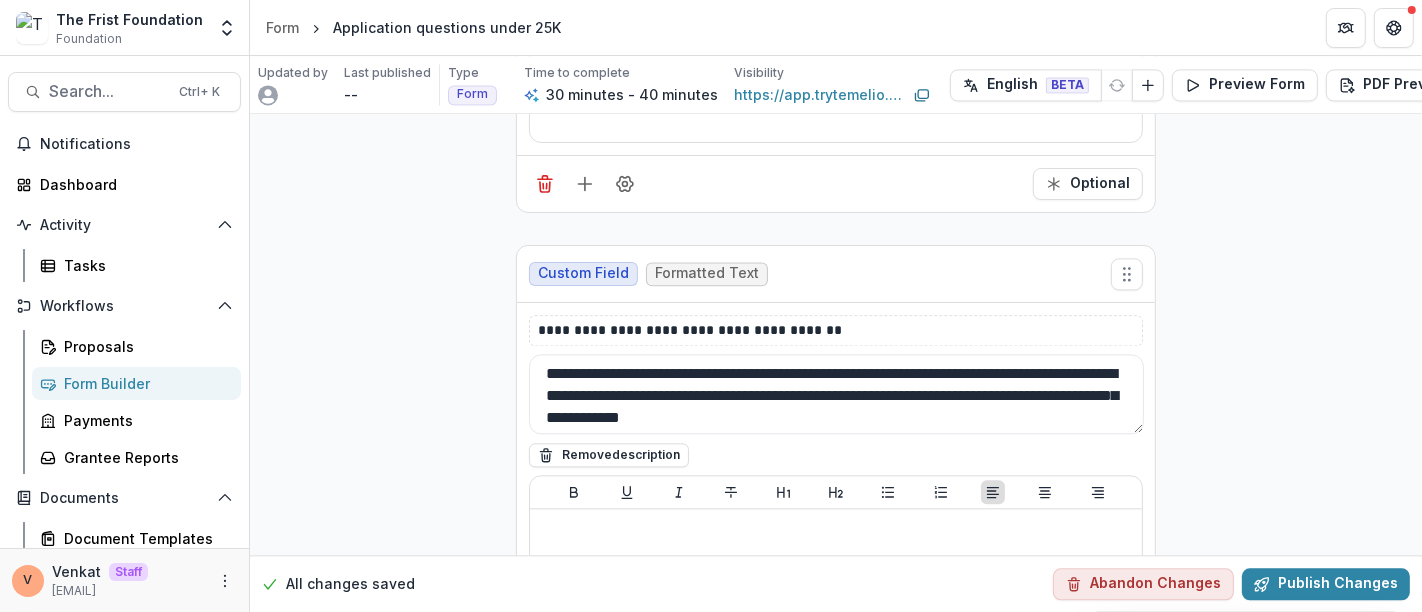 type on "**********" 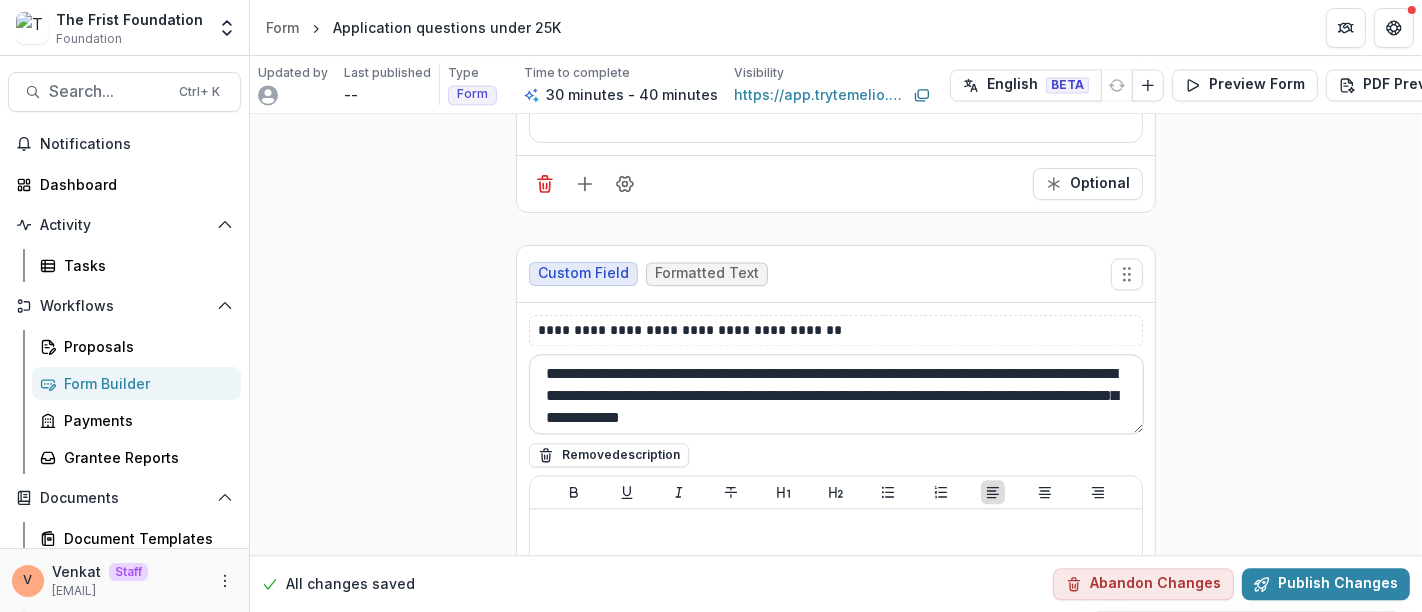 scroll, scrollTop: 2, scrollLeft: 0, axis: vertical 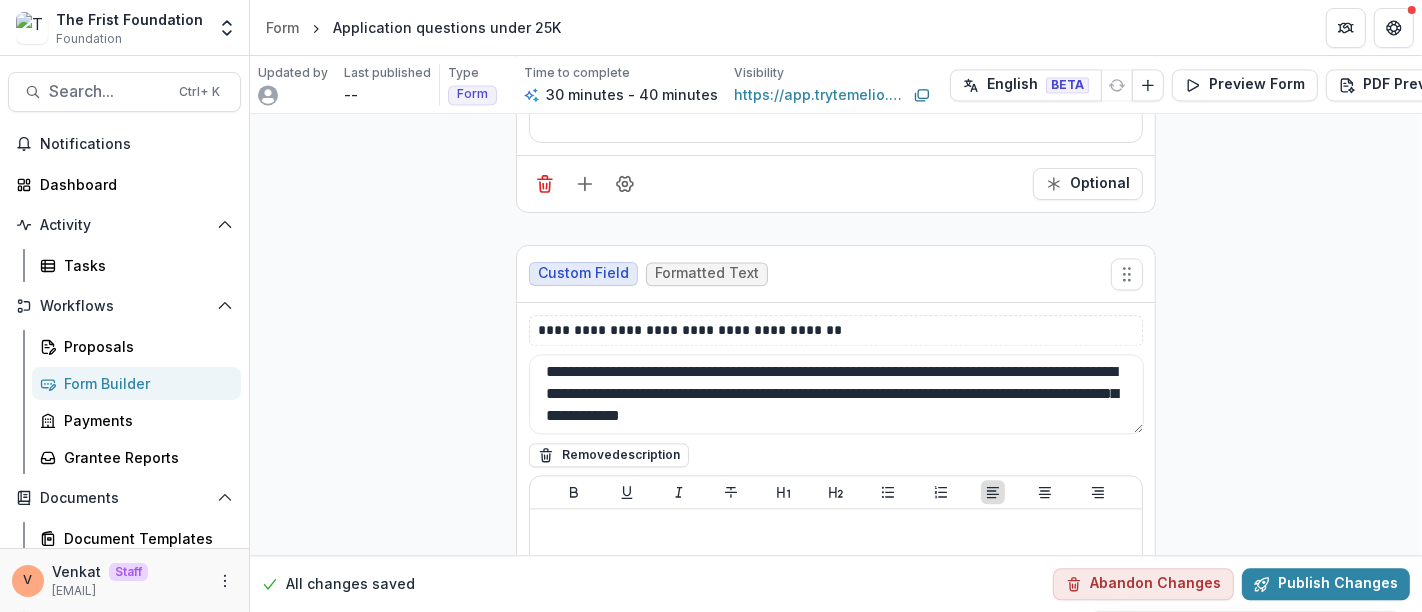 click on "**********" at bounding box center (836, 279) 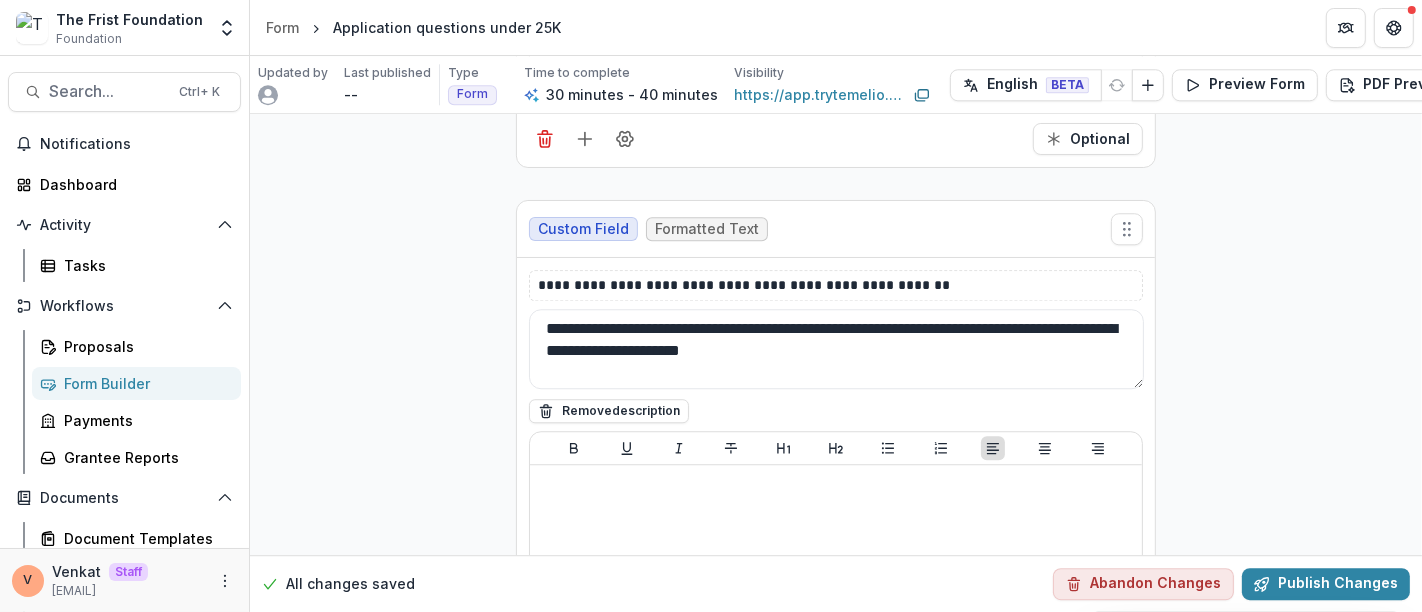 scroll, scrollTop: 4555, scrollLeft: 0, axis: vertical 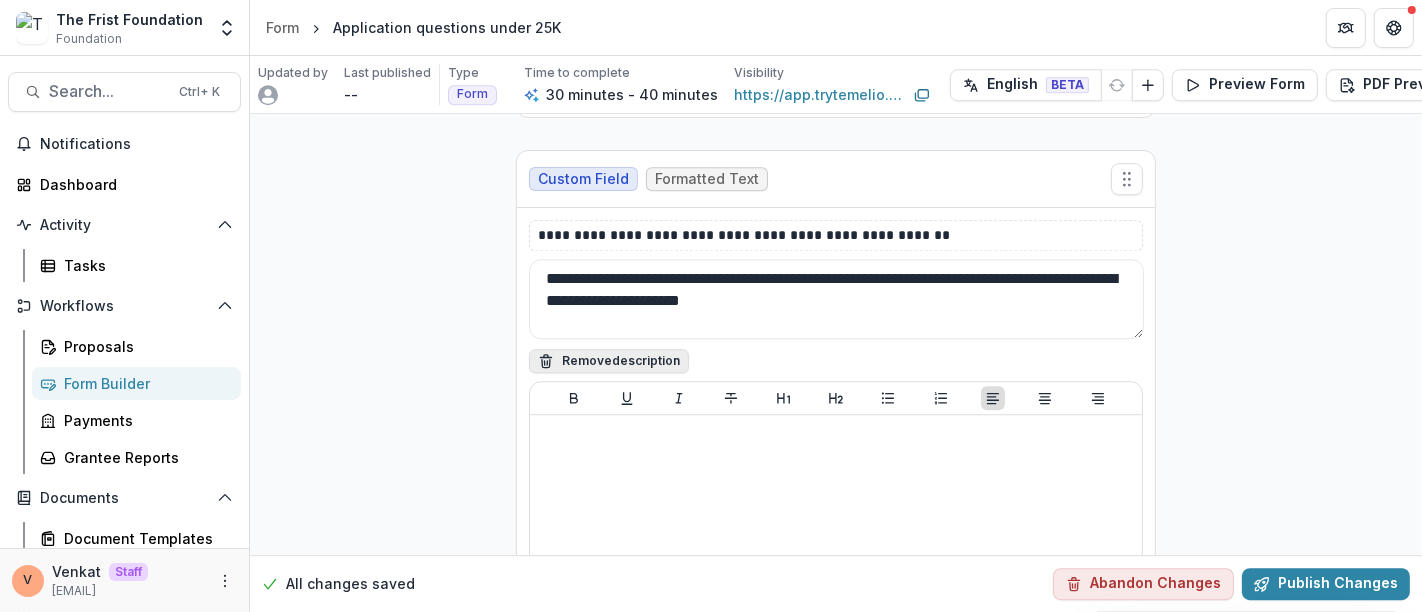 click on "Remove  description" at bounding box center (609, 361) 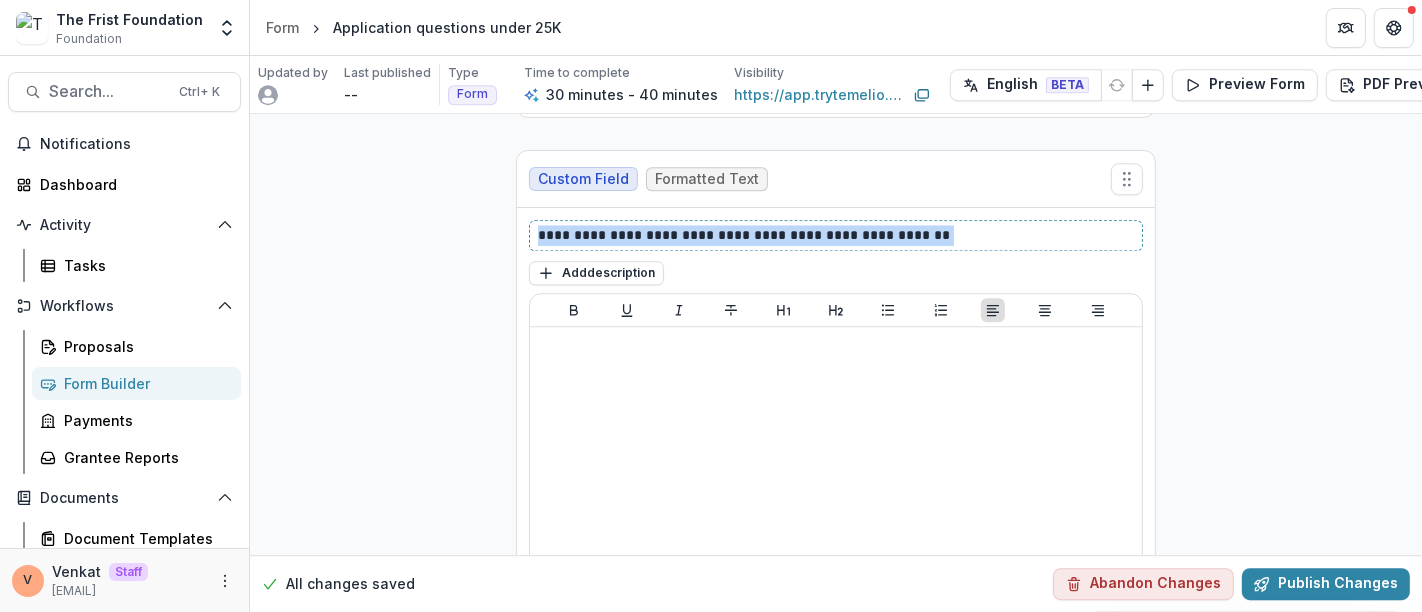 drag, startPoint x: 935, startPoint y: 210, endPoint x: 478, endPoint y: 208, distance: 457.00436 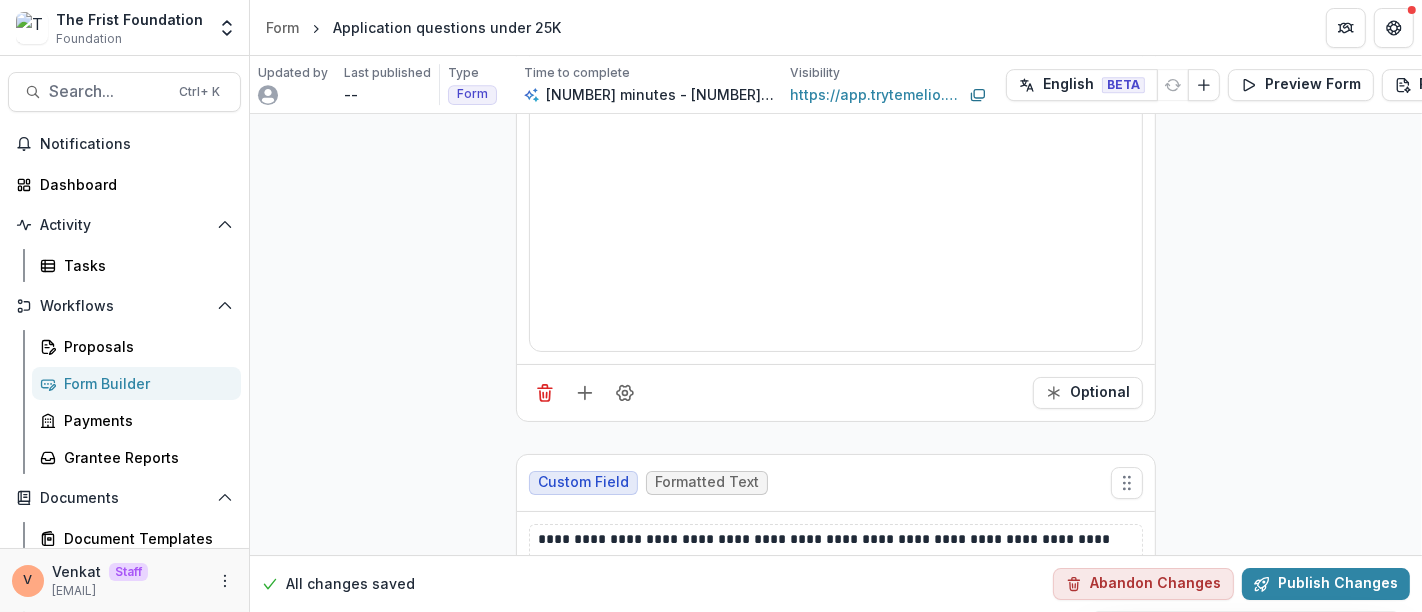 scroll, scrollTop: 5555, scrollLeft: 0, axis: vertical 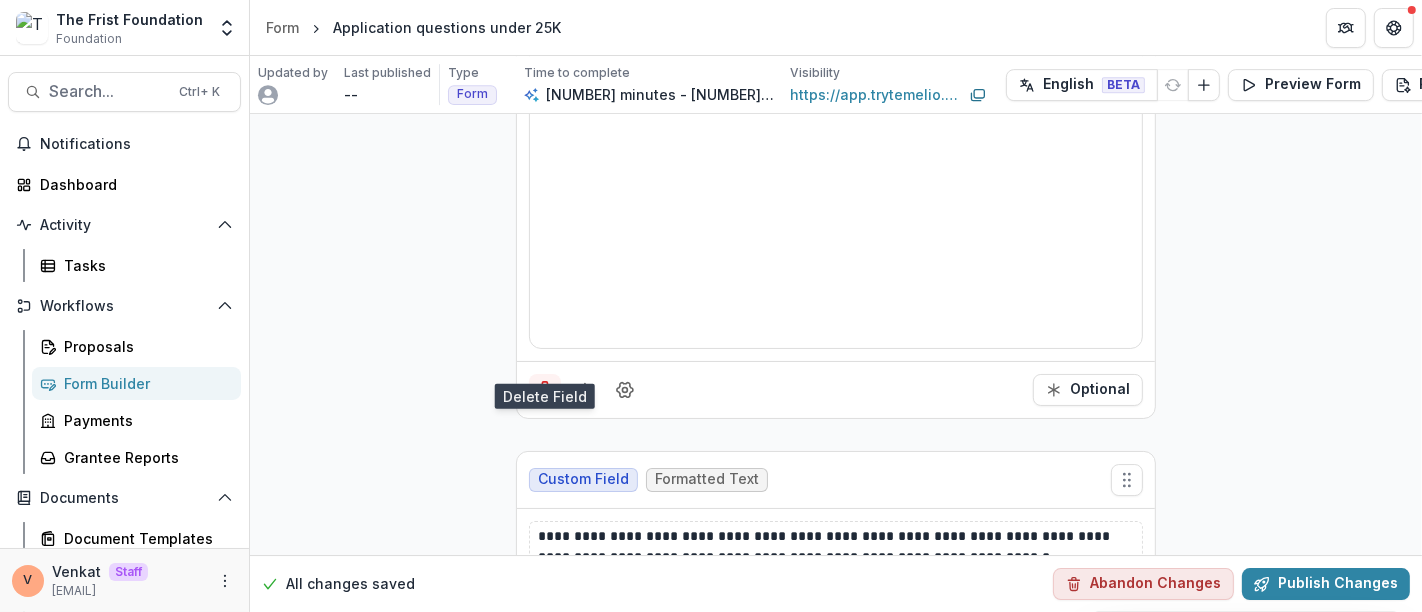 click 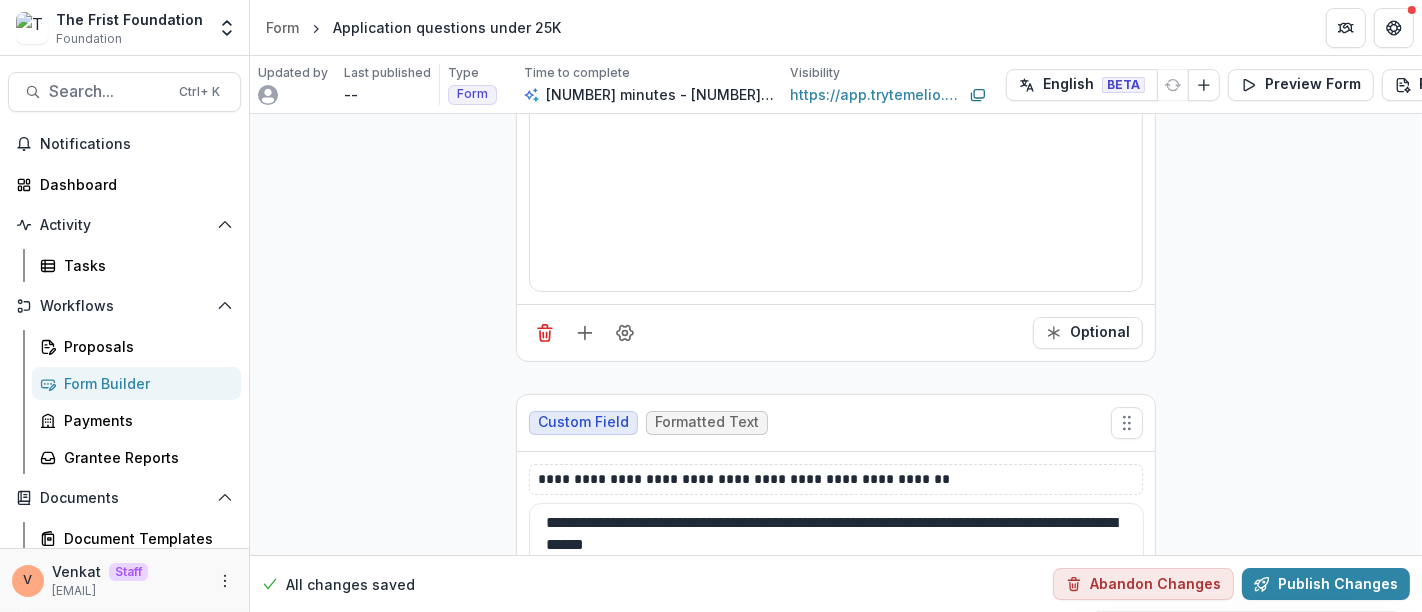 scroll, scrollTop: 5699, scrollLeft: 0, axis: vertical 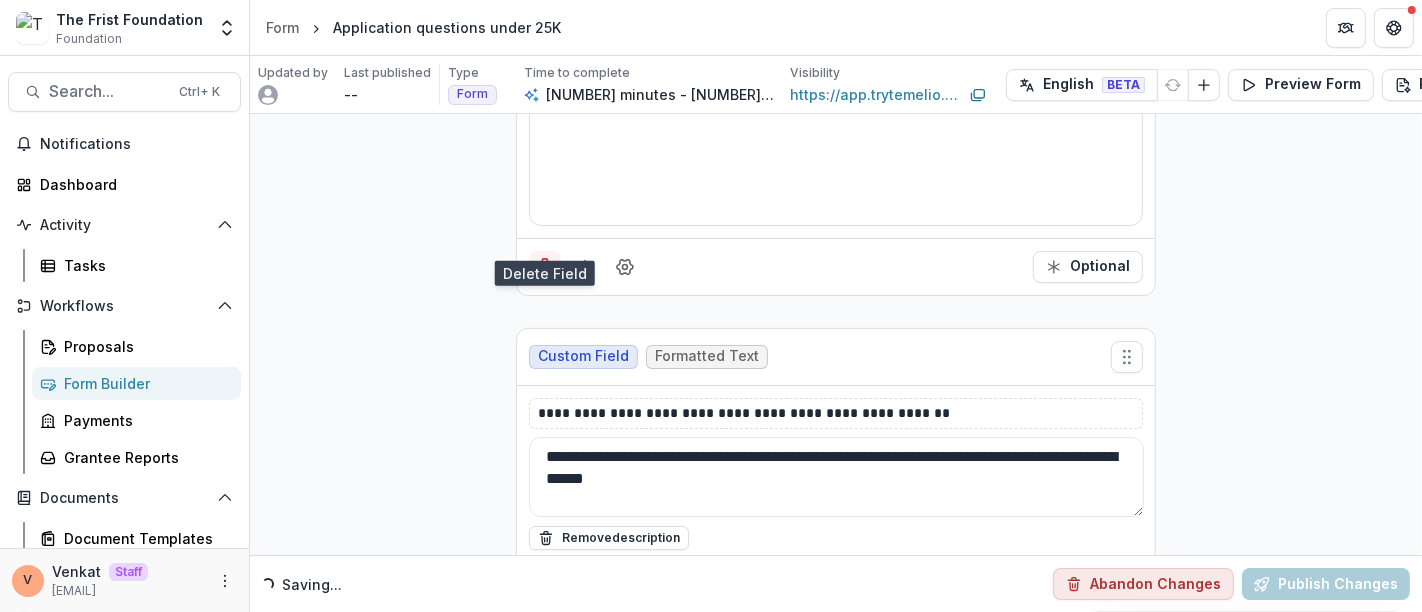click 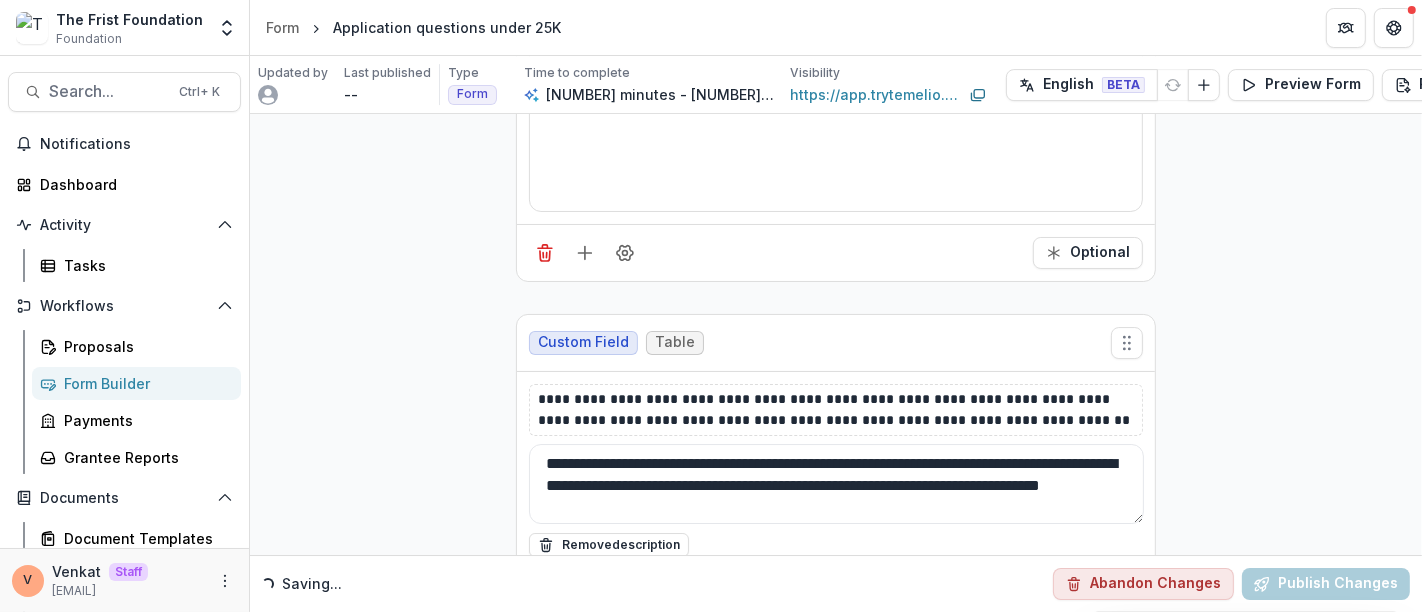 scroll, scrollTop: 5710, scrollLeft: 0, axis: vertical 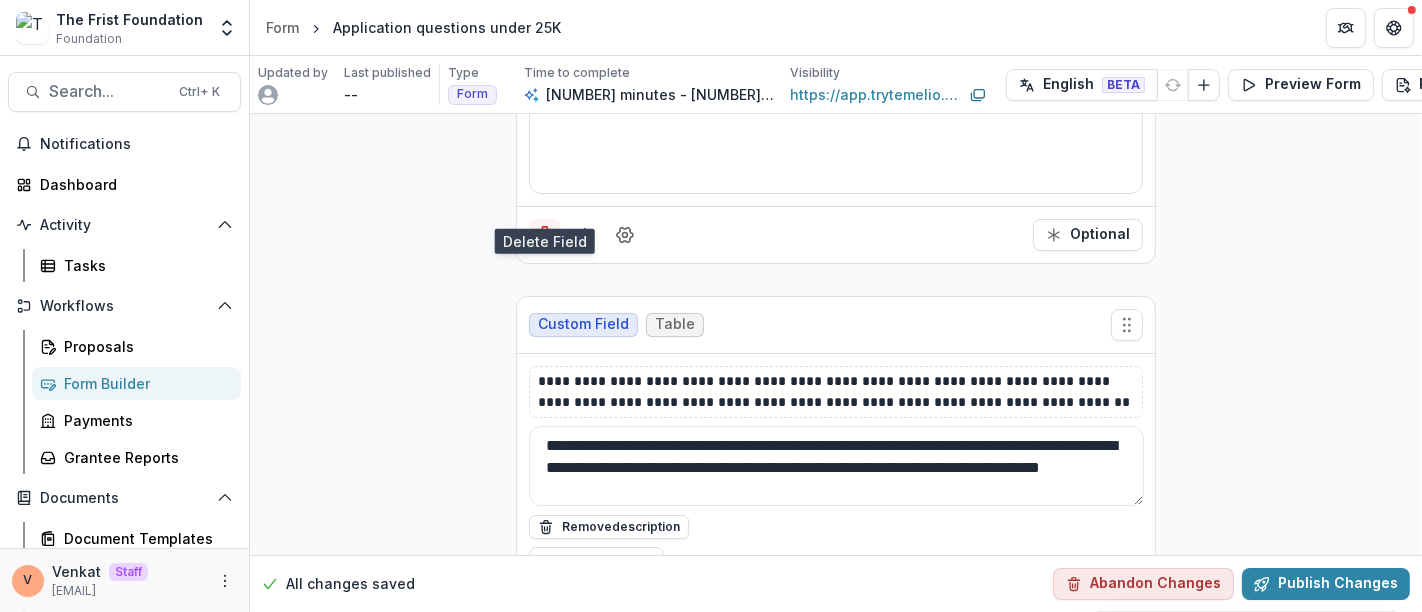 click 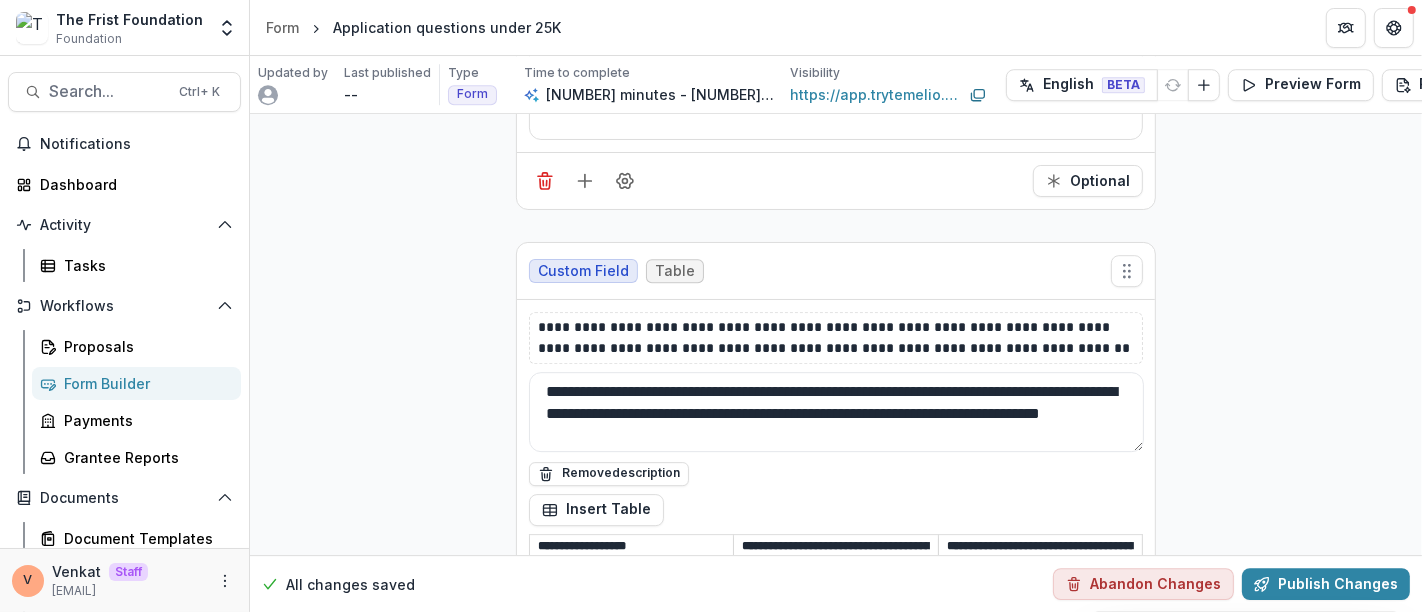 scroll, scrollTop: 5059, scrollLeft: 0, axis: vertical 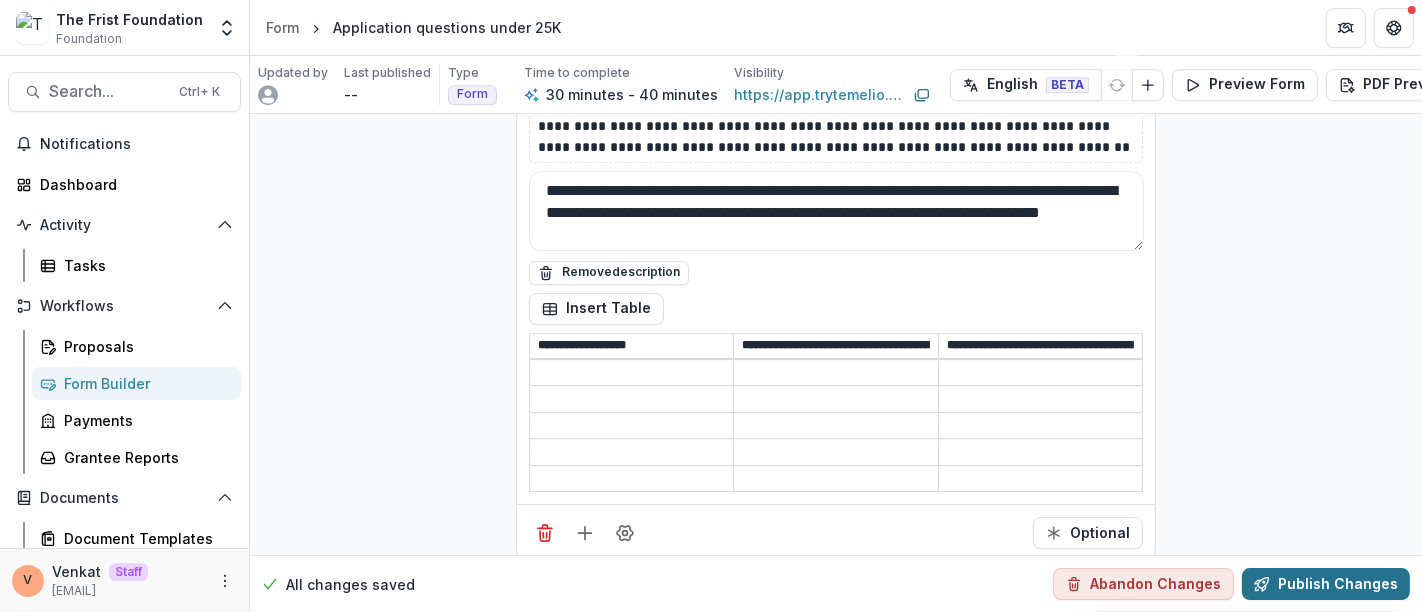 click on "Publish Changes" at bounding box center [1326, 584] 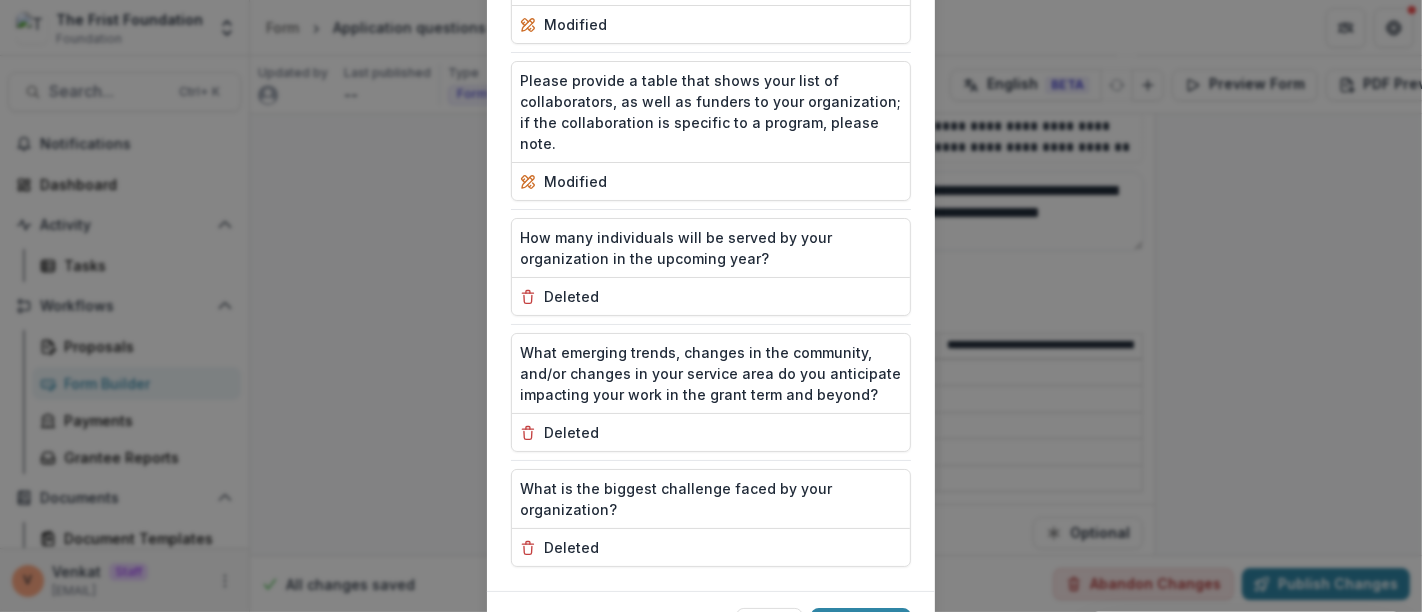 scroll, scrollTop: 1182, scrollLeft: 0, axis: vertical 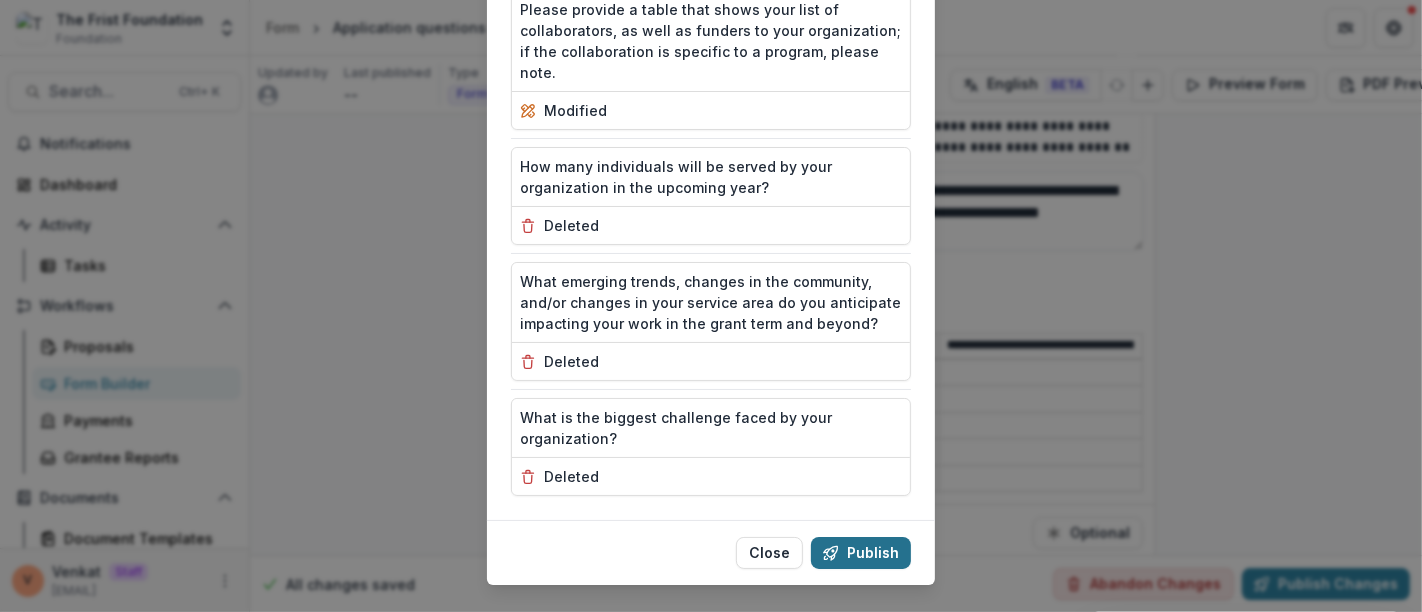 click on "Publish" at bounding box center (861, 553) 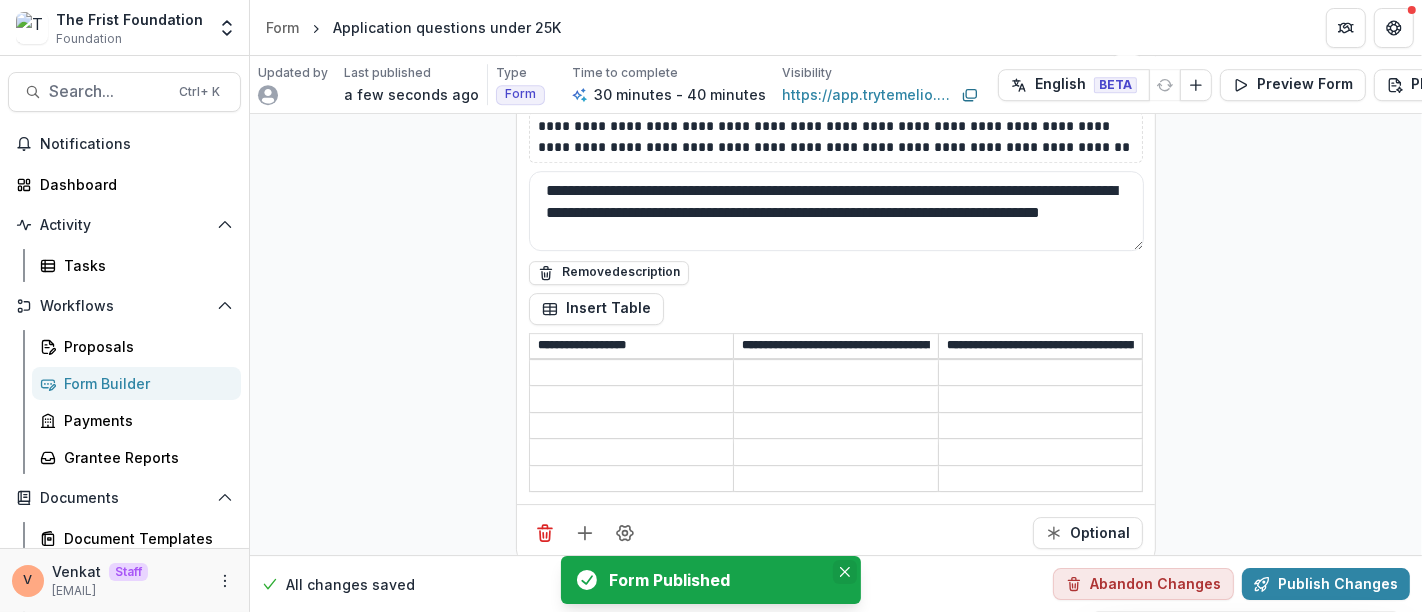 click 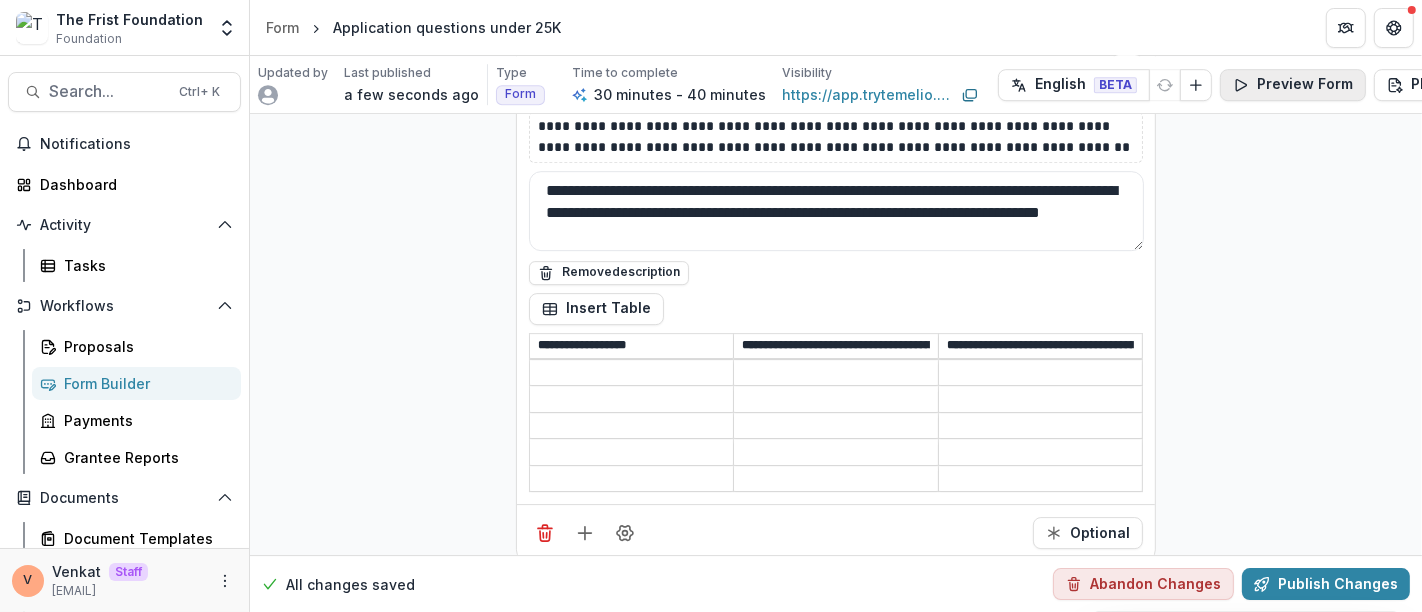 click on "Preview Form" at bounding box center [1293, 85] 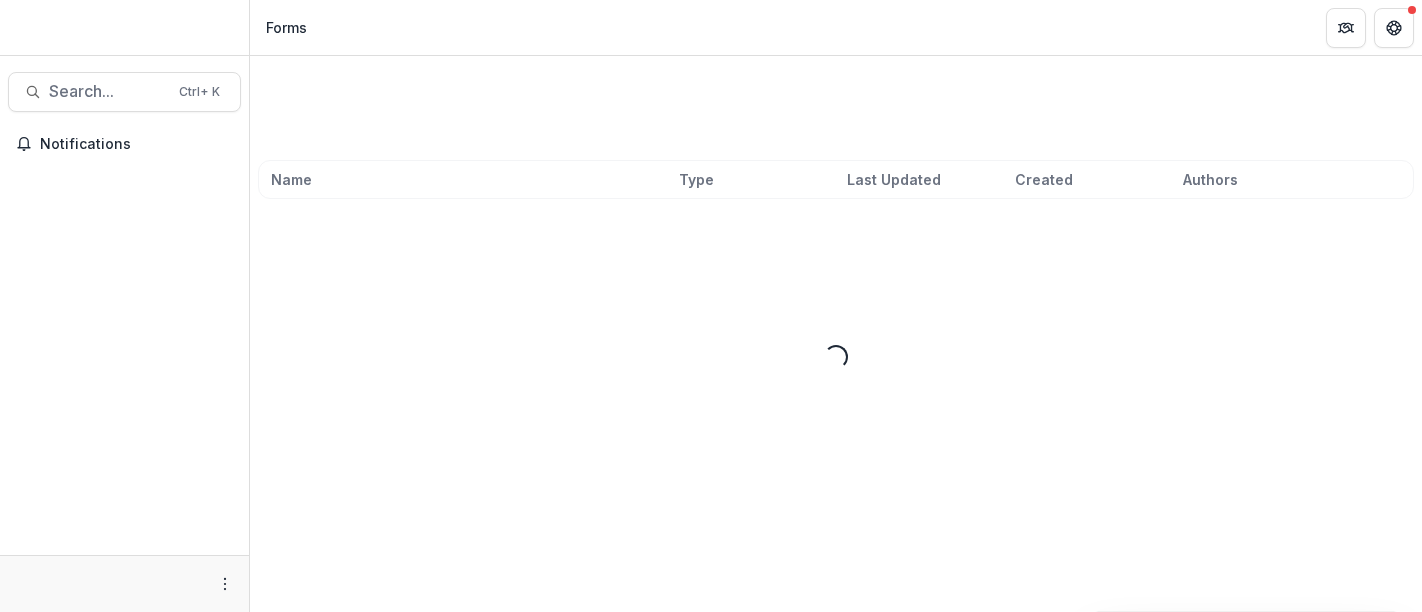 scroll, scrollTop: 0, scrollLeft: 0, axis: both 